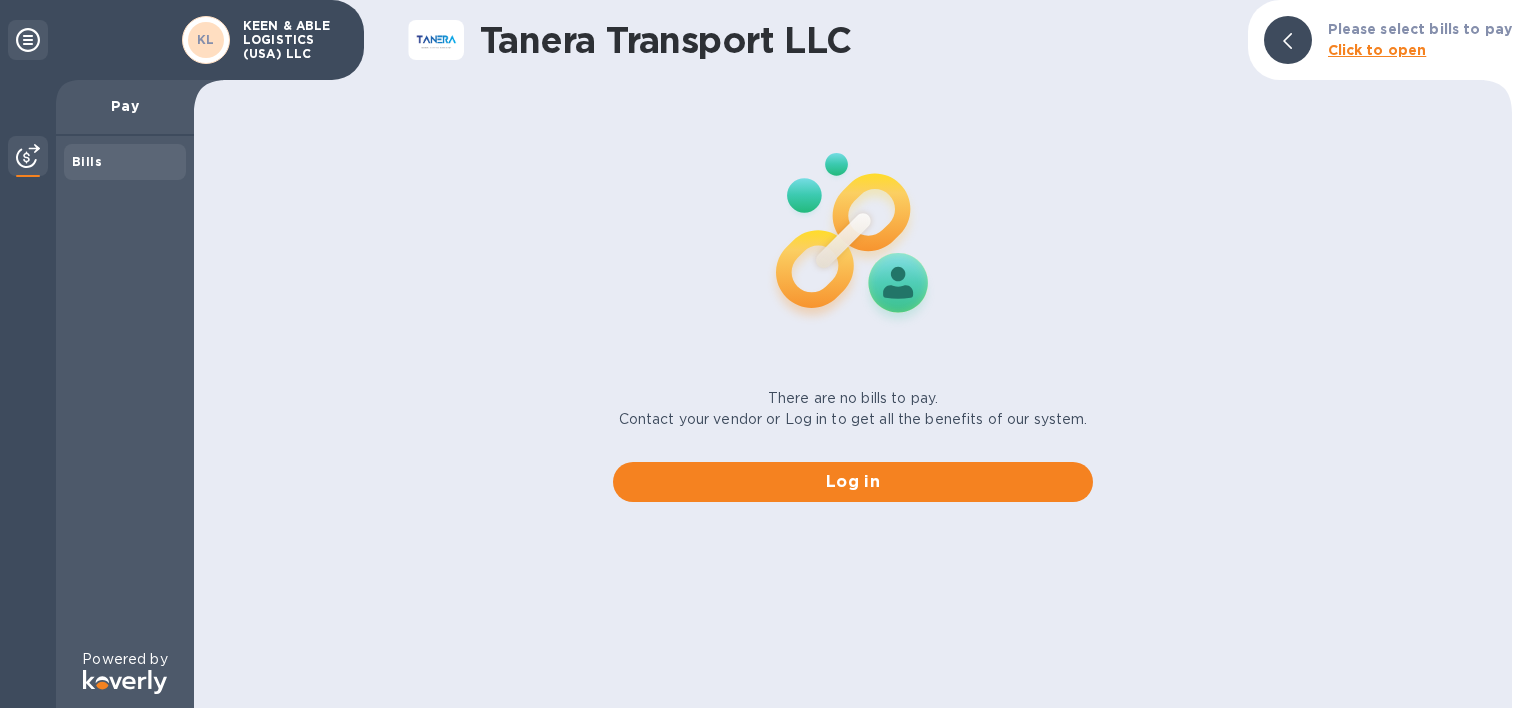 scroll, scrollTop: 0, scrollLeft: 0, axis: both 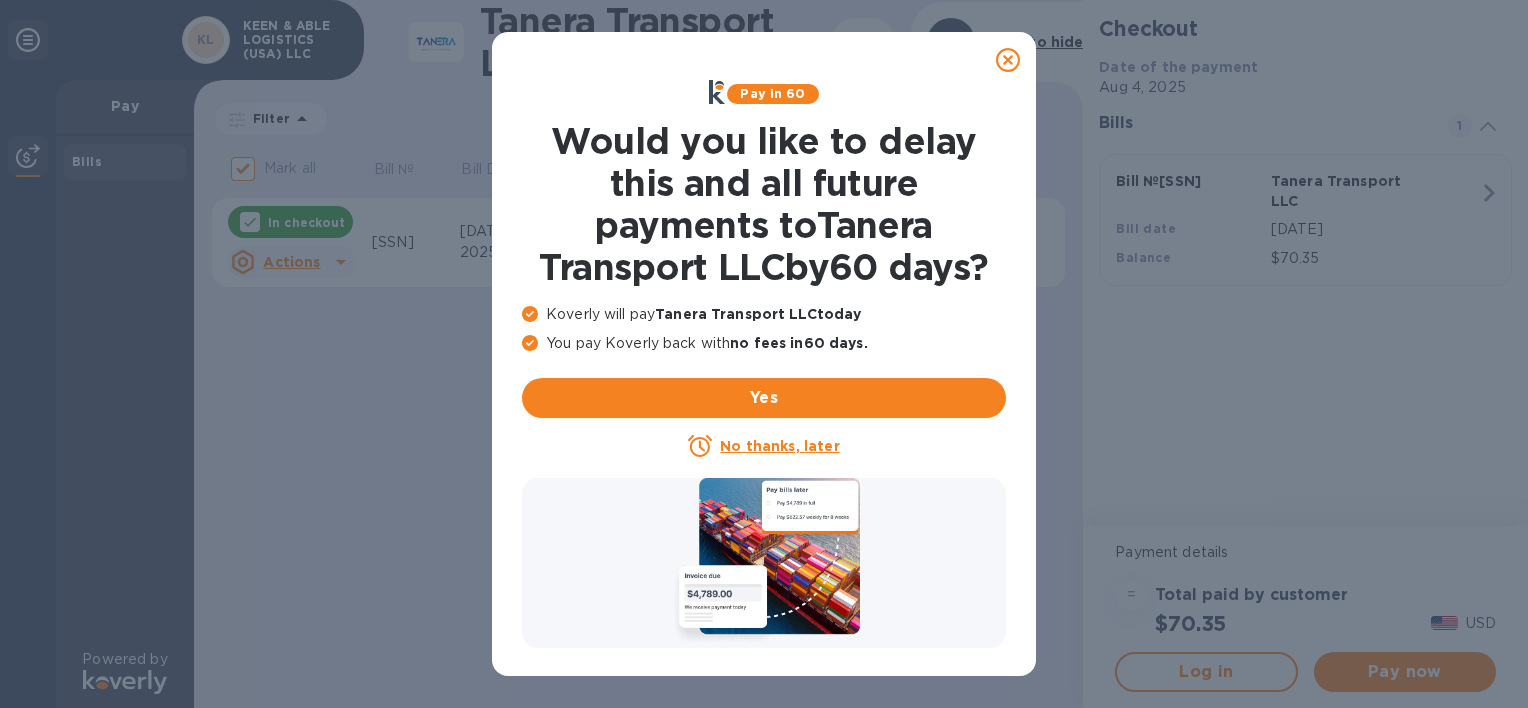 click 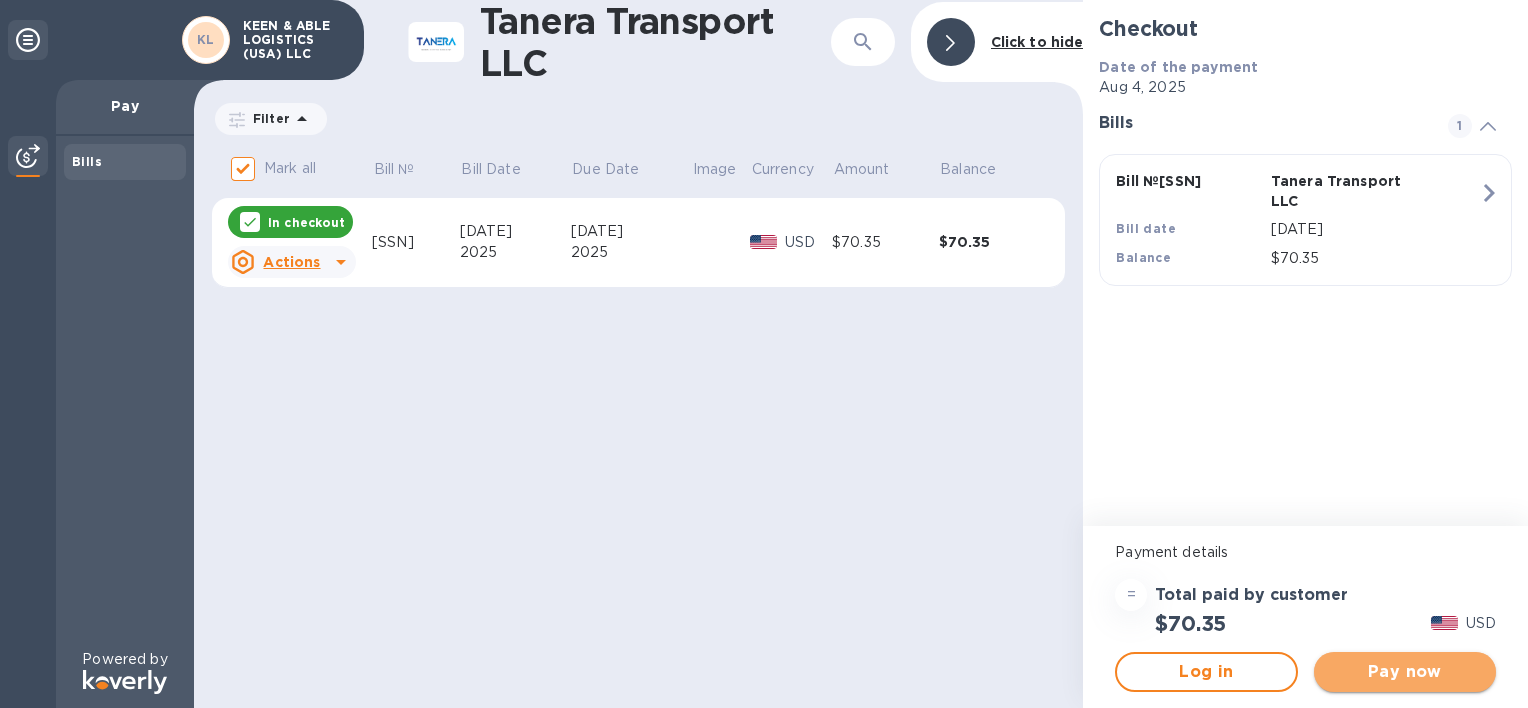 click on "Pay now" at bounding box center [1405, 672] 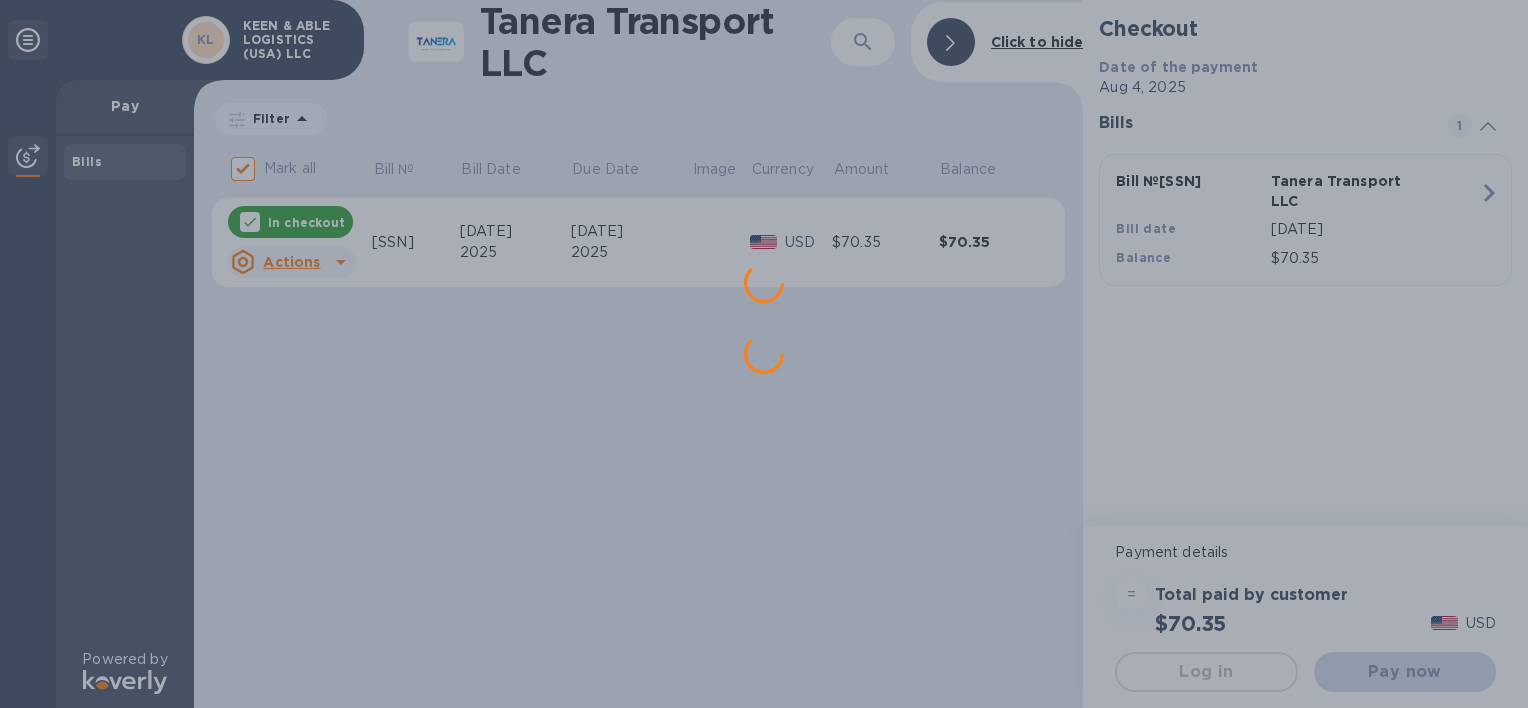 scroll, scrollTop: 0, scrollLeft: 0, axis: both 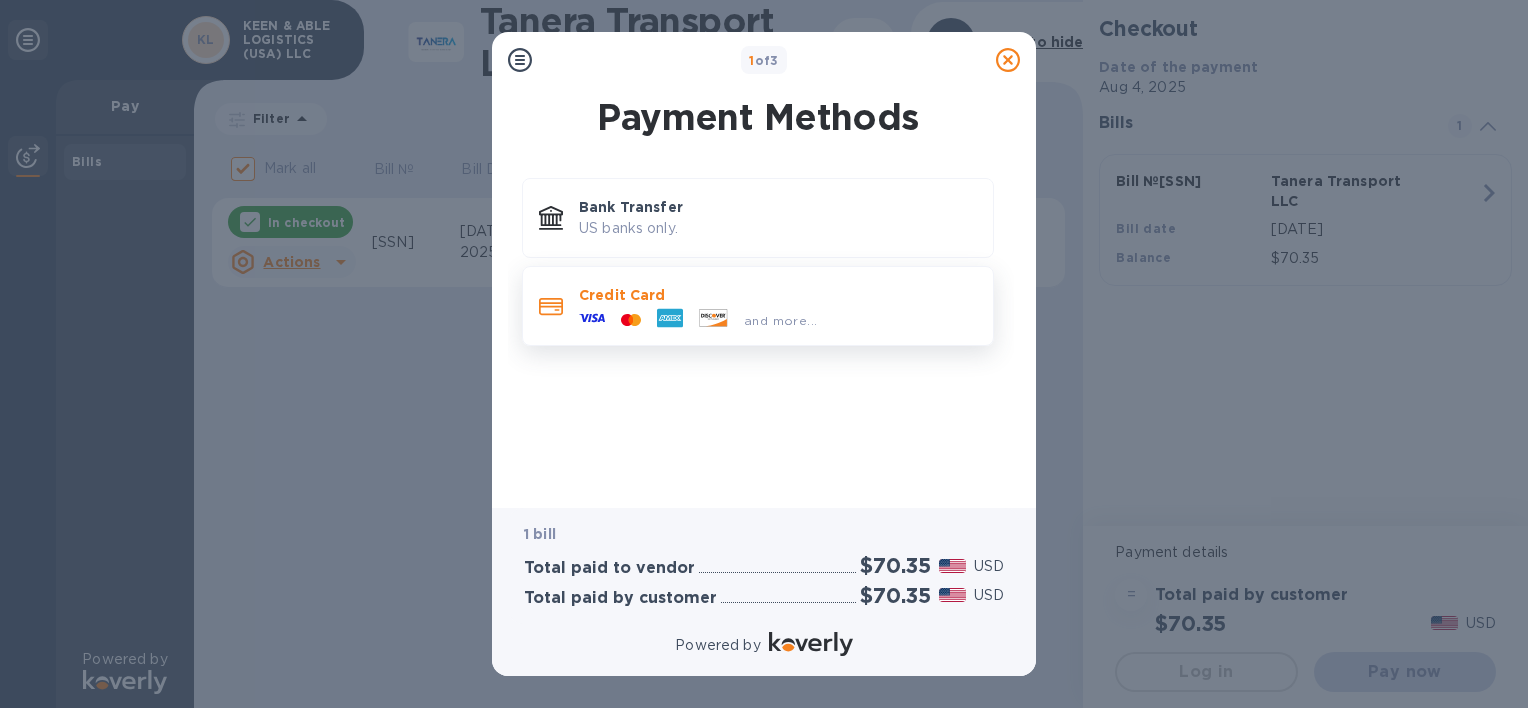 click on "and more..." at bounding box center [778, 316] 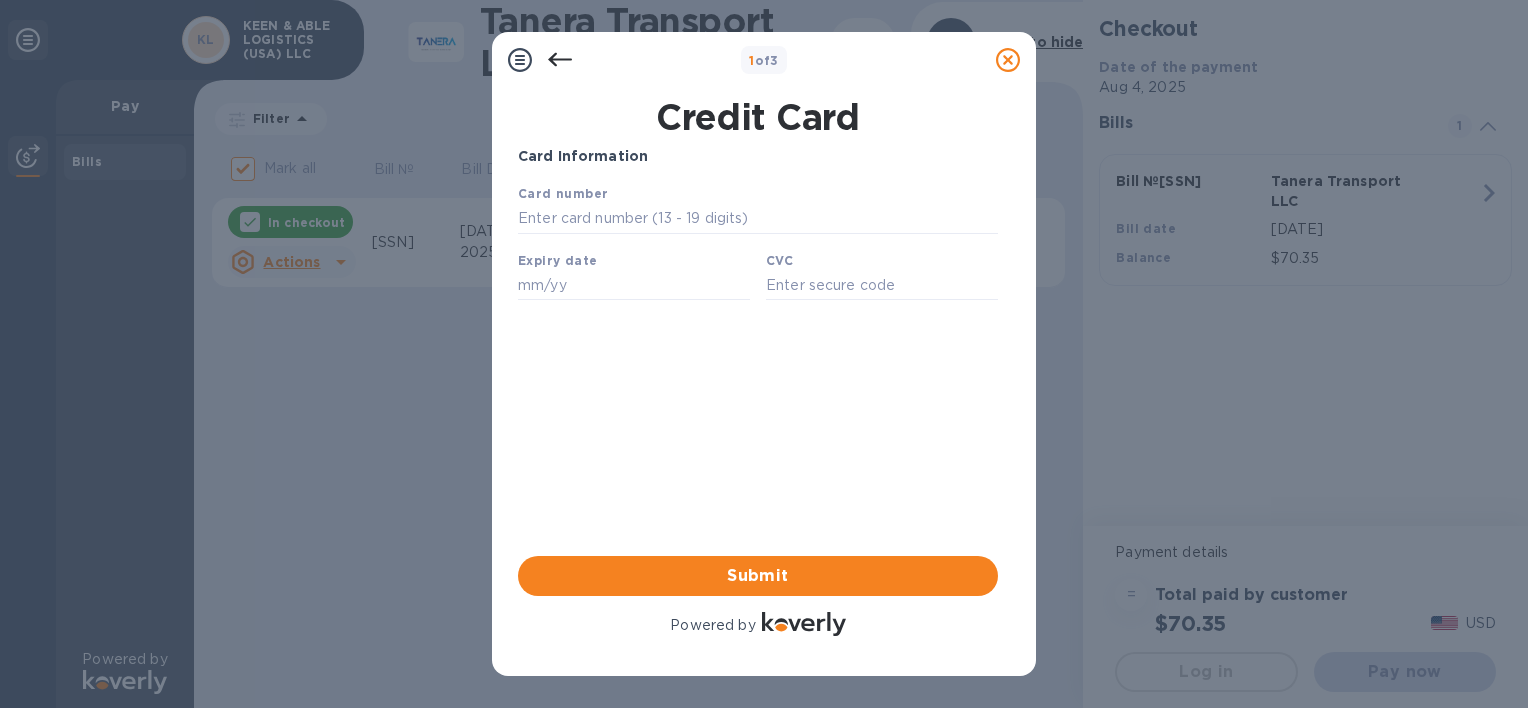 scroll, scrollTop: 0, scrollLeft: 0, axis: both 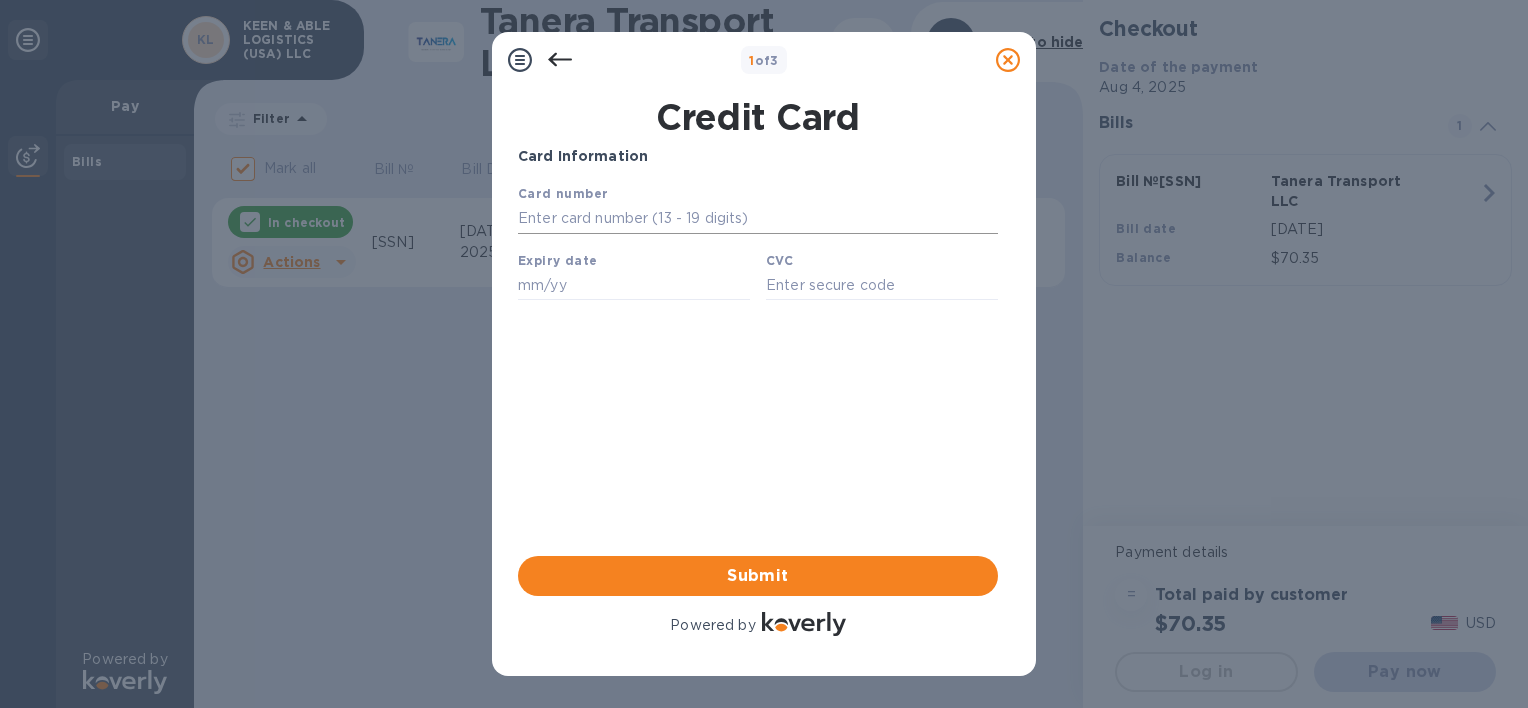 click at bounding box center (758, 219) 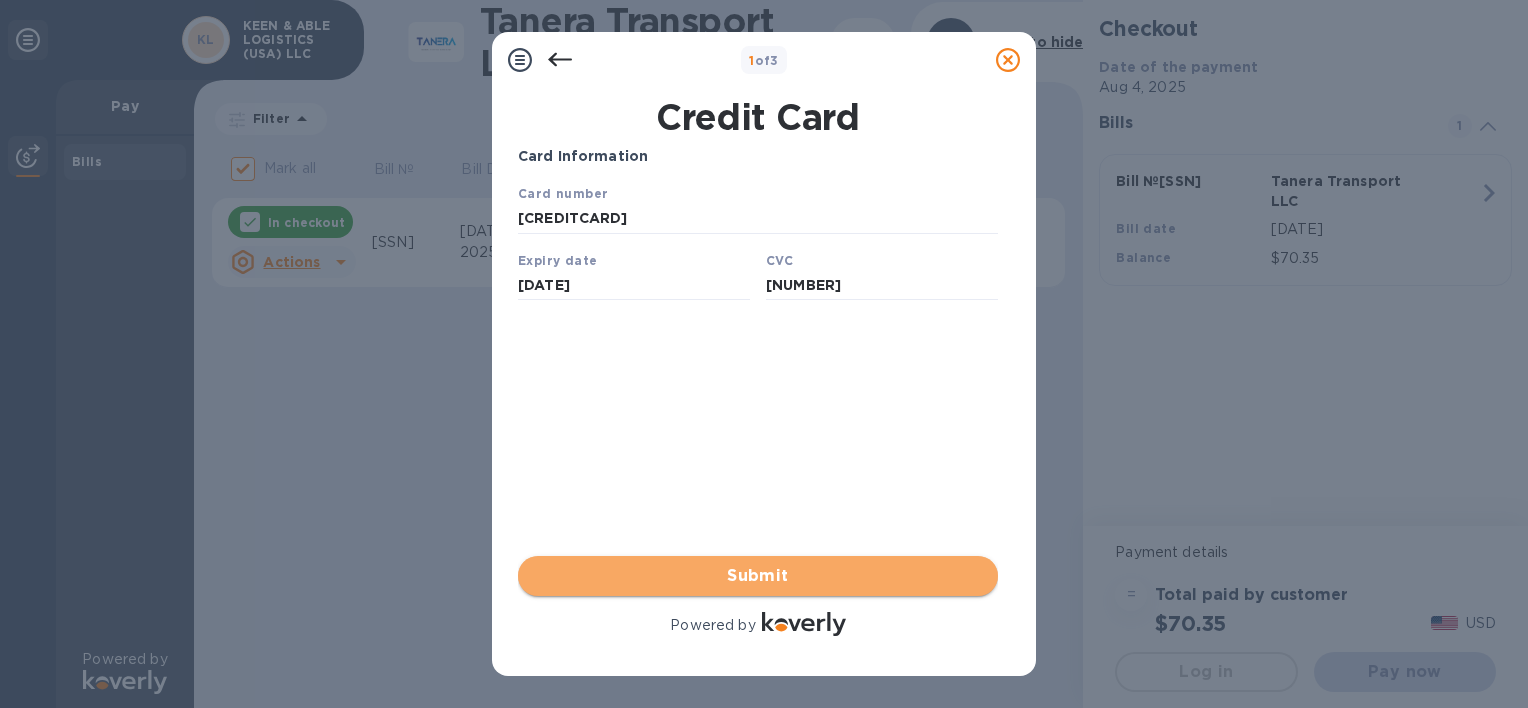 click on "Submit" at bounding box center [758, 576] 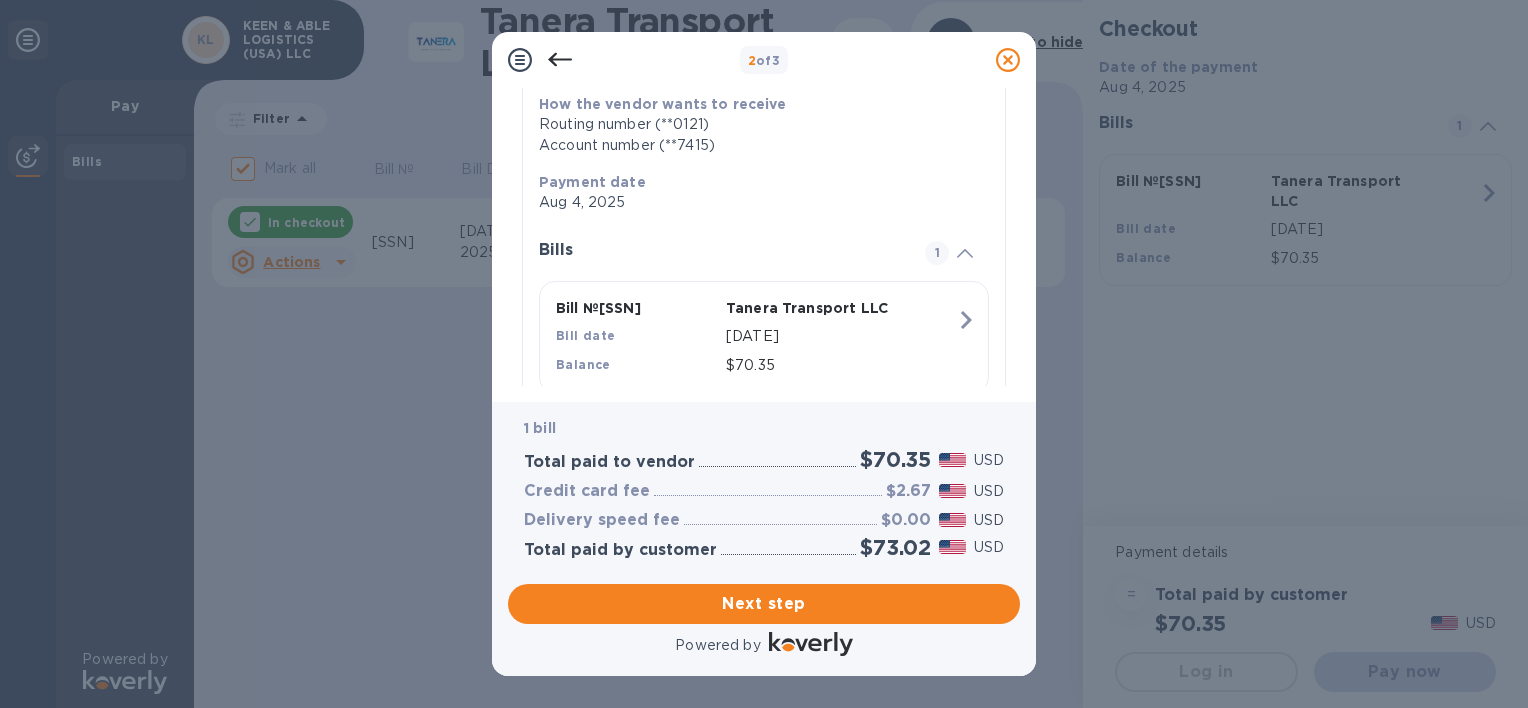scroll, scrollTop: 365, scrollLeft: 0, axis: vertical 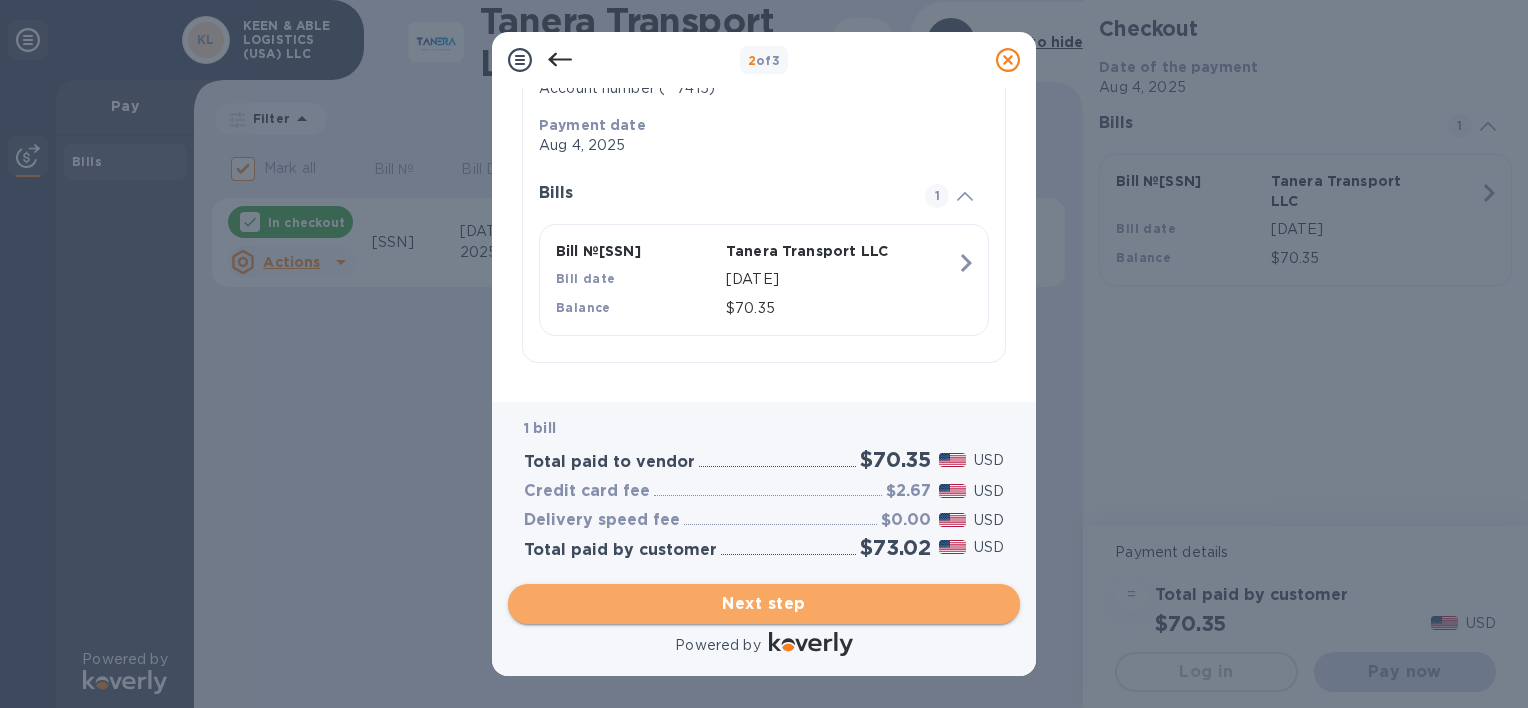 click on "Next step" at bounding box center [764, 604] 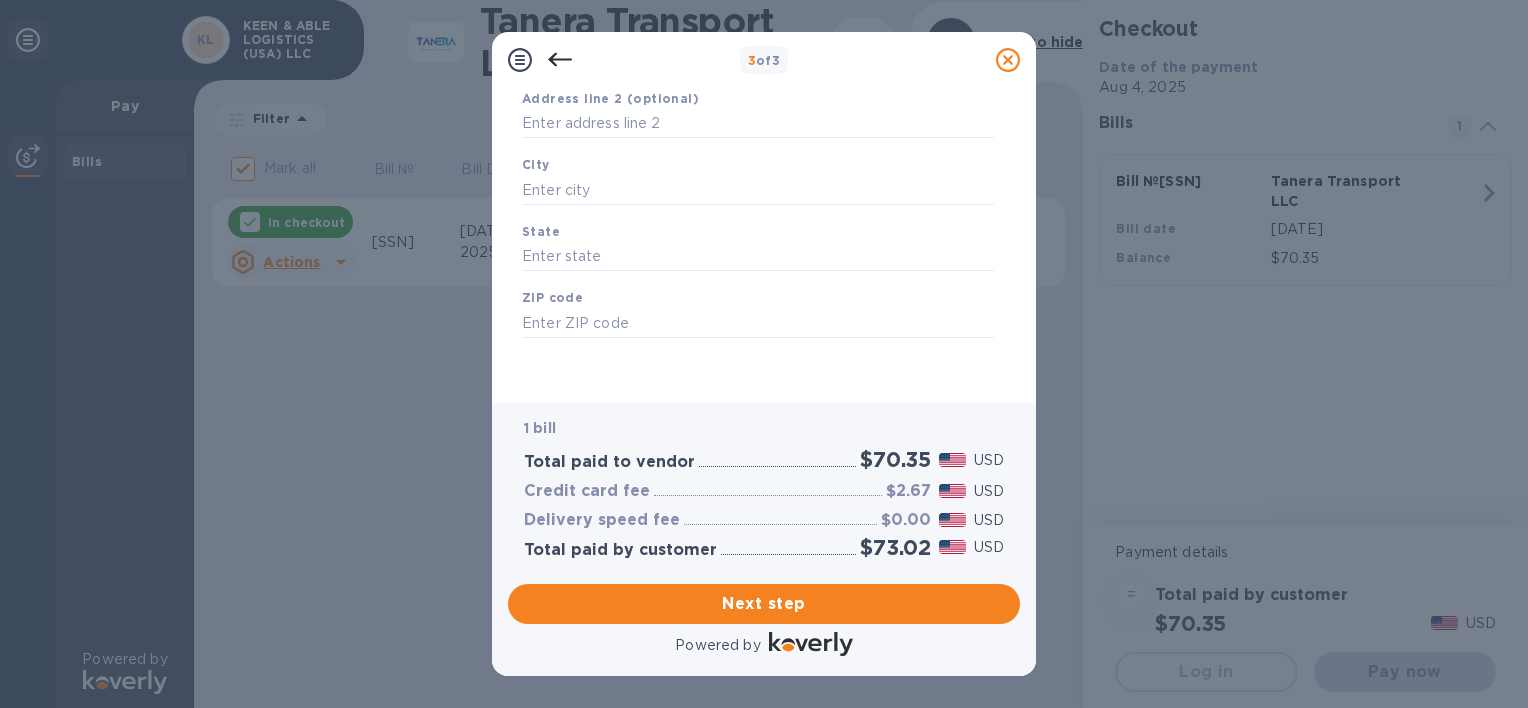 type on "United States" 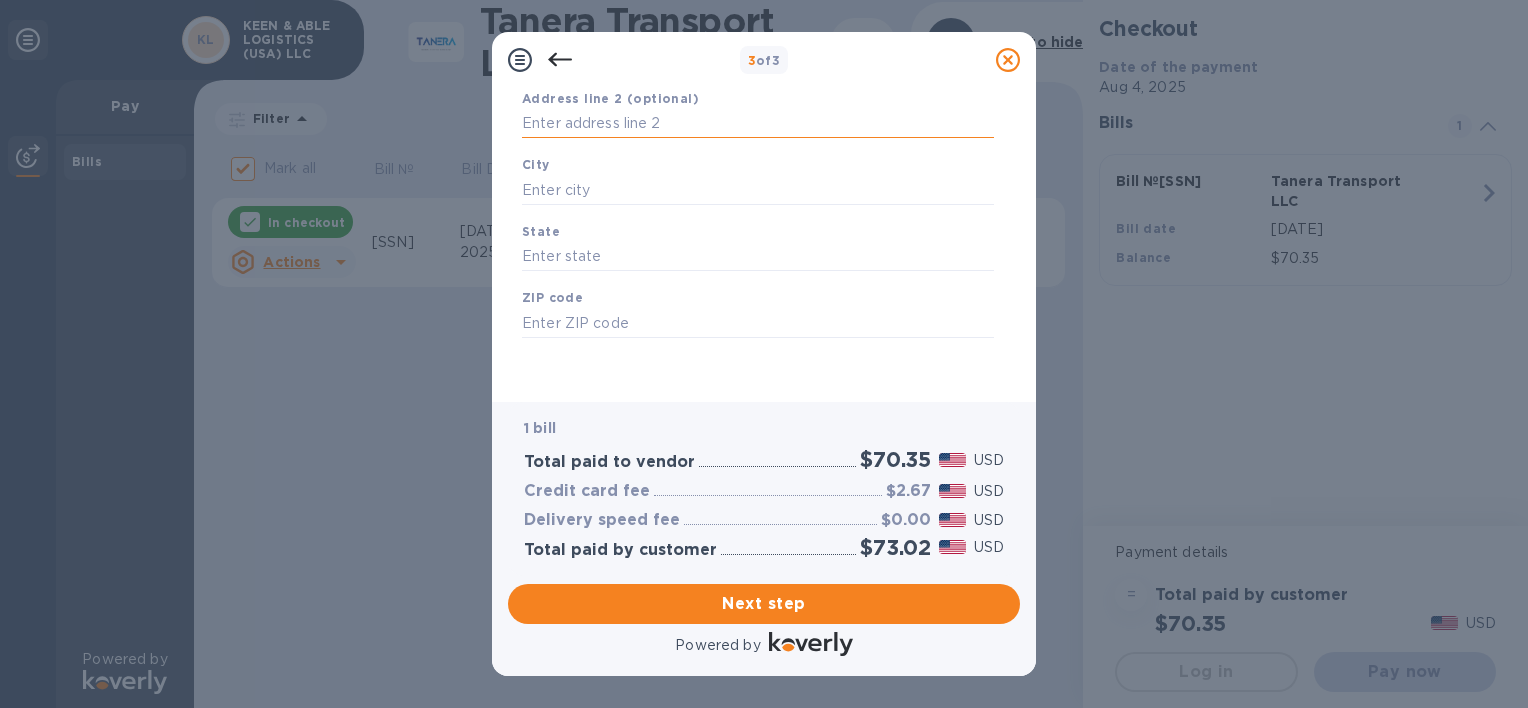 click at bounding box center (758, 124) 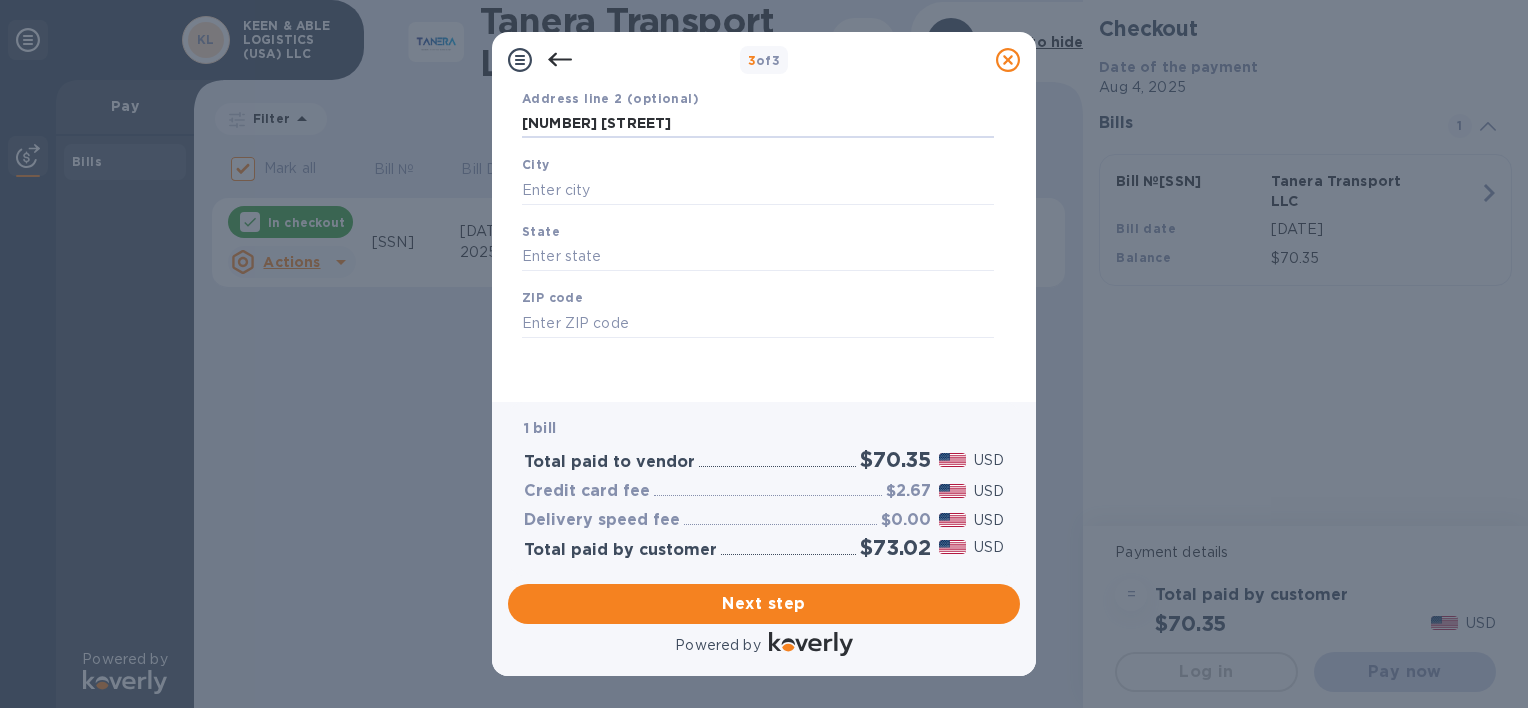 type on "[NUMBER] [STREET]" 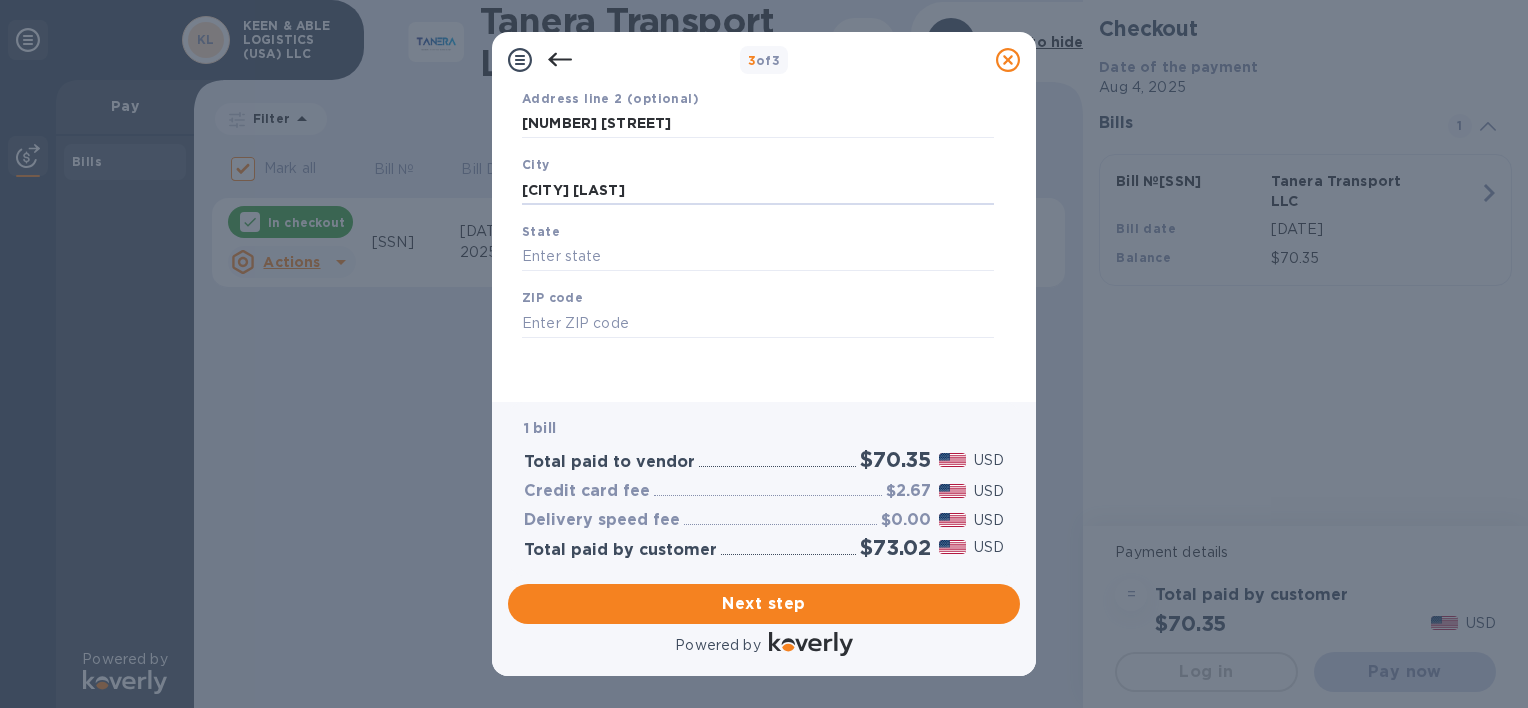 type on "[CITY] [LAST]" 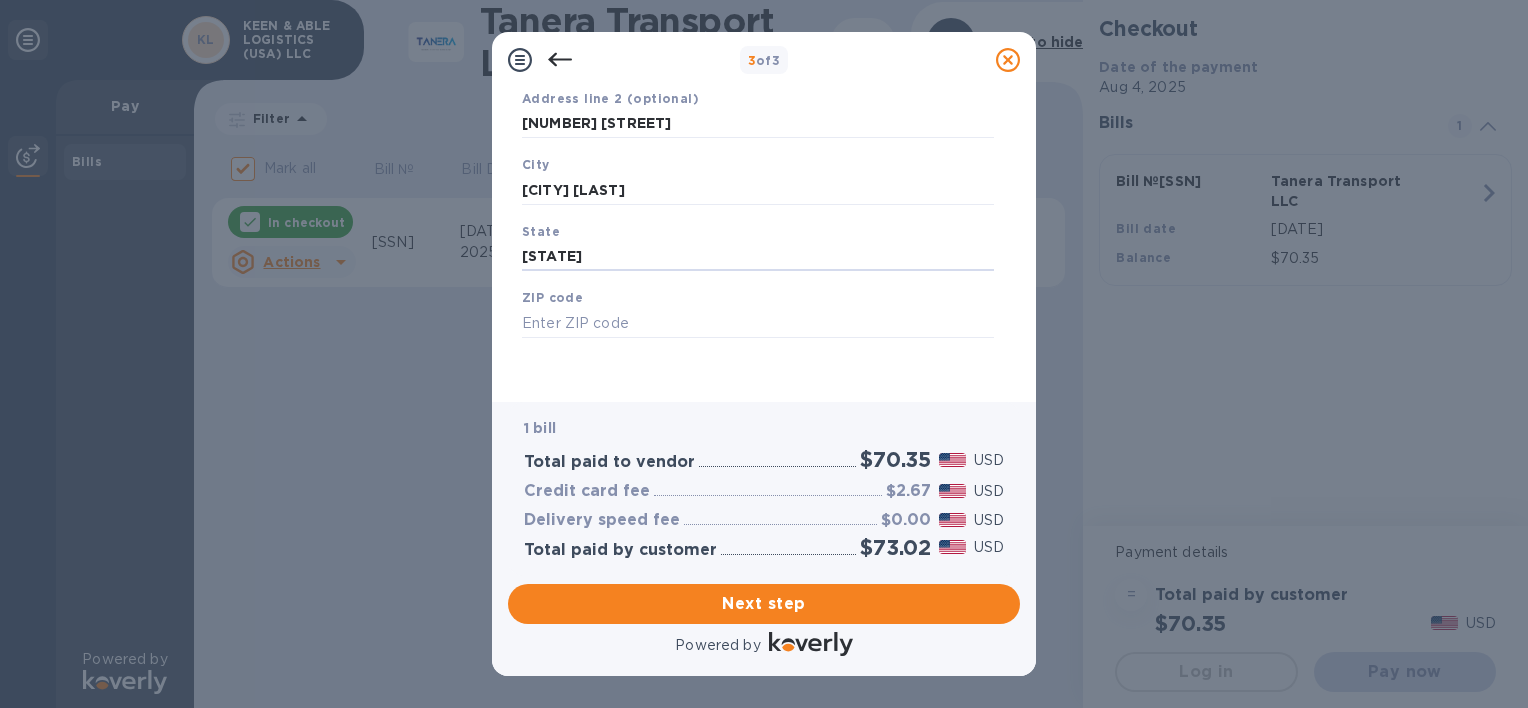 type on "[STATE]" 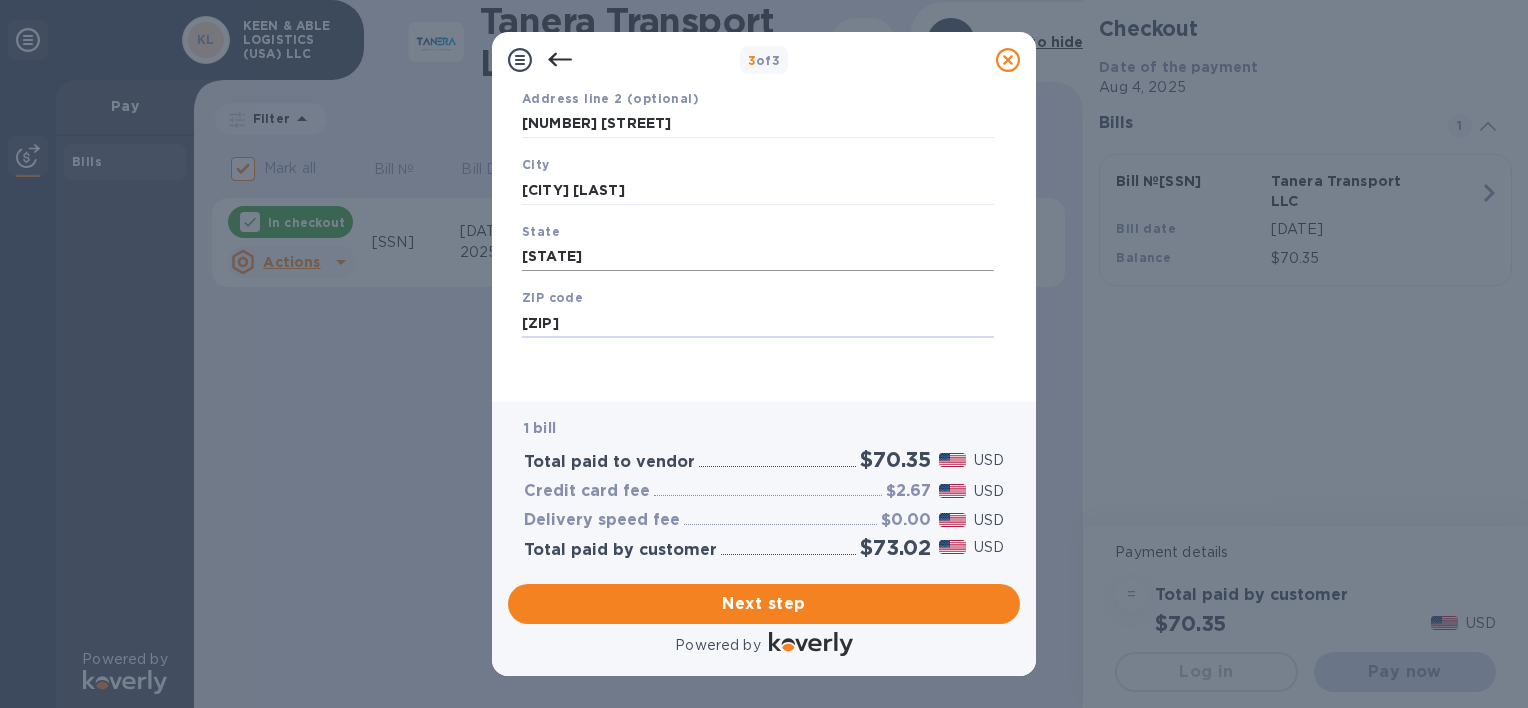 type on "[ZIP]" 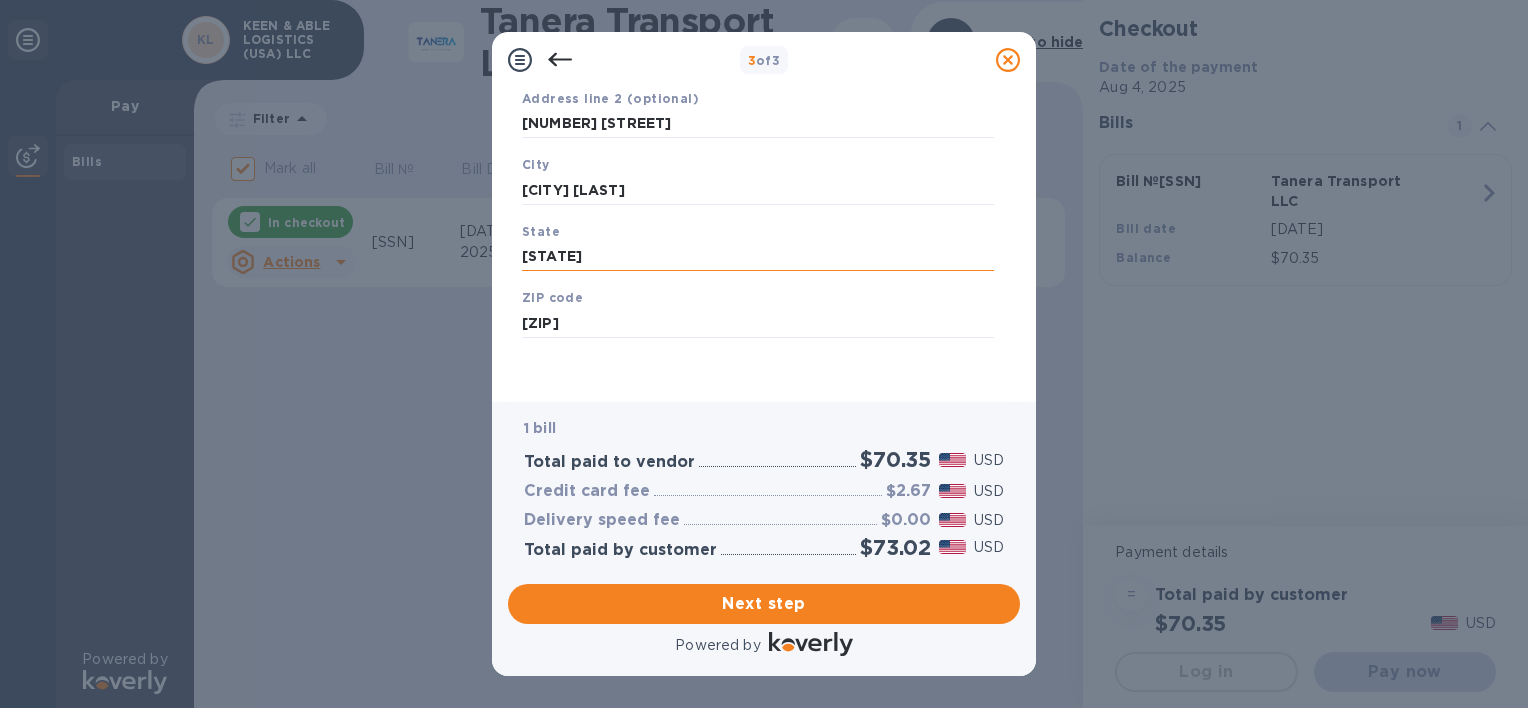 click on "[STATE]" at bounding box center [758, 257] 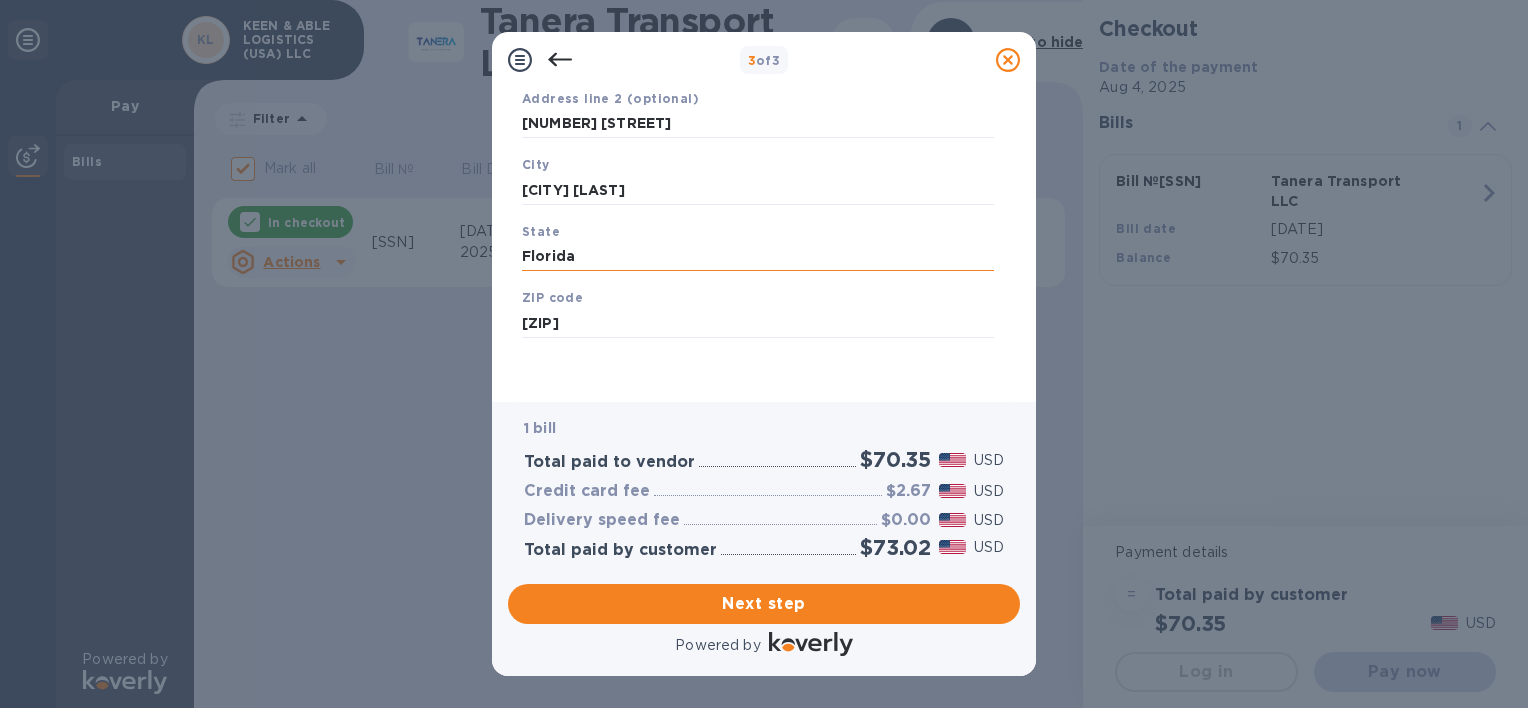type on "Florida" 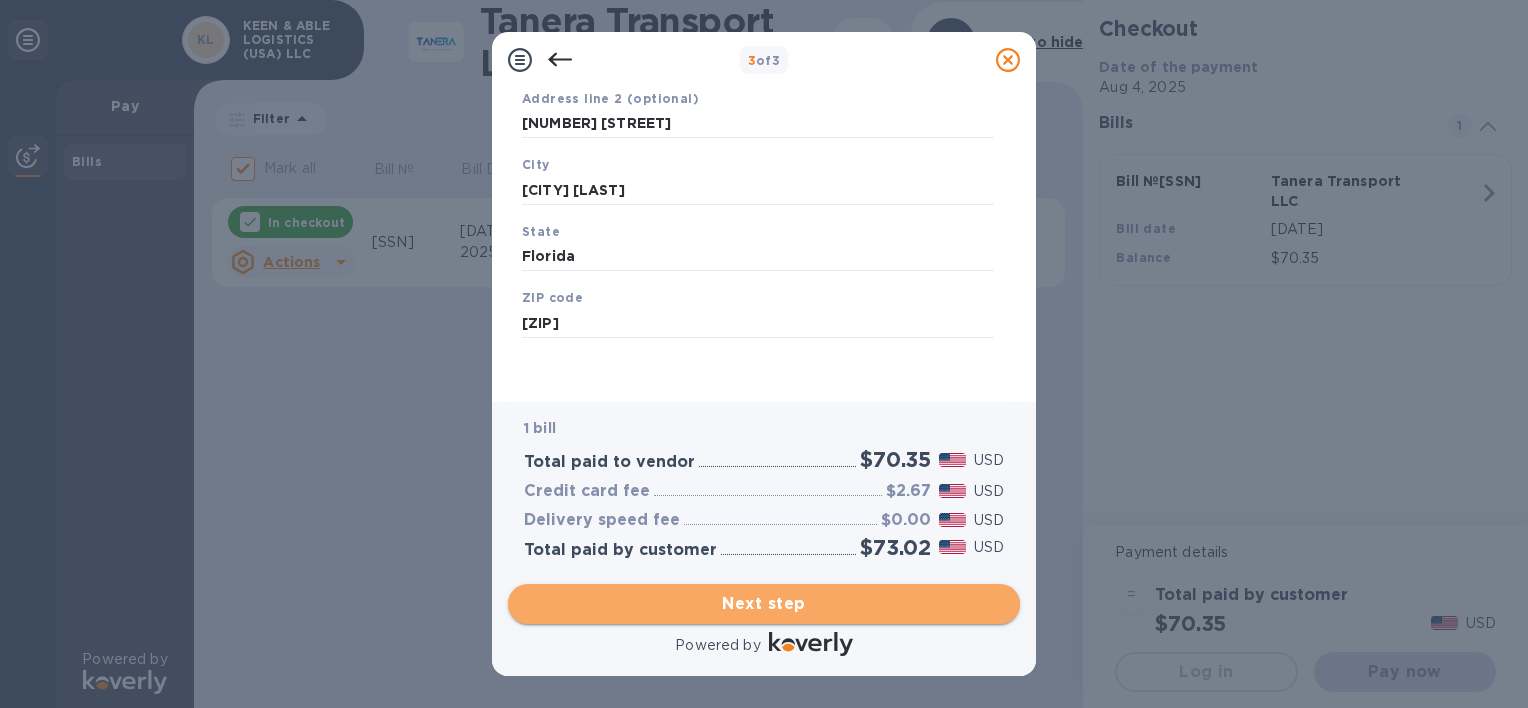 click on "Next step" at bounding box center [764, 604] 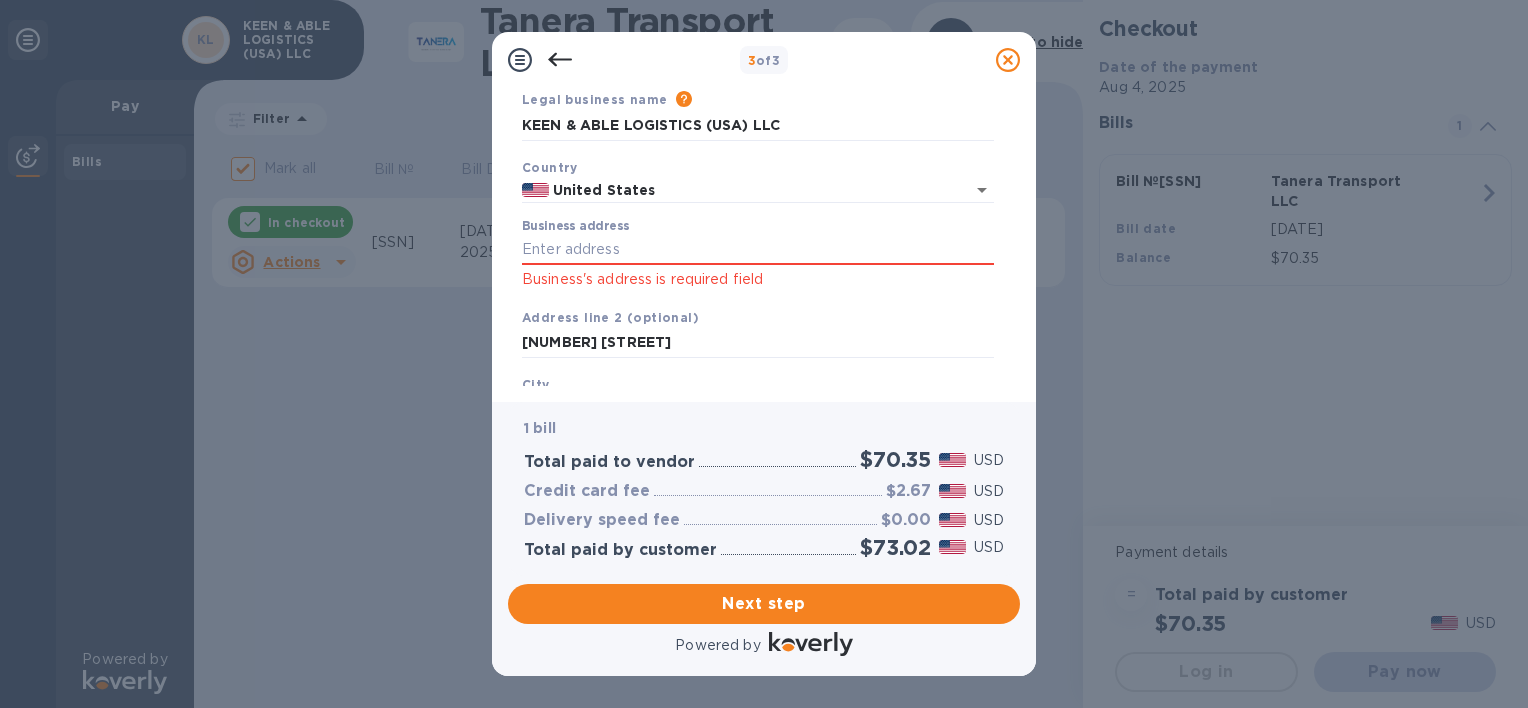 scroll, scrollTop: 53, scrollLeft: 0, axis: vertical 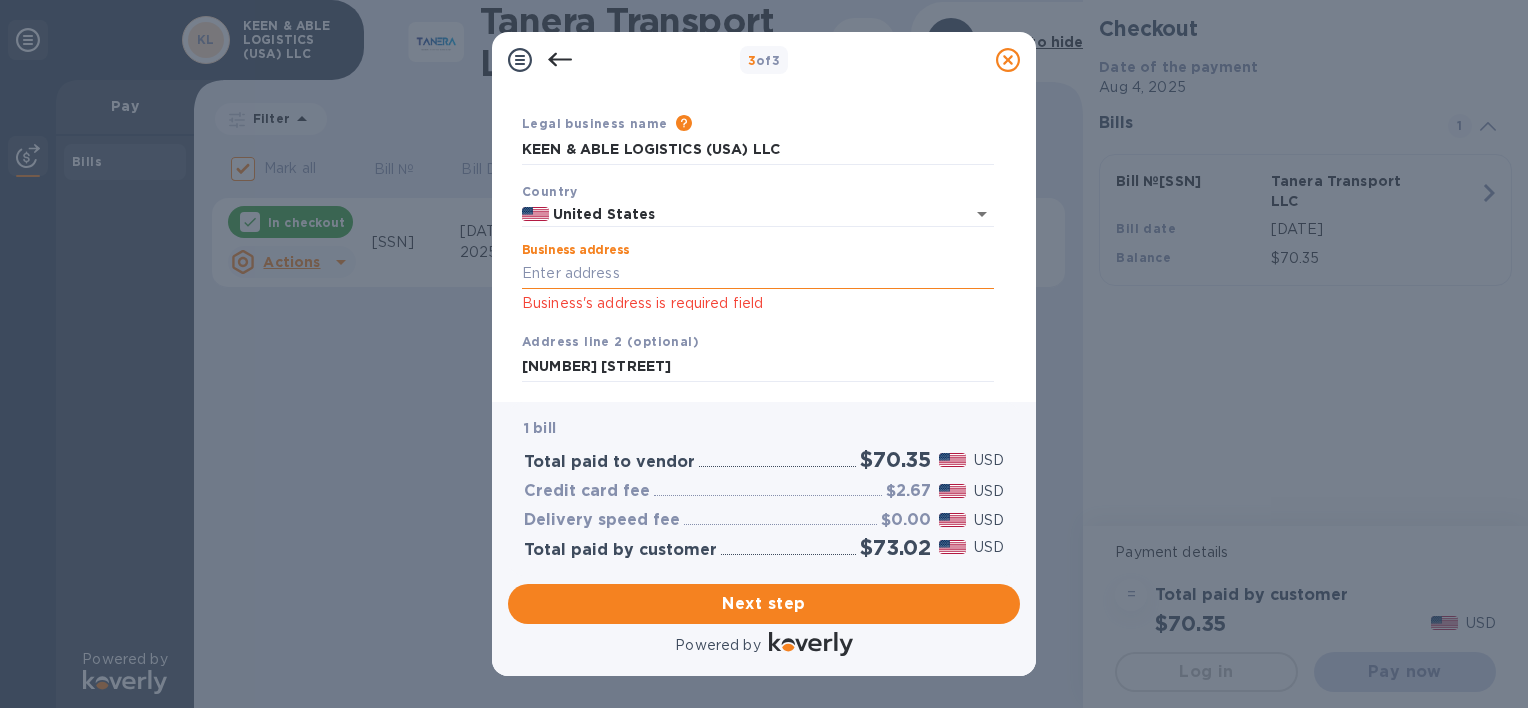 click on "Business address" at bounding box center [758, 274] 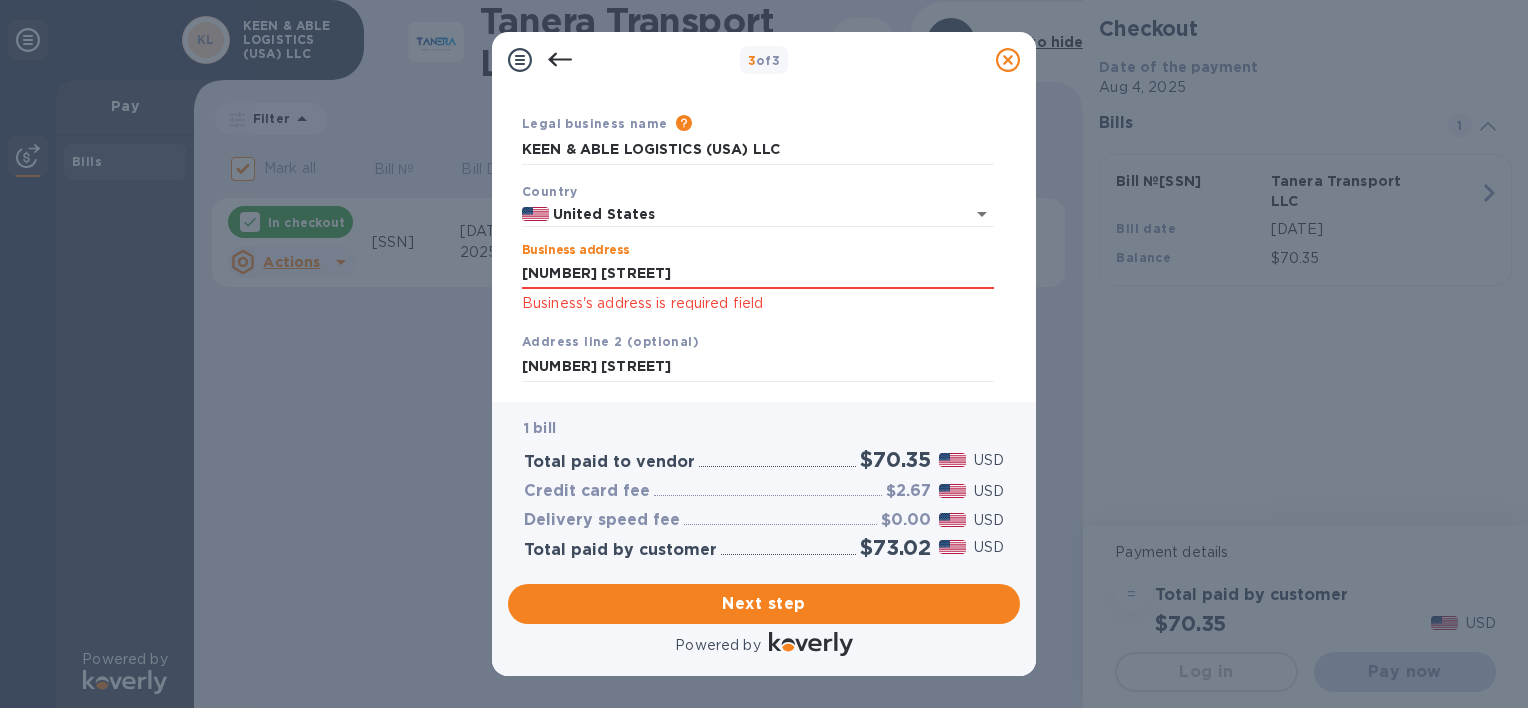 scroll, scrollTop: 118, scrollLeft: 0, axis: vertical 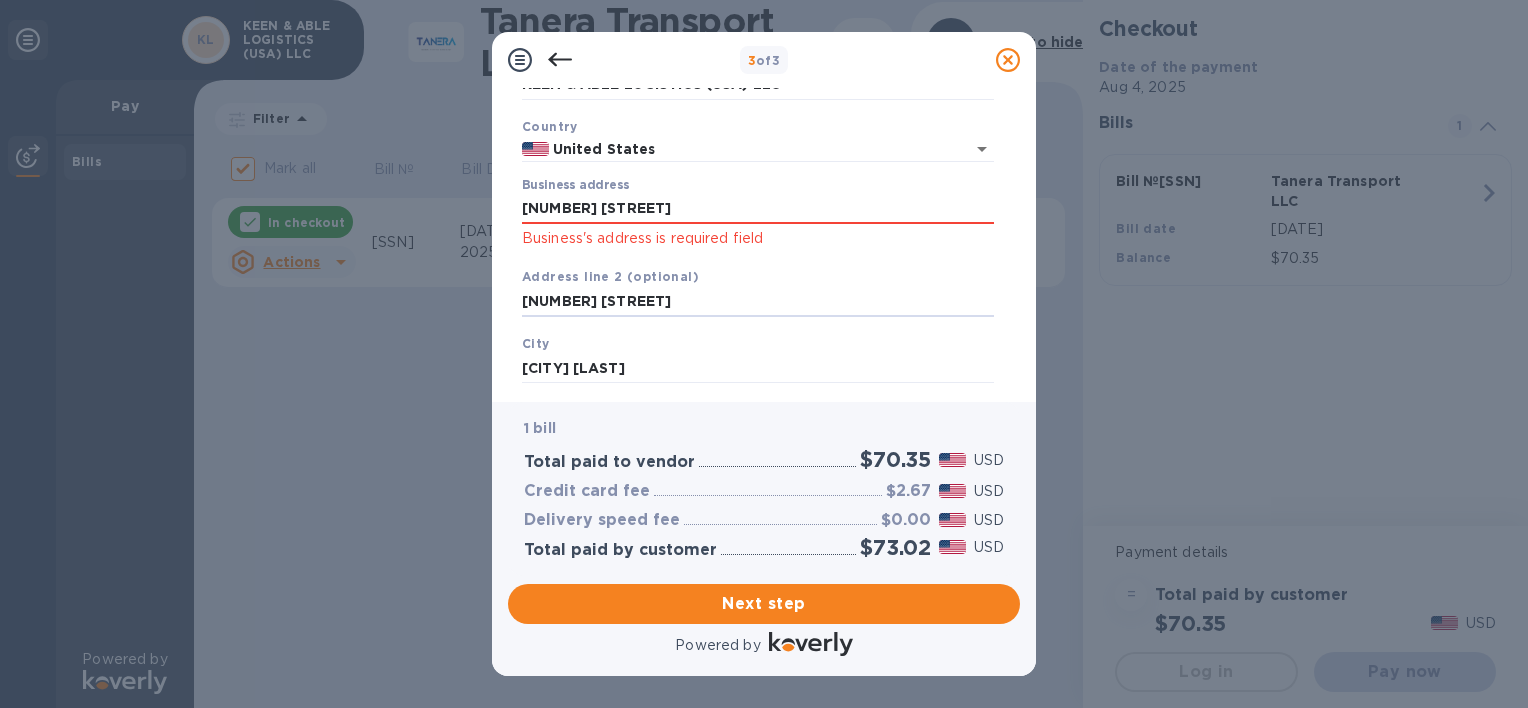 drag, startPoint x: 720, startPoint y: 313, endPoint x: 448, endPoint y: 318, distance: 272.04596 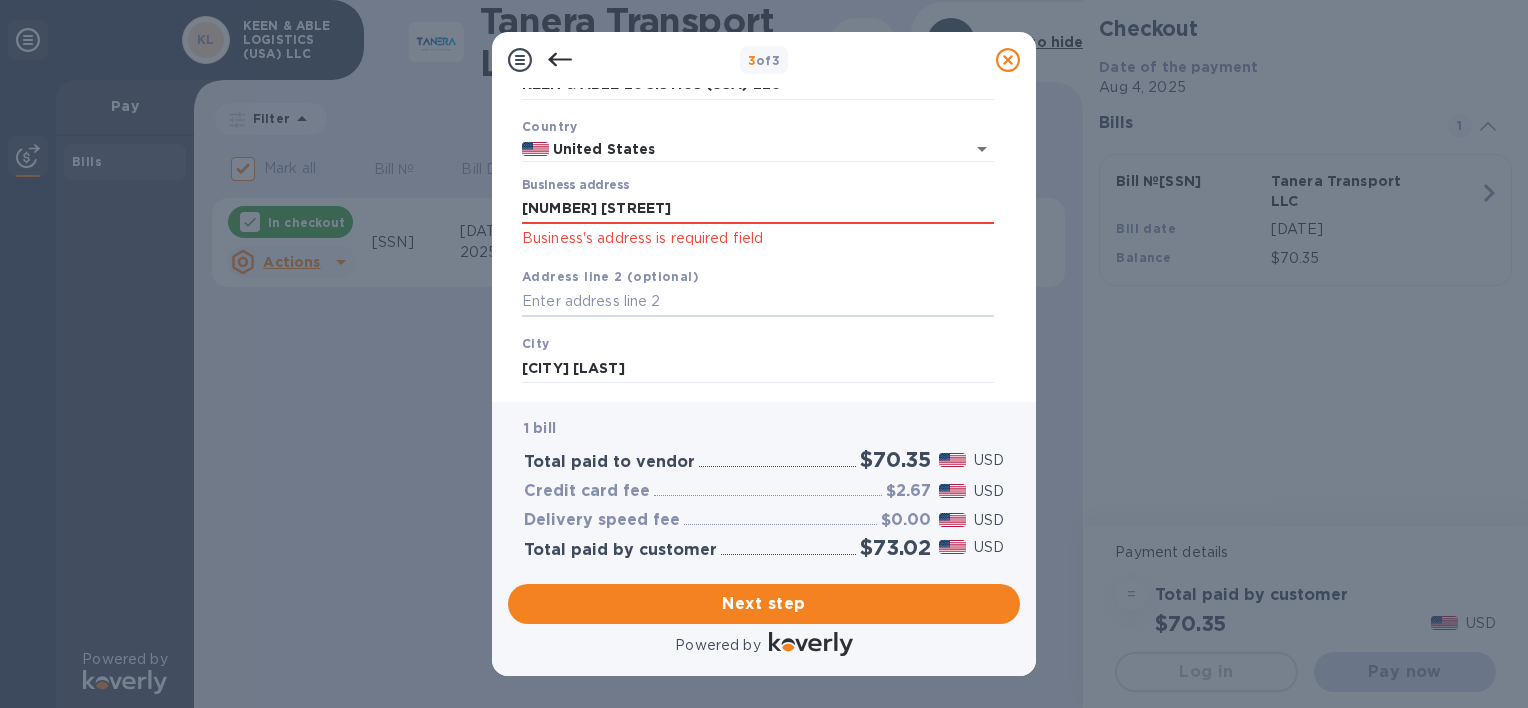 scroll, scrollTop: 298, scrollLeft: 0, axis: vertical 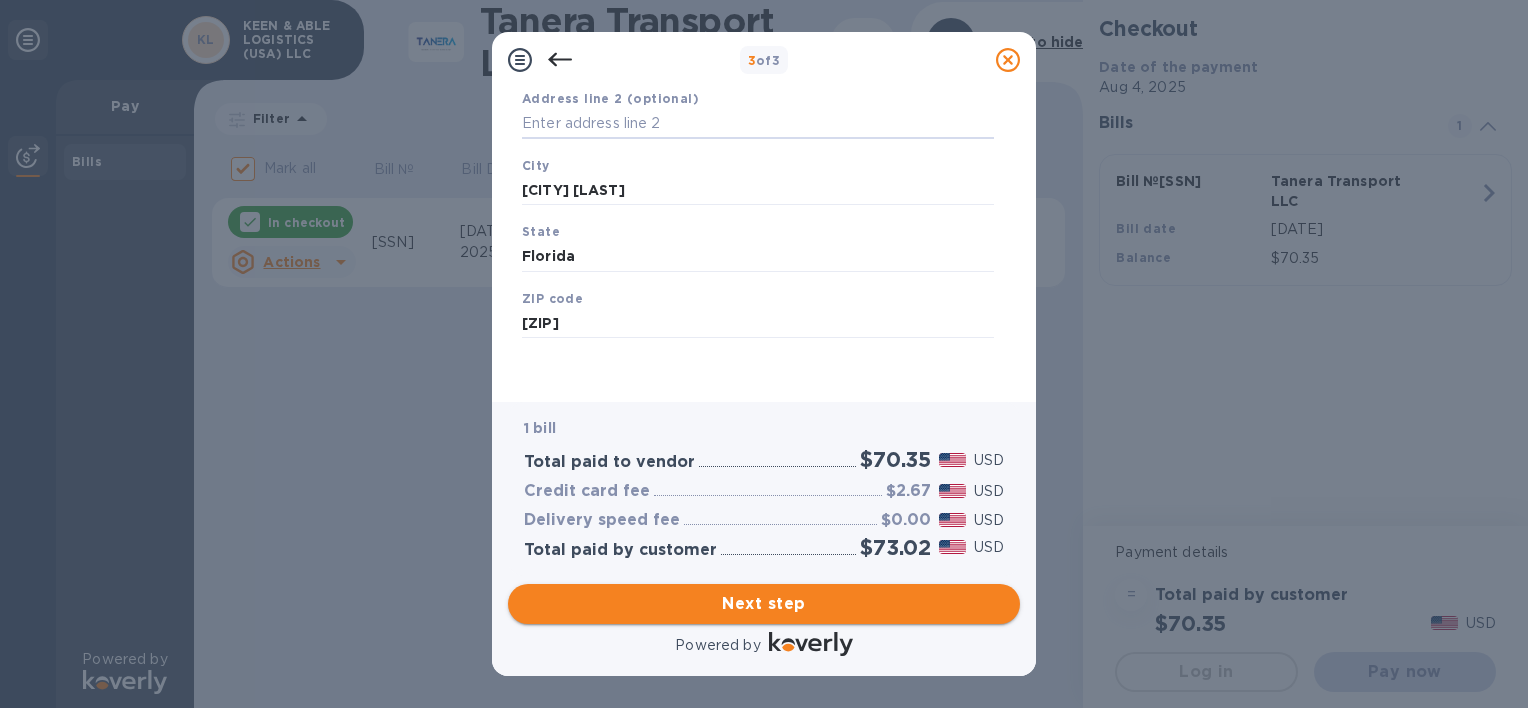type 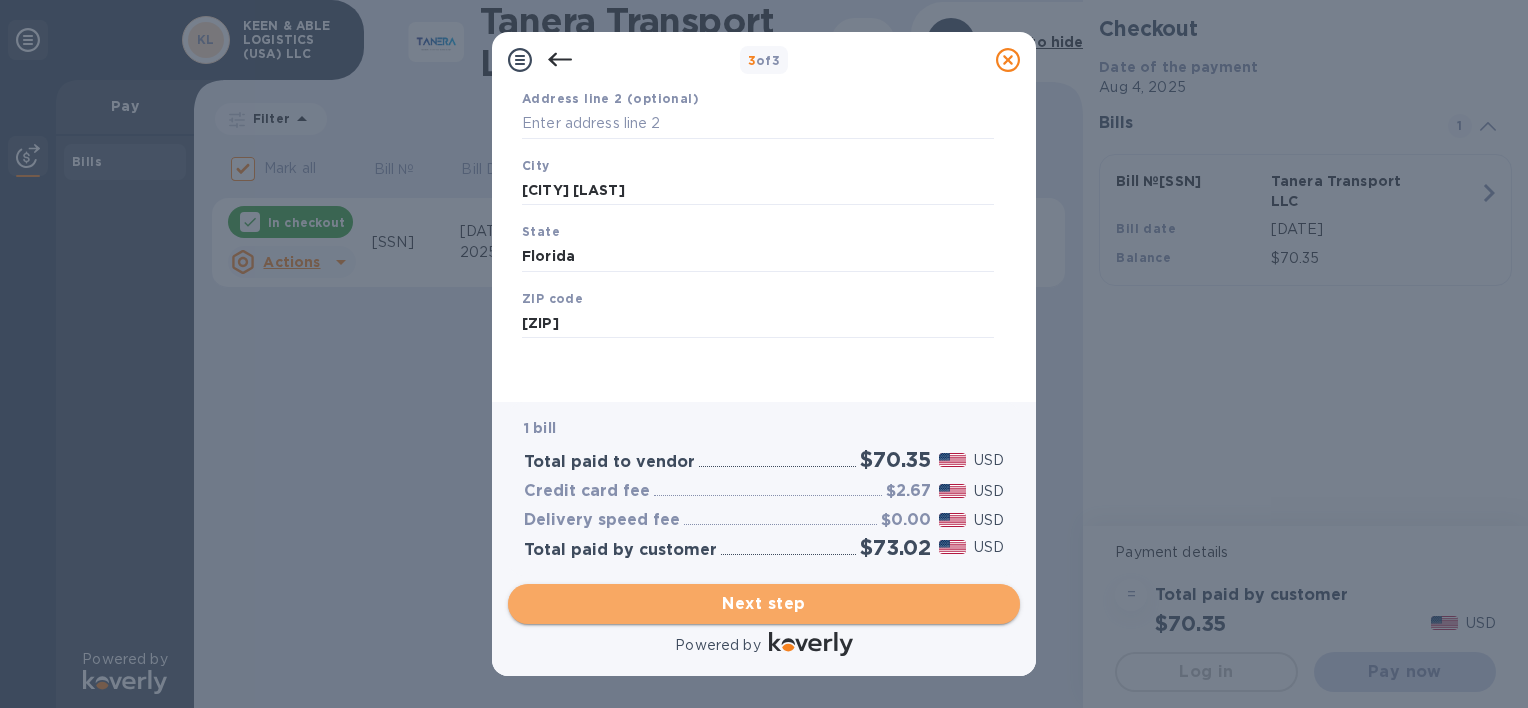 click on "Next step" at bounding box center [764, 604] 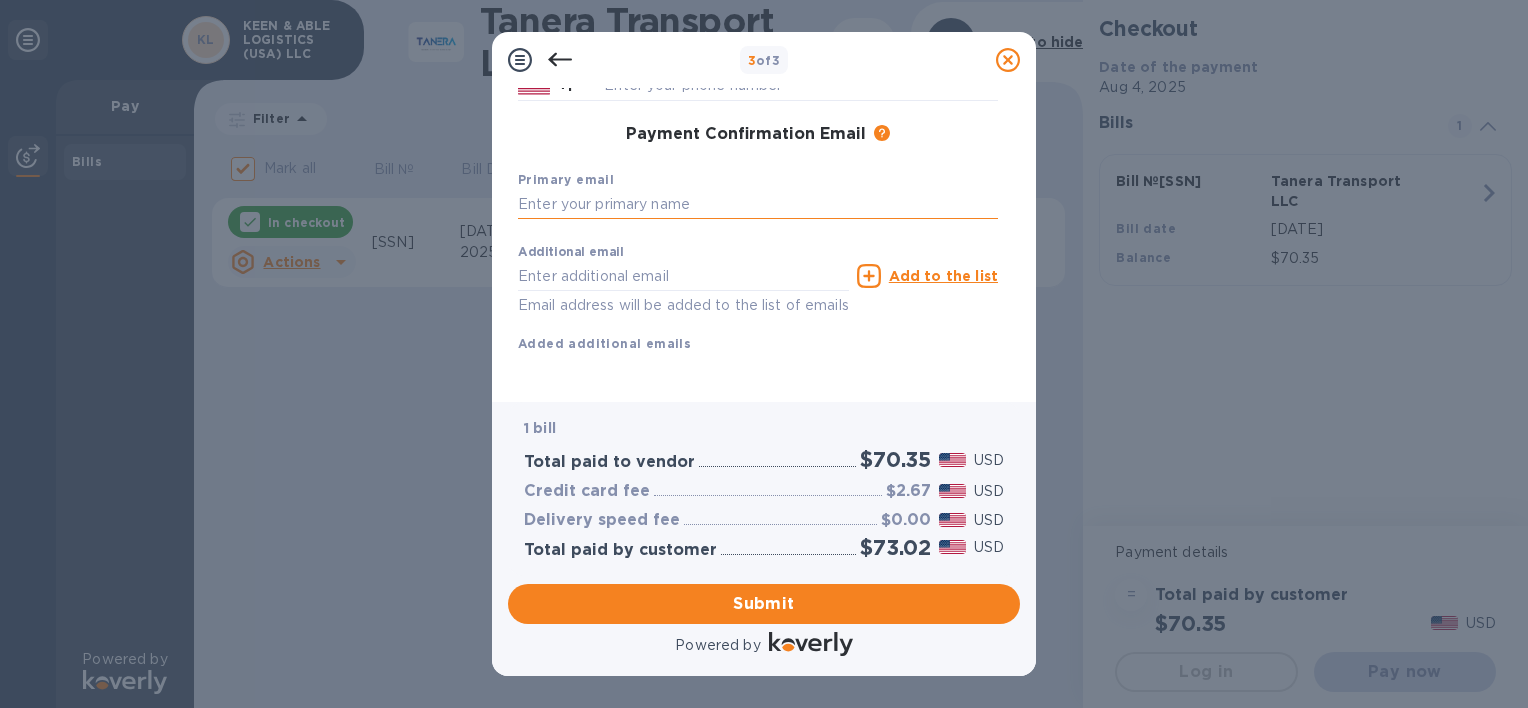 click at bounding box center [758, 205] 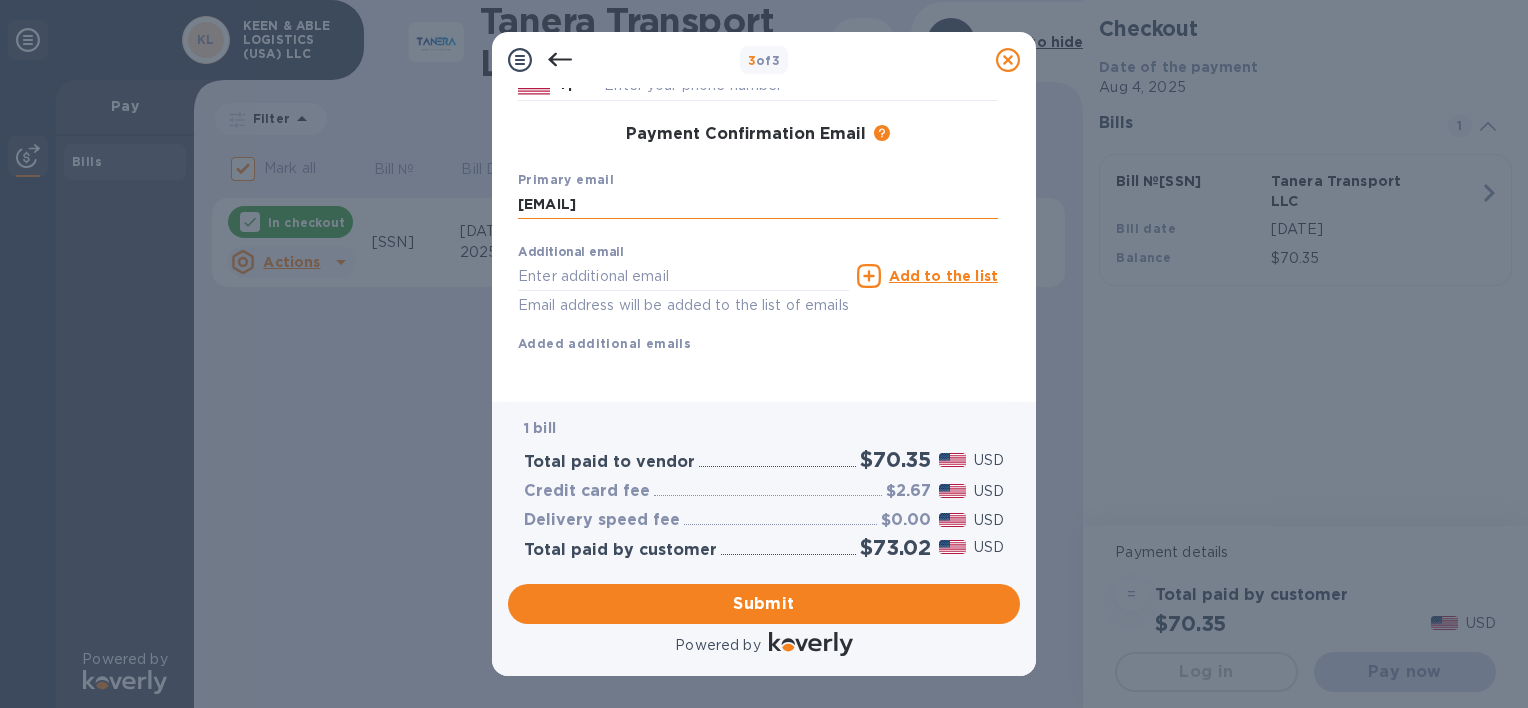 type on "[FIRST]" 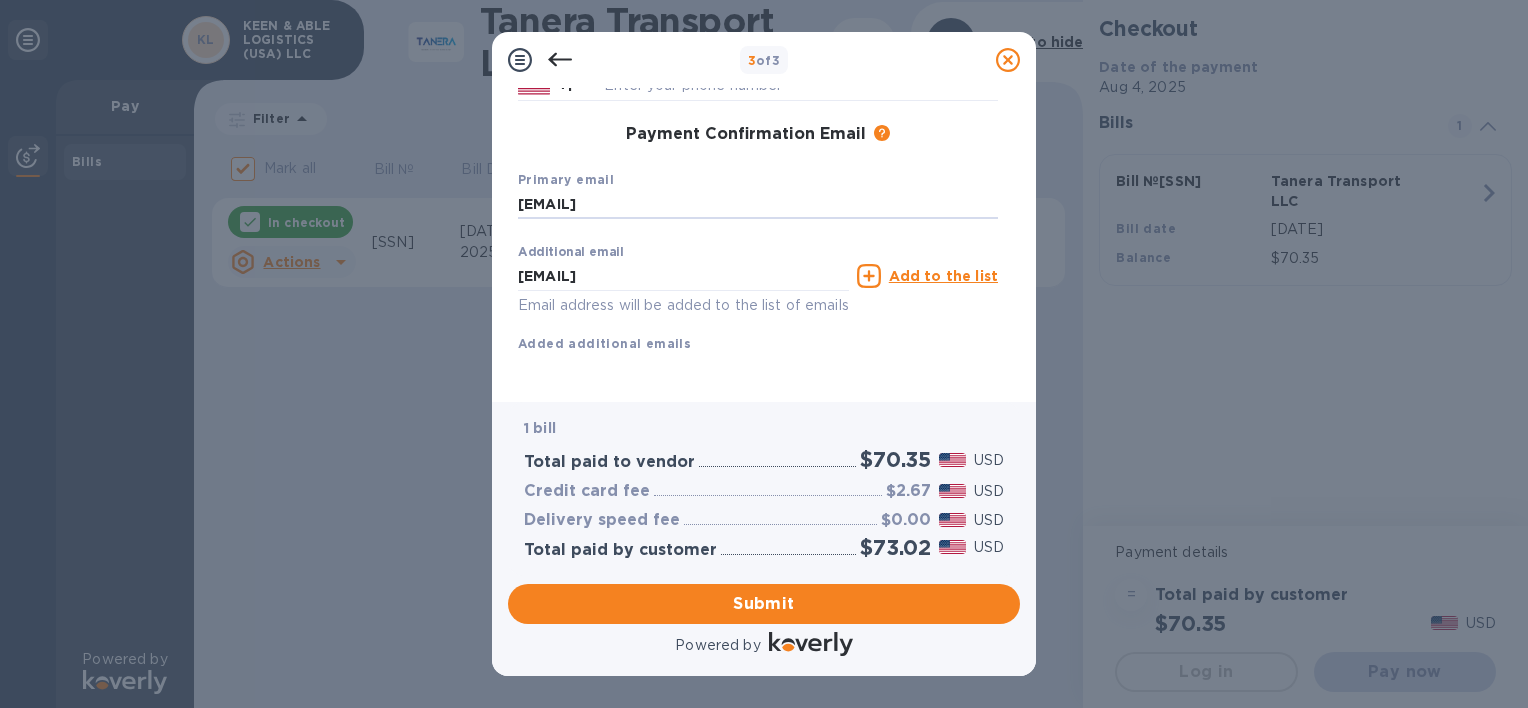 scroll, scrollTop: 319, scrollLeft: 0, axis: vertical 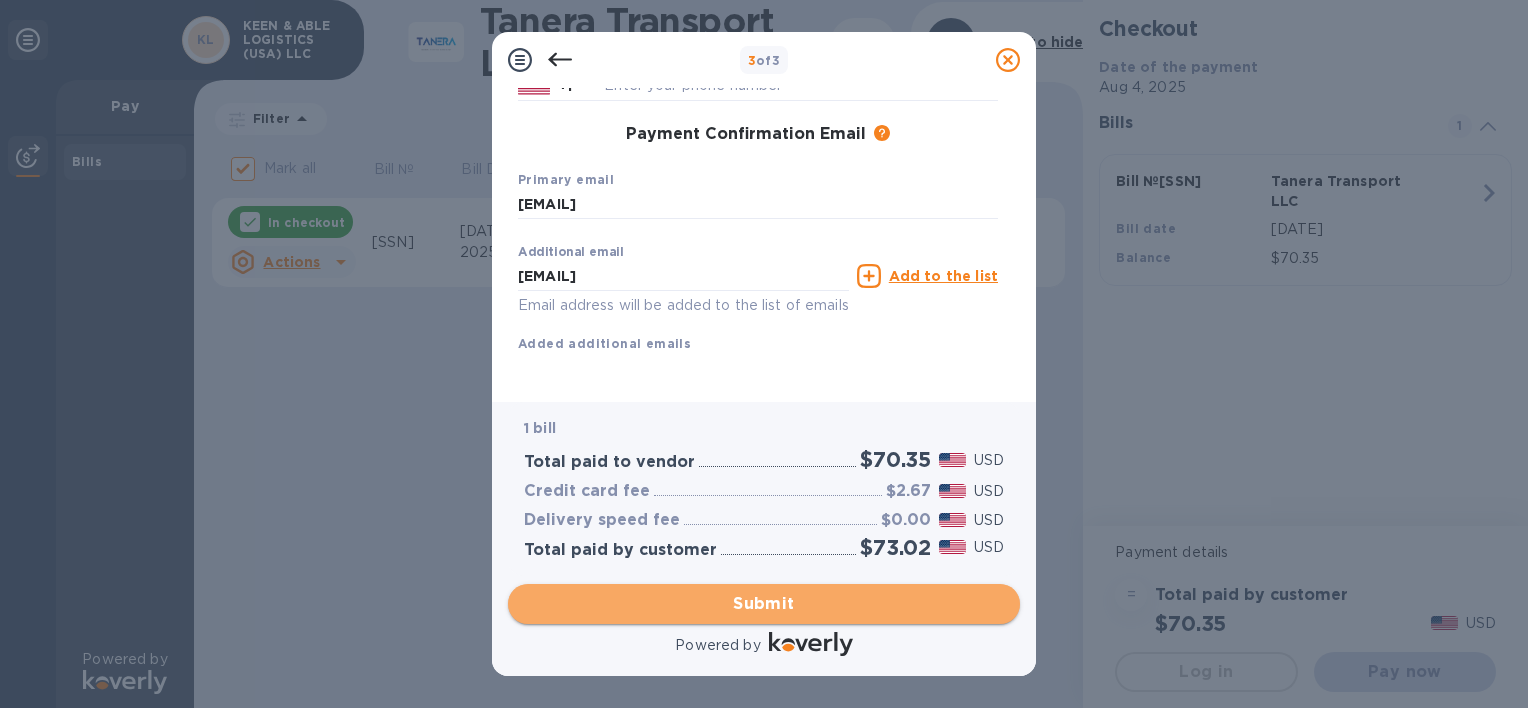click on "Submit" at bounding box center (764, 604) 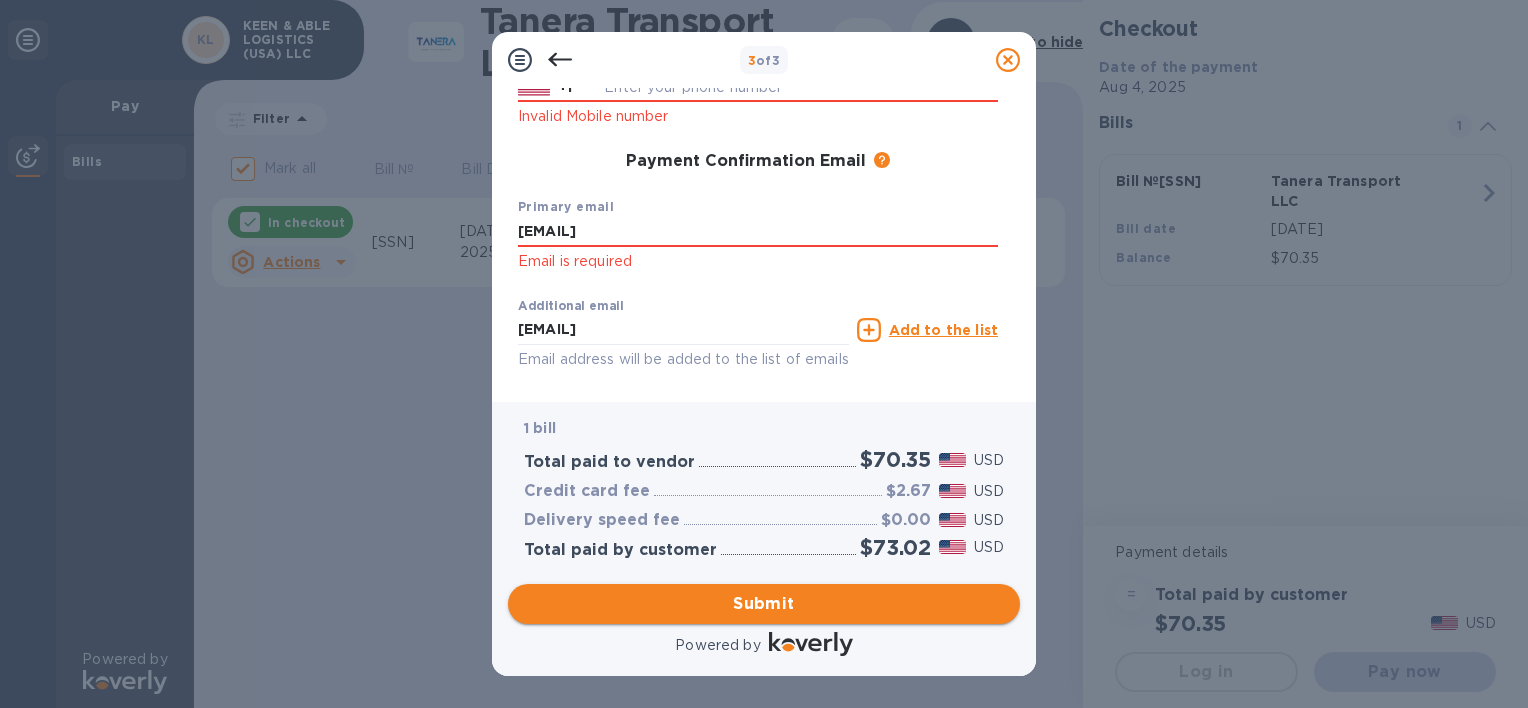 scroll, scrollTop: 371, scrollLeft: 0, axis: vertical 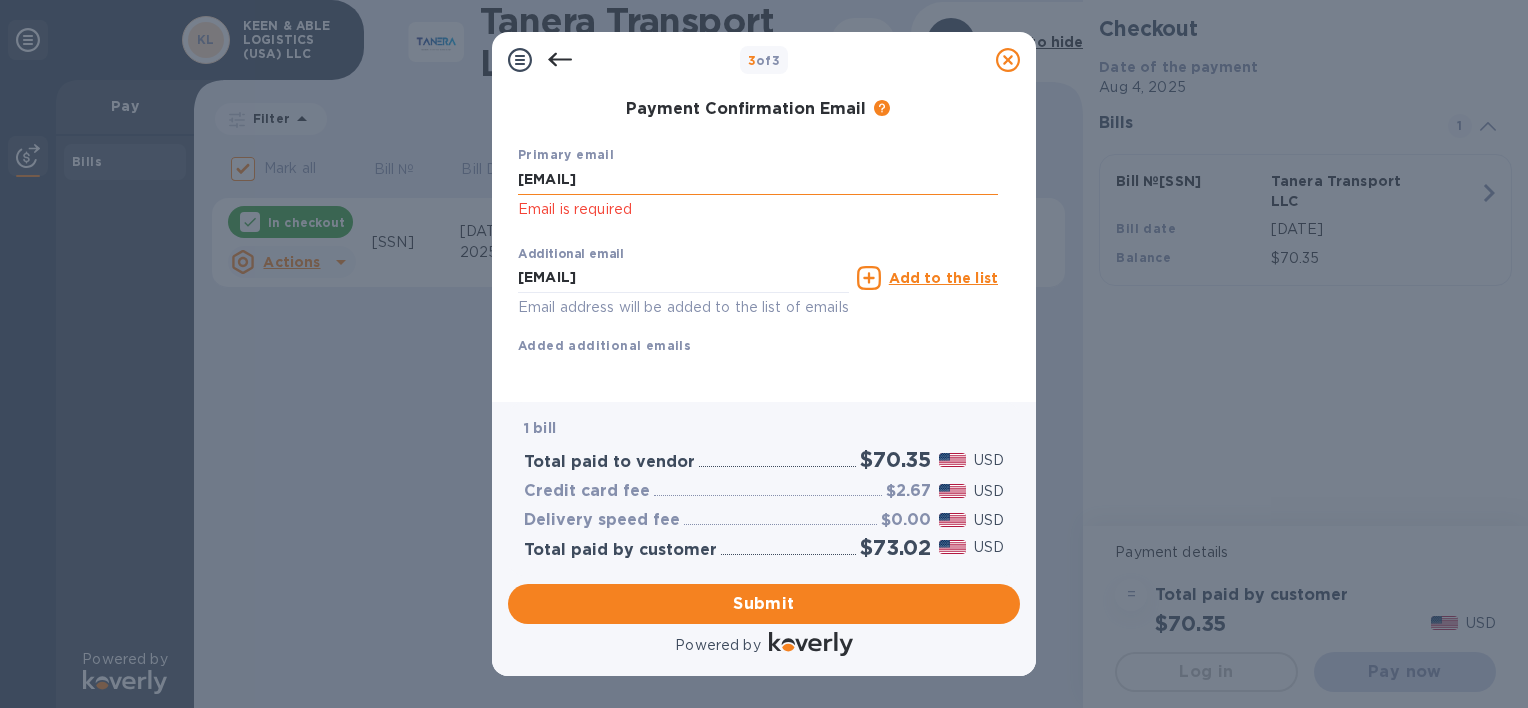 click on "[EMAIL]" at bounding box center [758, 180] 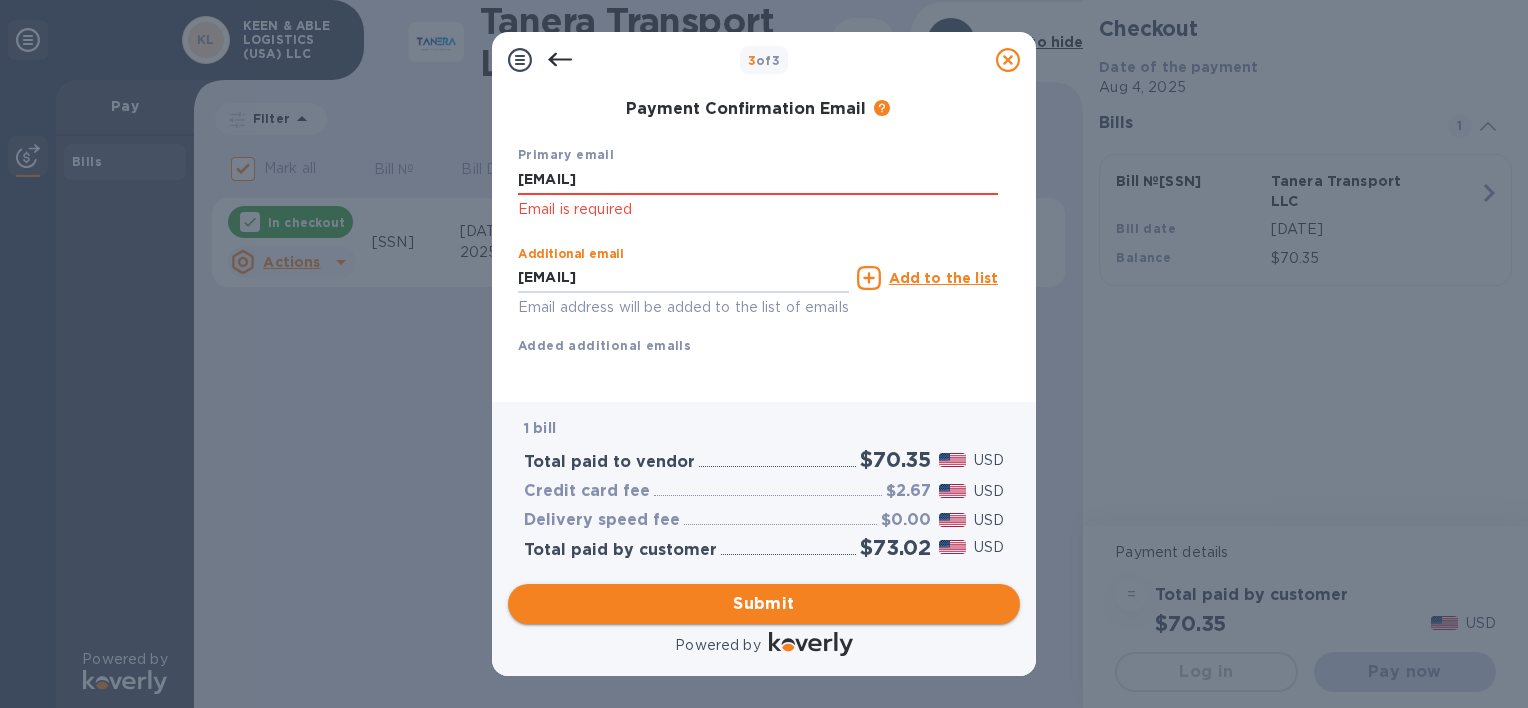 click on "Submit" at bounding box center [764, 604] 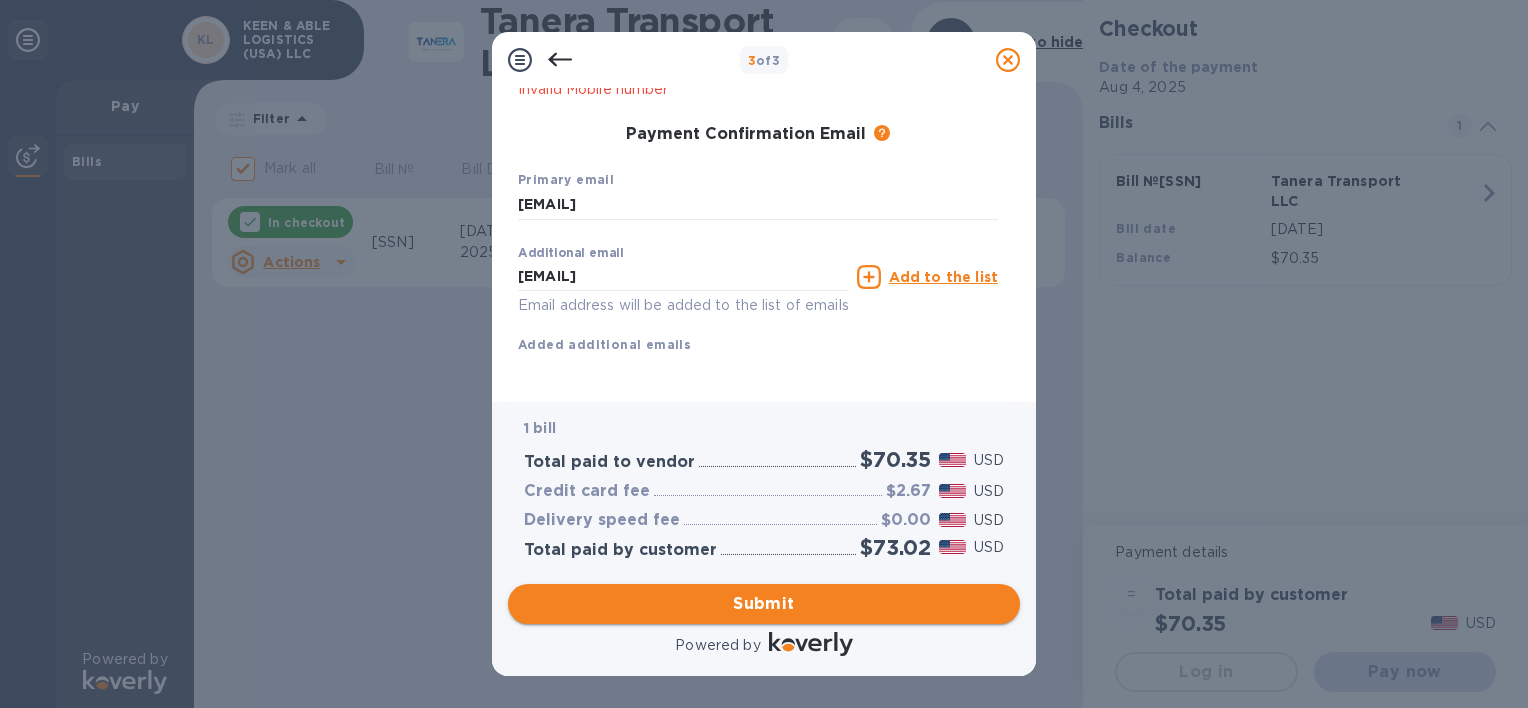 click on "Submit" at bounding box center (764, 604) 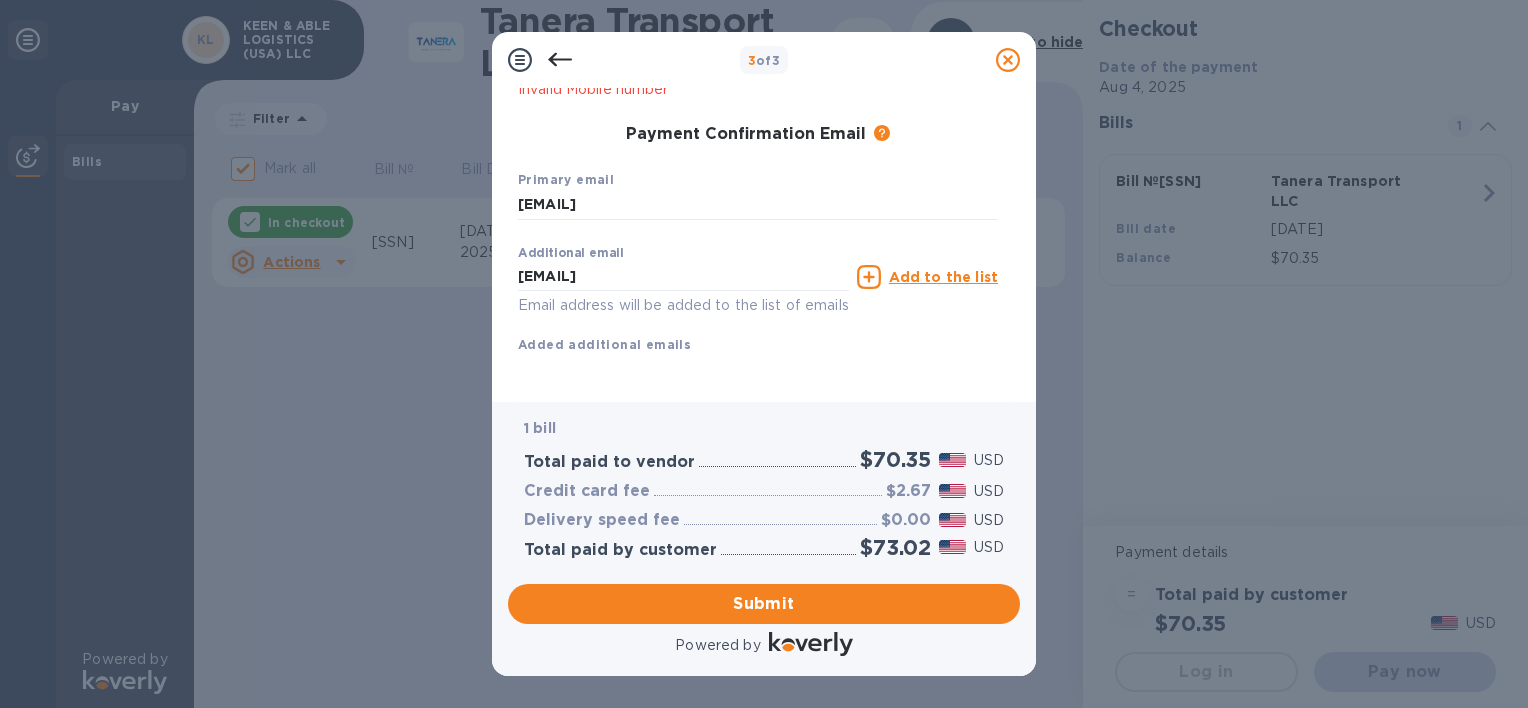 click on "Email address will be added to the list of emails" at bounding box center [683, 305] 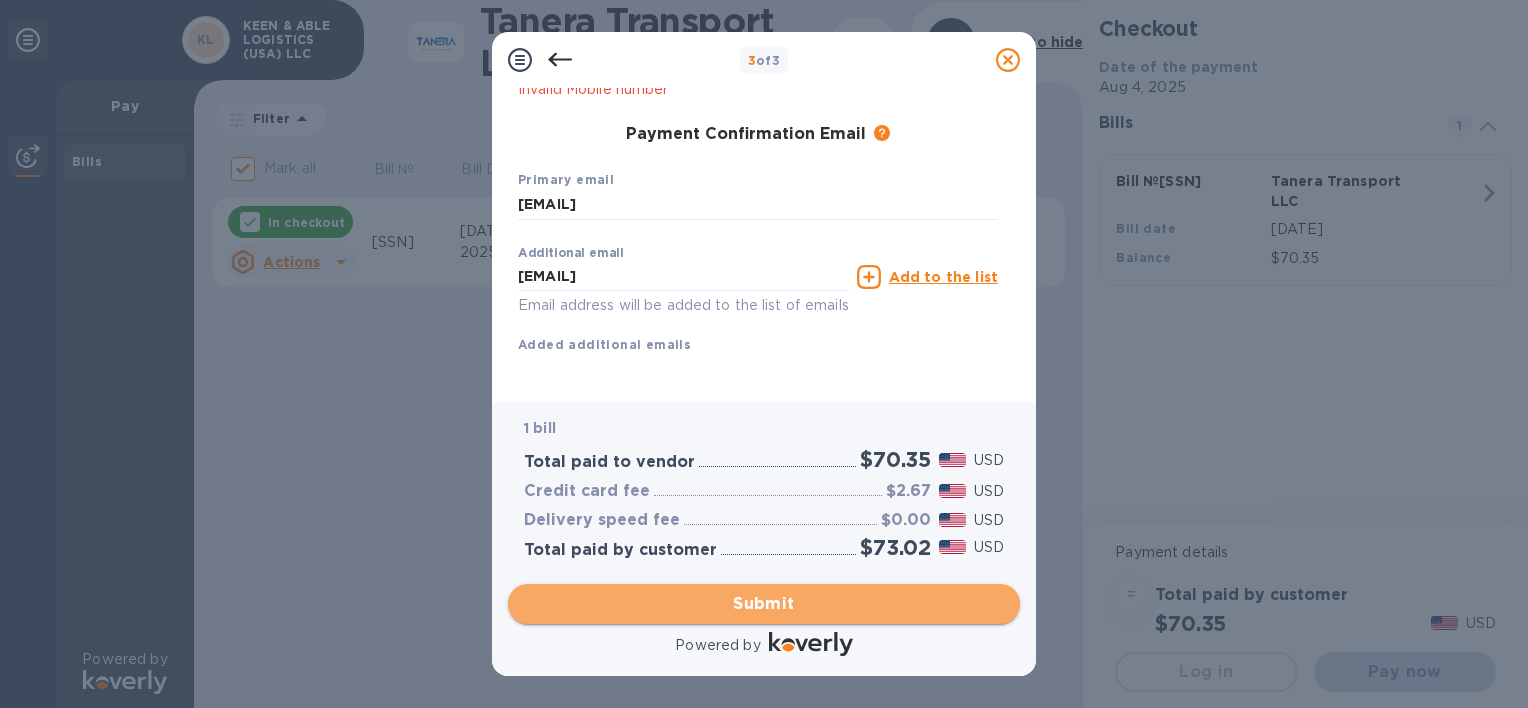 click on "Submit" at bounding box center (764, 604) 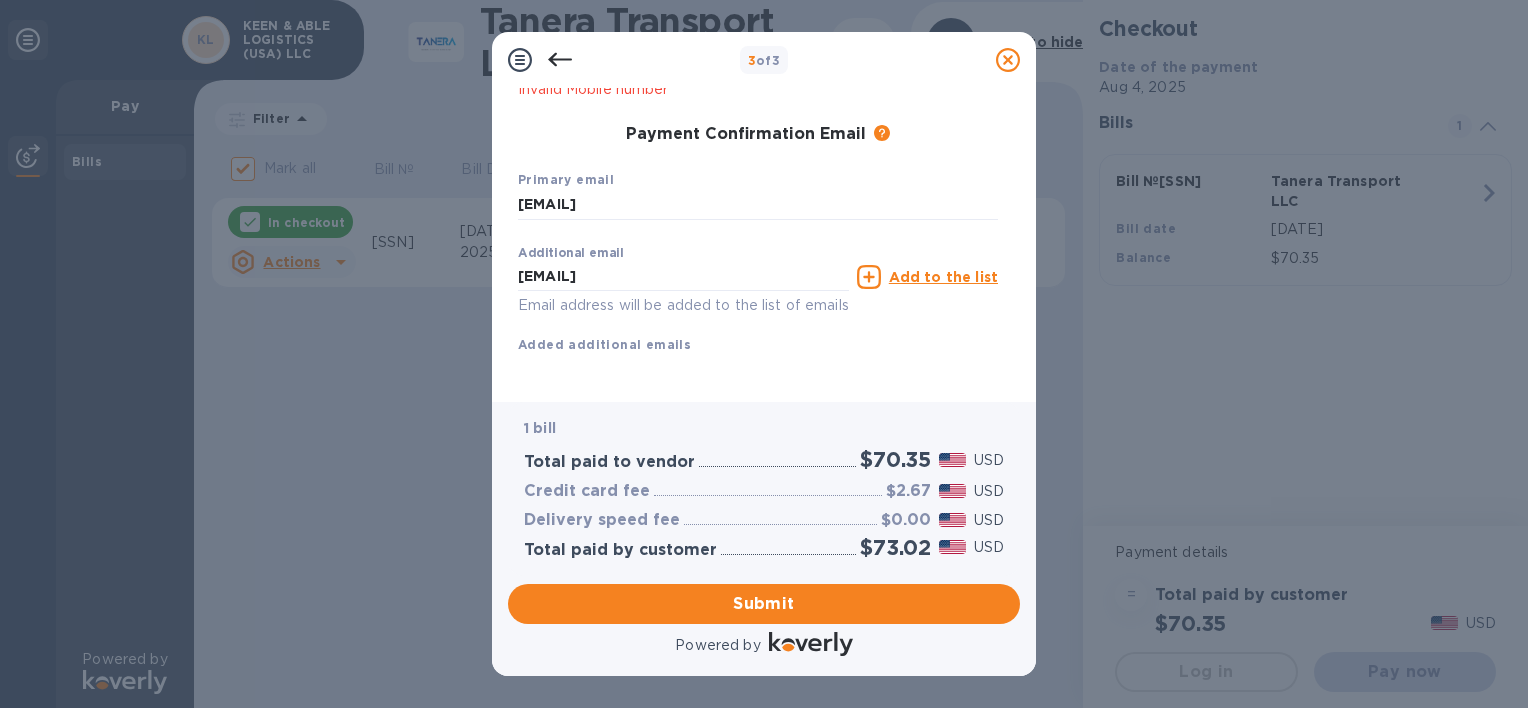 click on "Primary email [EMAIL]" at bounding box center [758, 194] 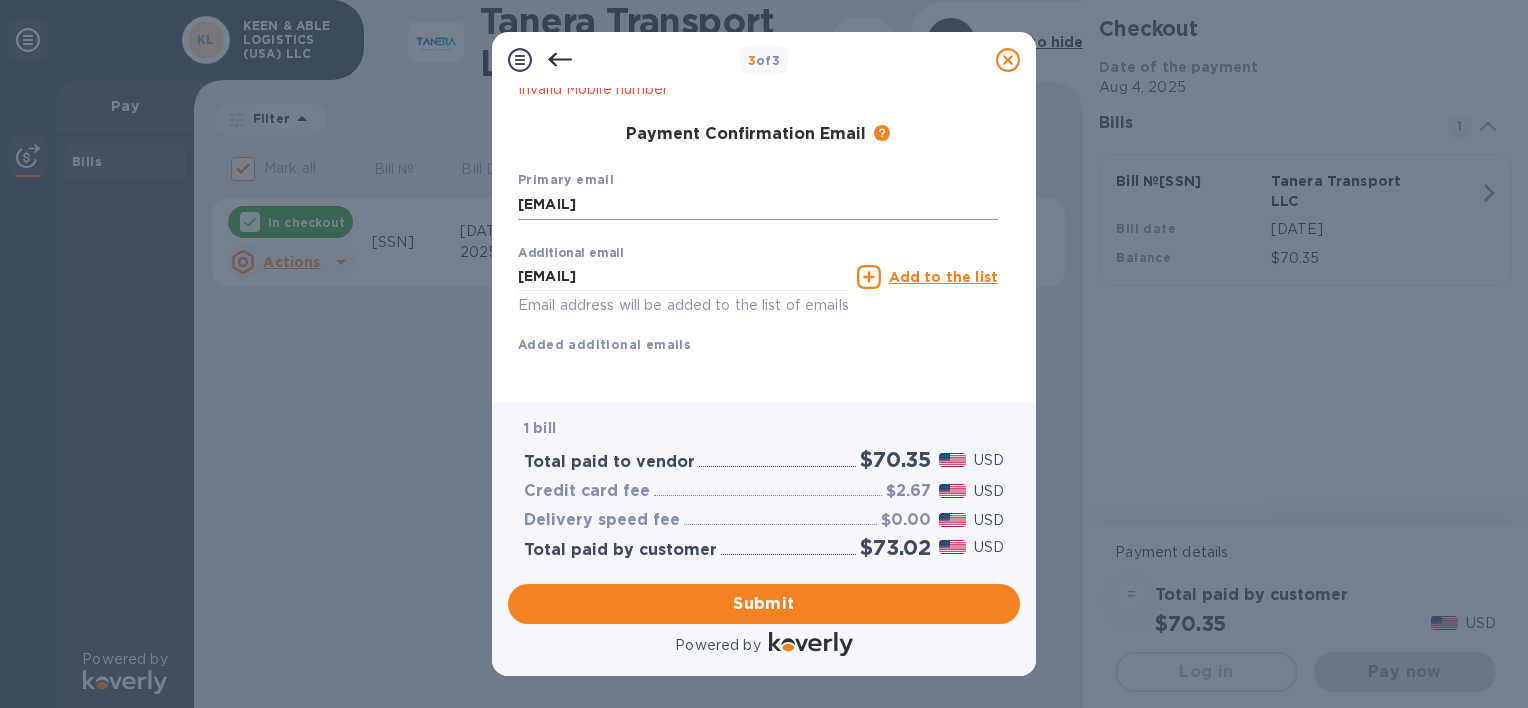 click on "[EMAIL]" at bounding box center (758, 205) 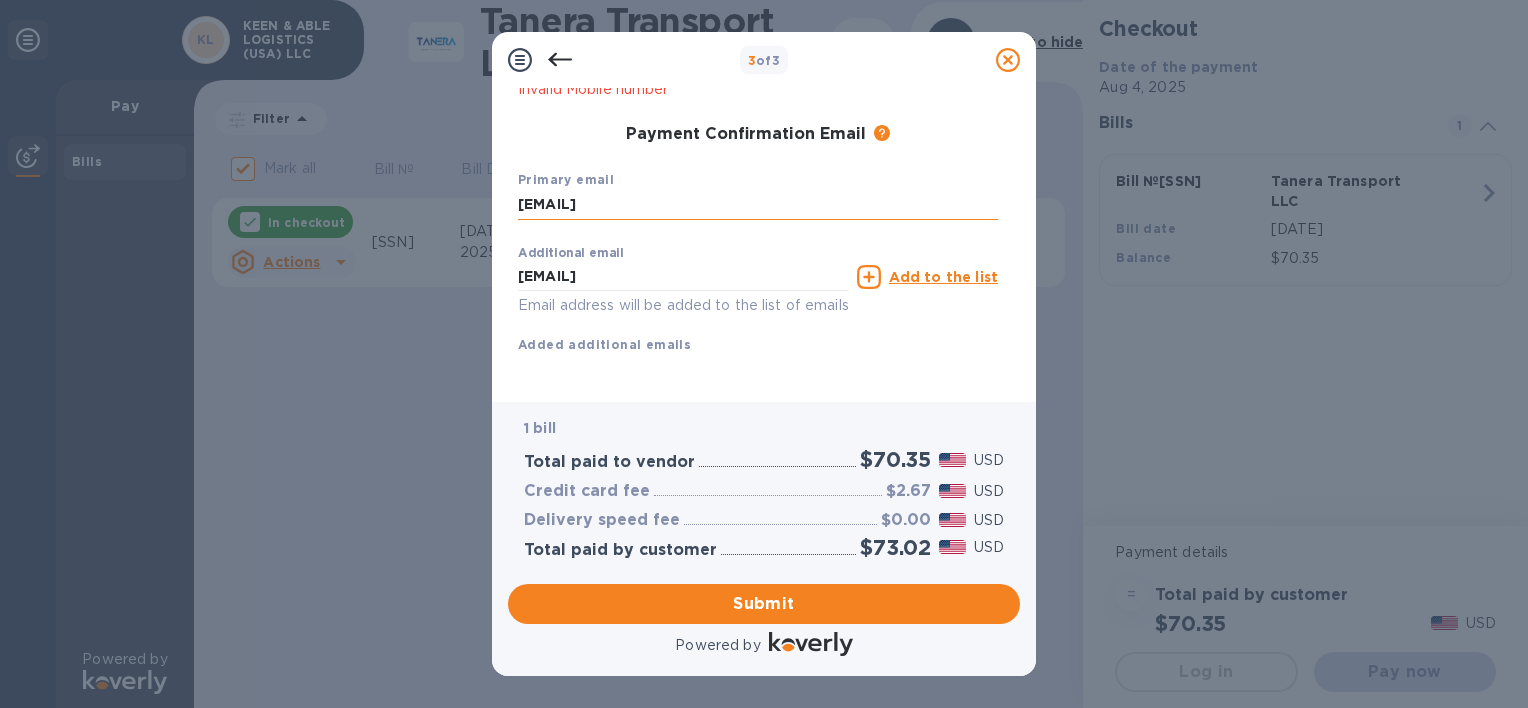 click on "[EMAIL]" at bounding box center [758, 205] 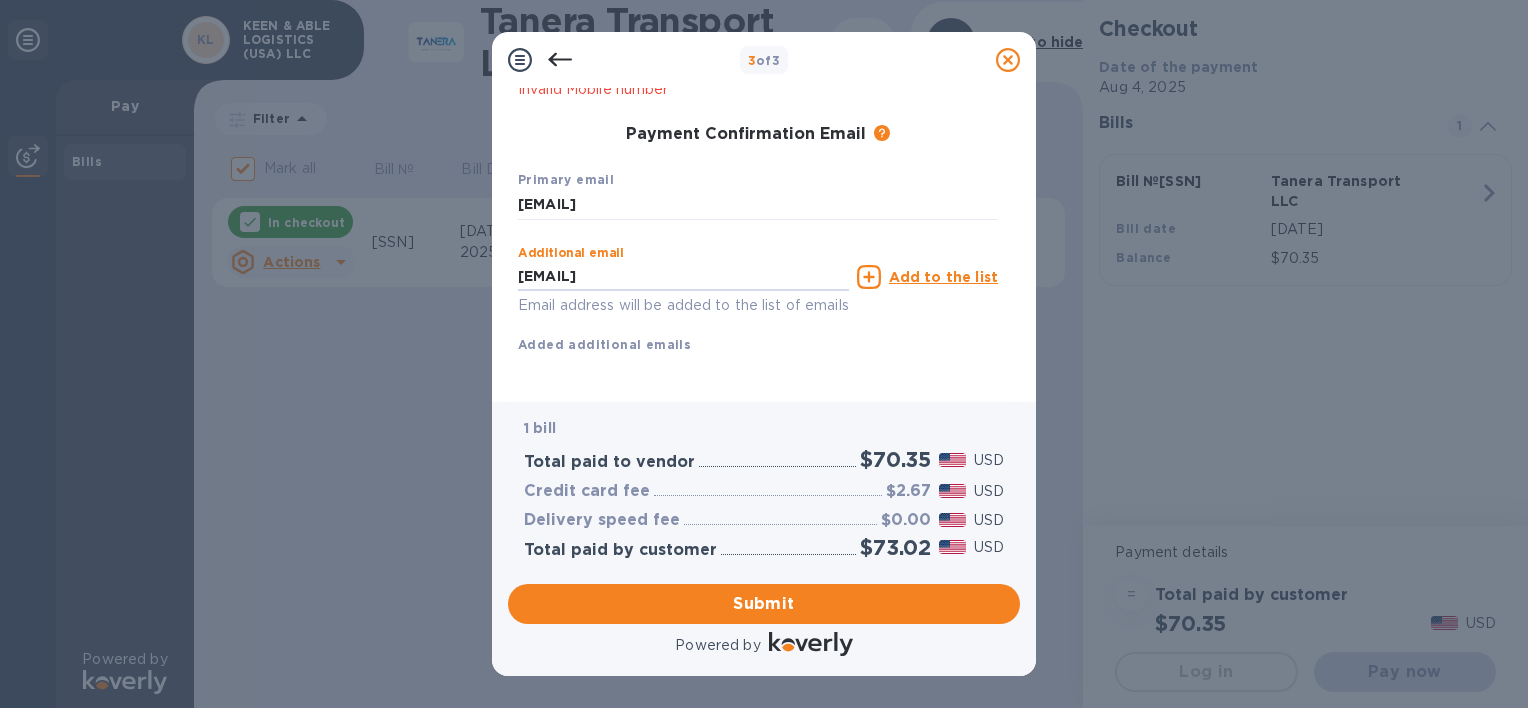 type 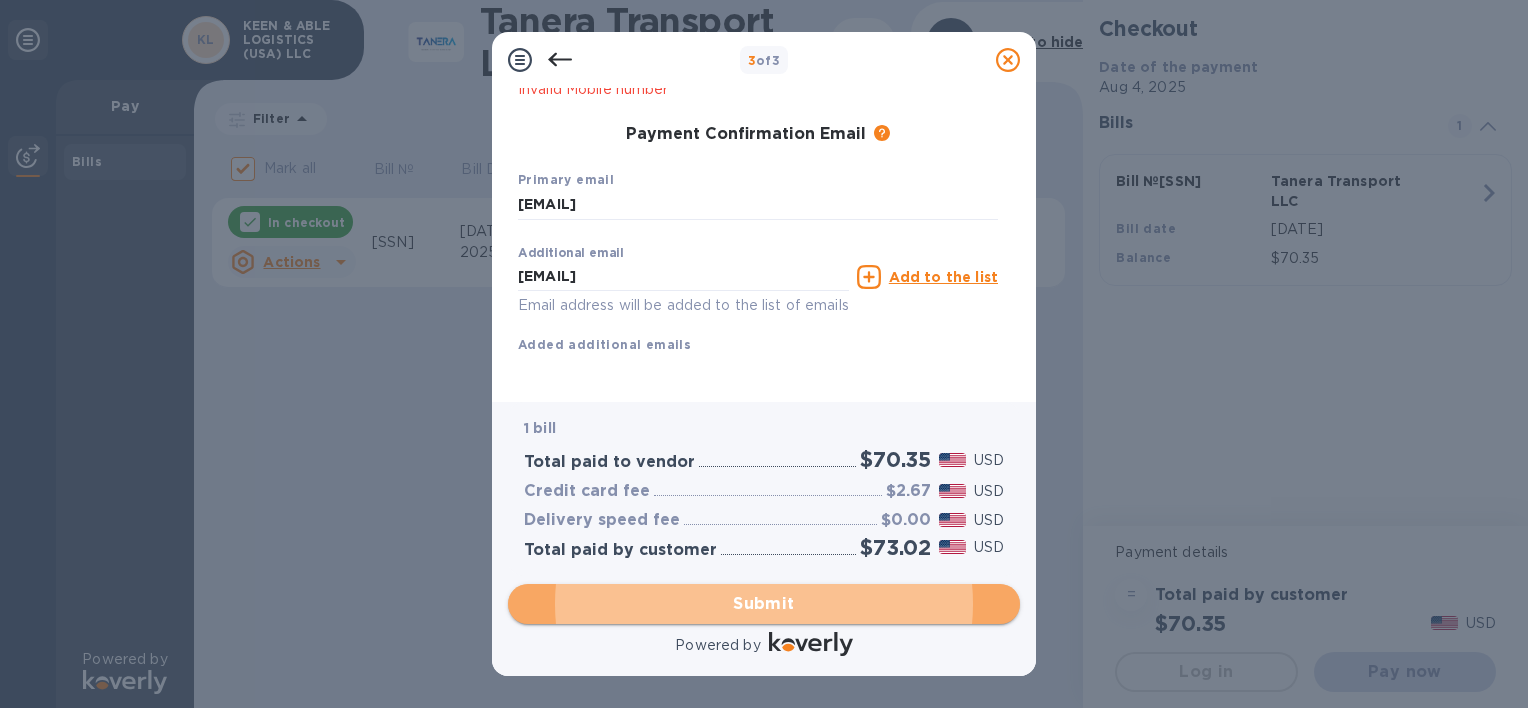 click on "Submit" at bounding box center [764, 604] 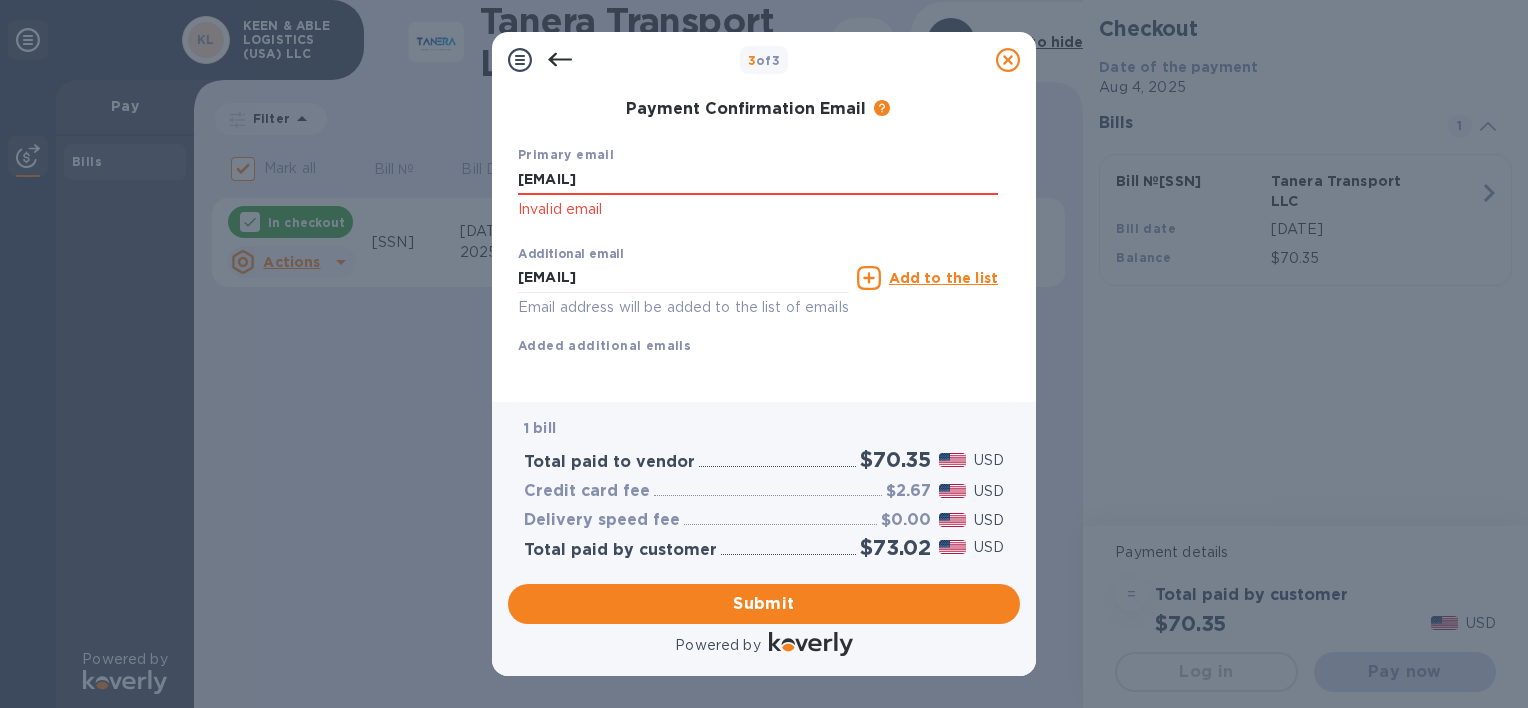 drag, startPoint x: 736, startPoint y: 185, endPoint x: 484, endPoint y: 164, distance: 252.87349 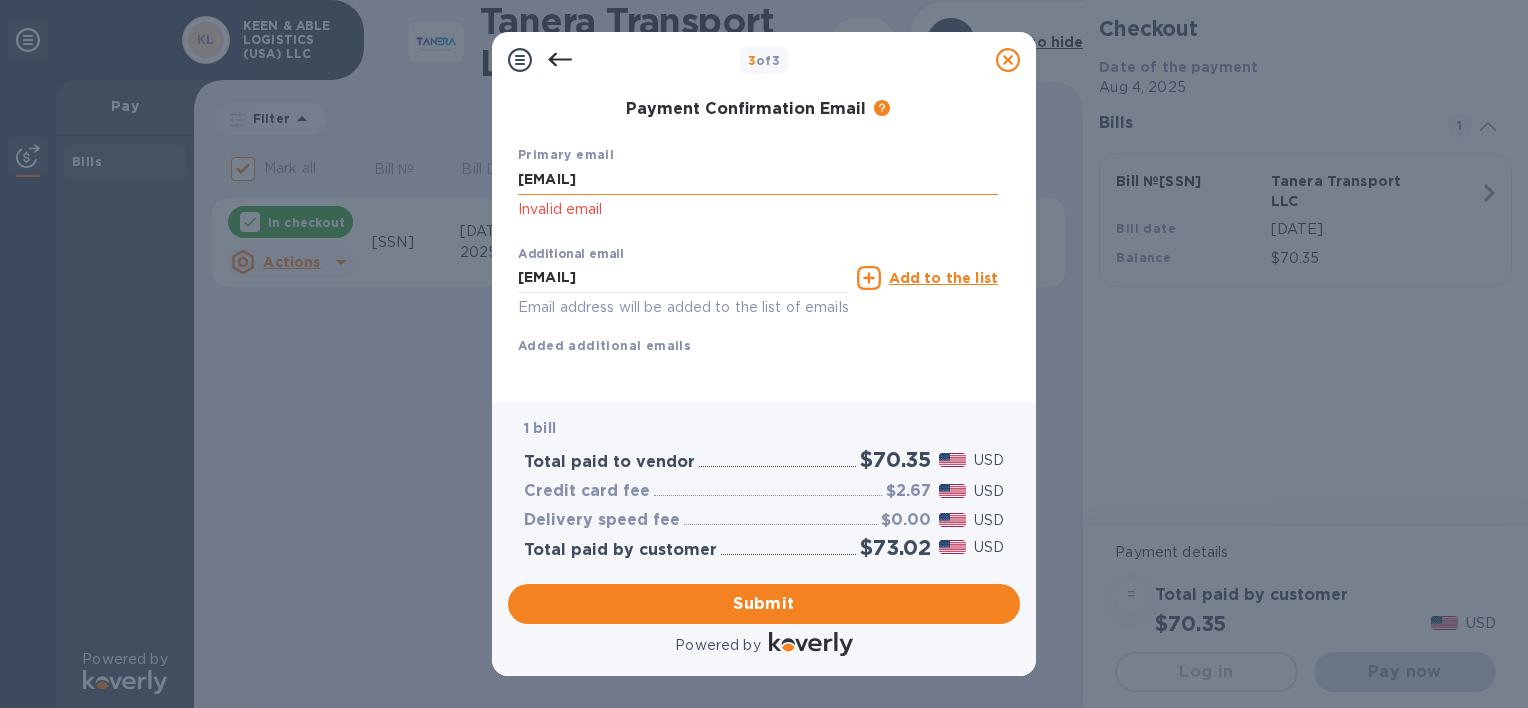 click on "[EMAIL]" at bounding box center [758, 180] 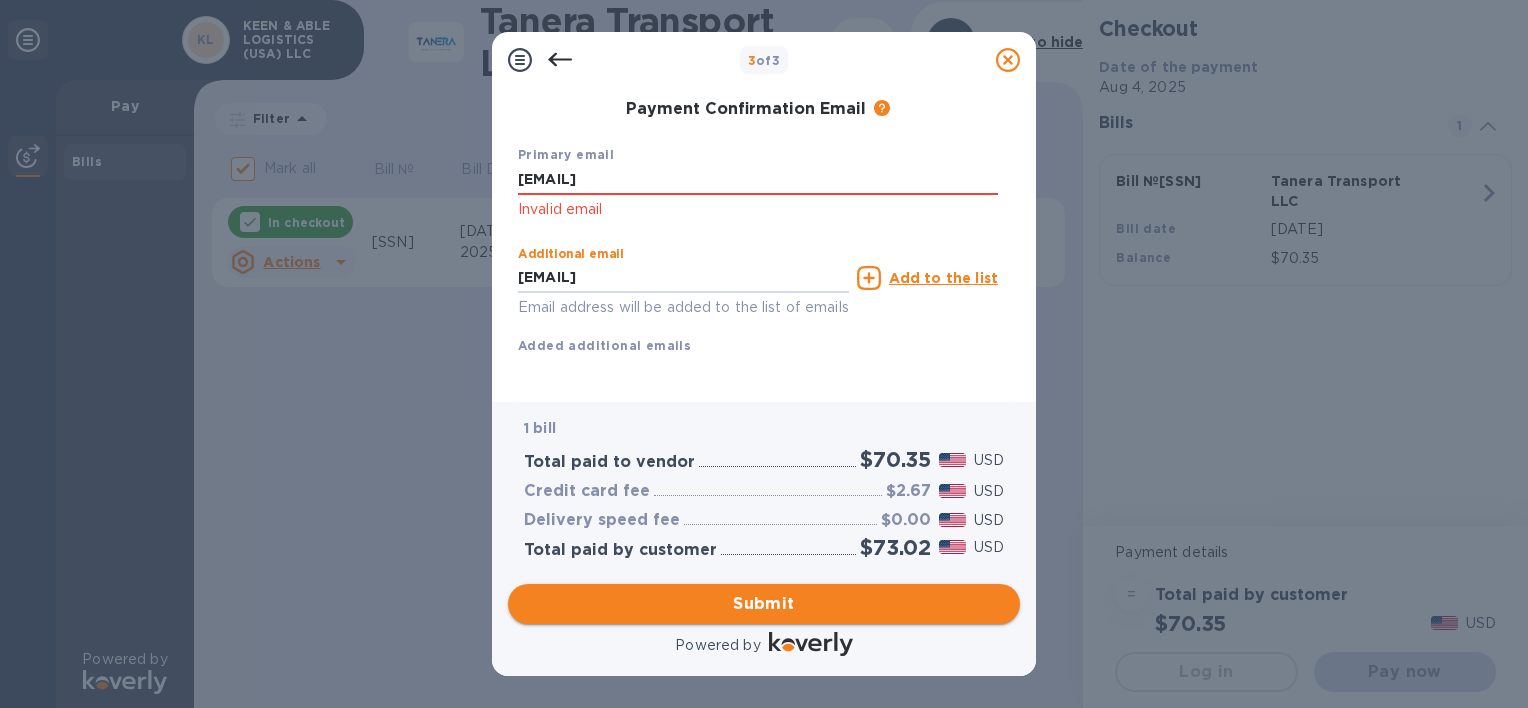 click on "Submit" at bounding box center [764, 604] 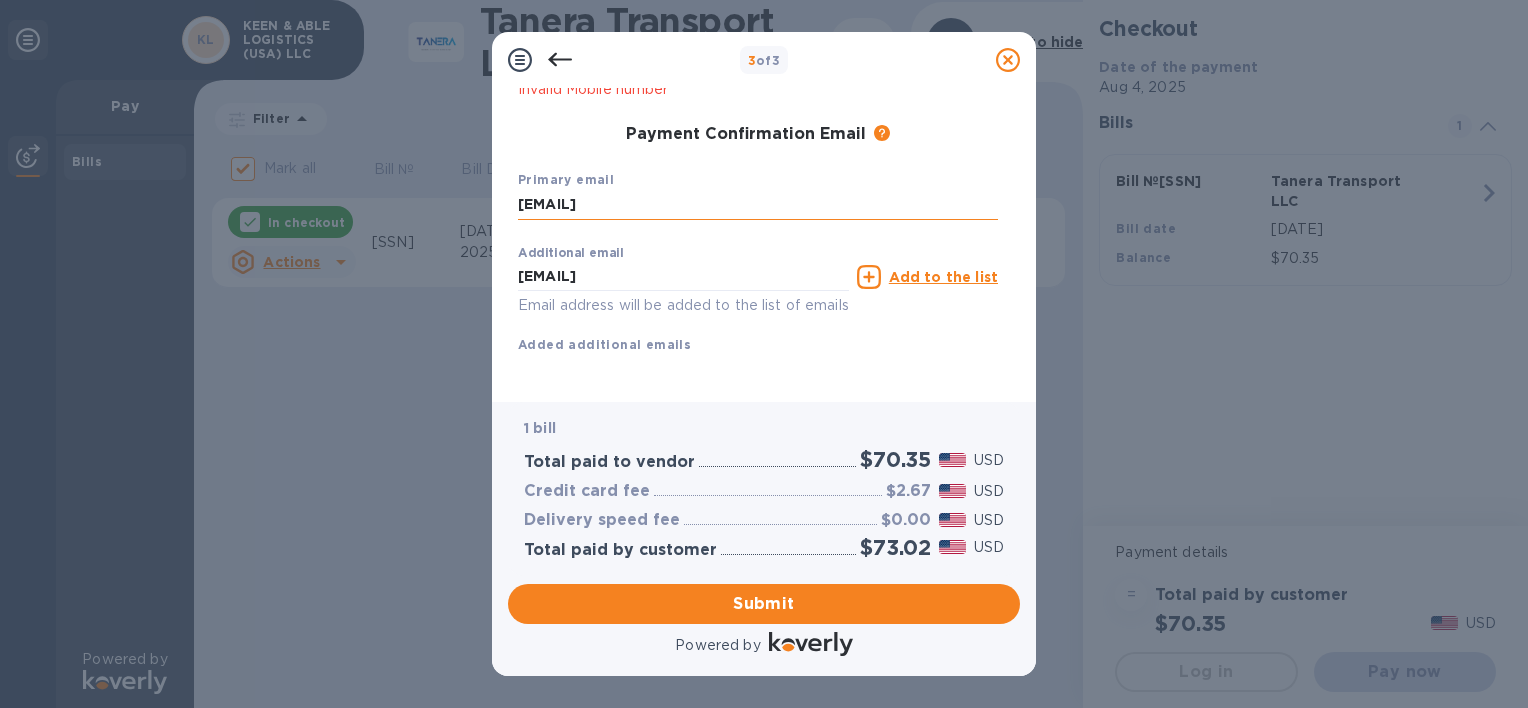 click on "[EMAIL]" at bounding box center [758, 205] 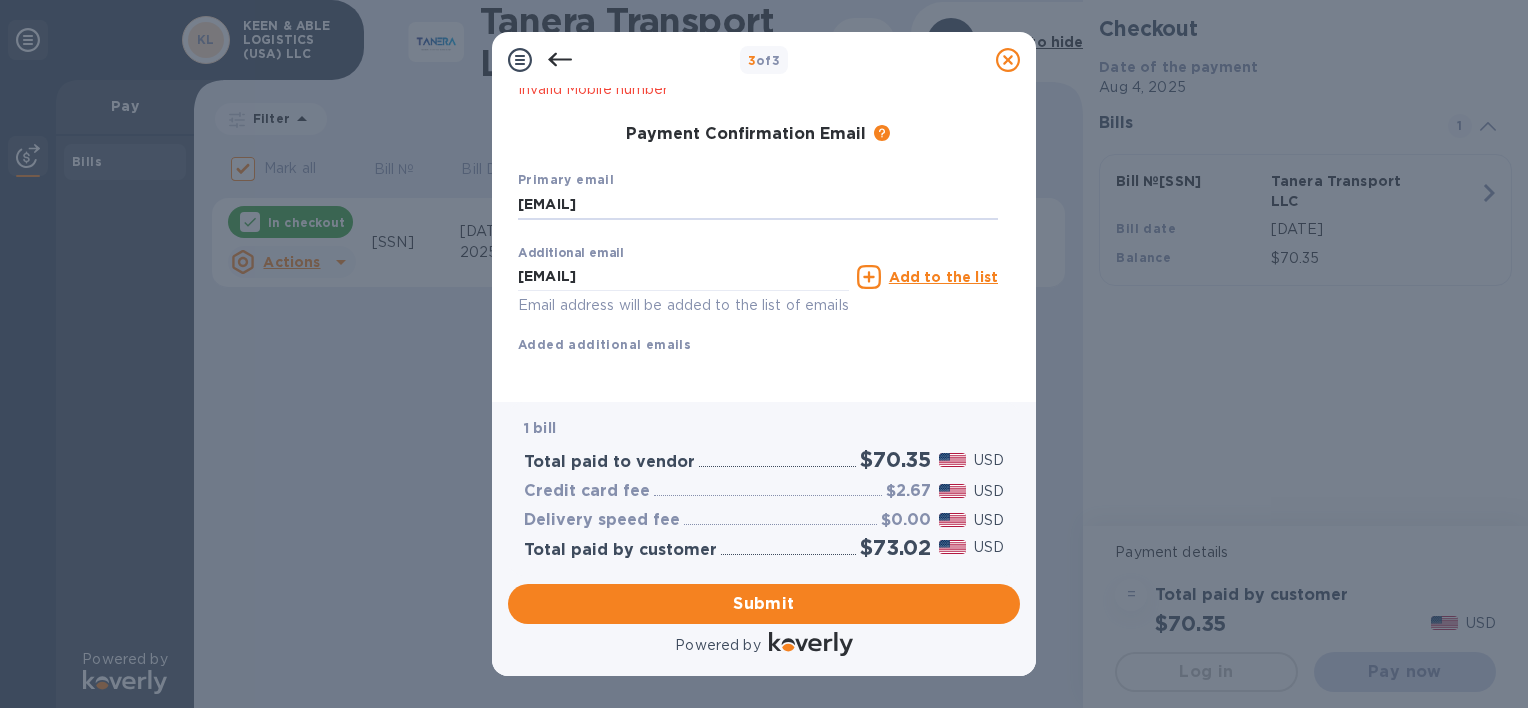 drag, startPoint x: 754, startPoint y: 178, endPoint x: 403, endPoint y: 164, distance: 351.27908 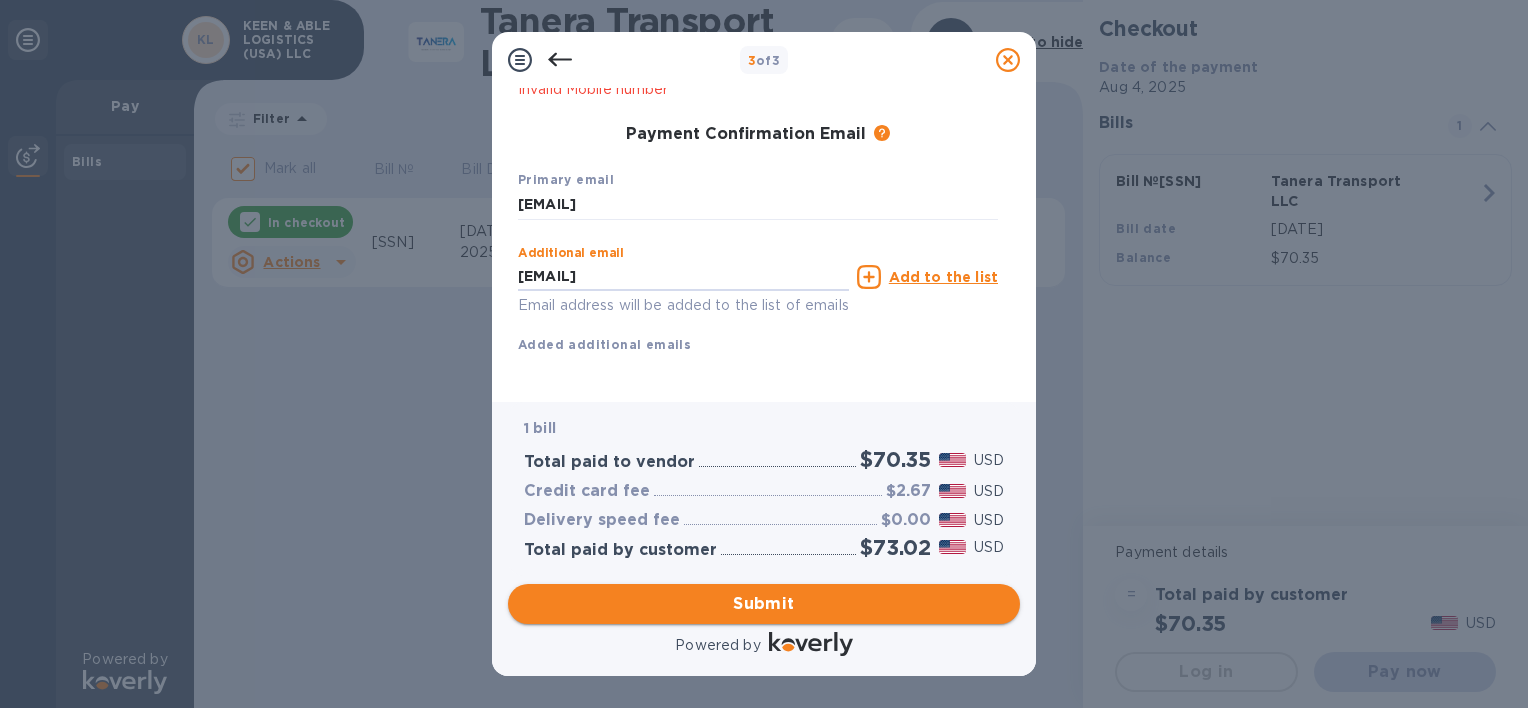 type on "[EMAIL]" 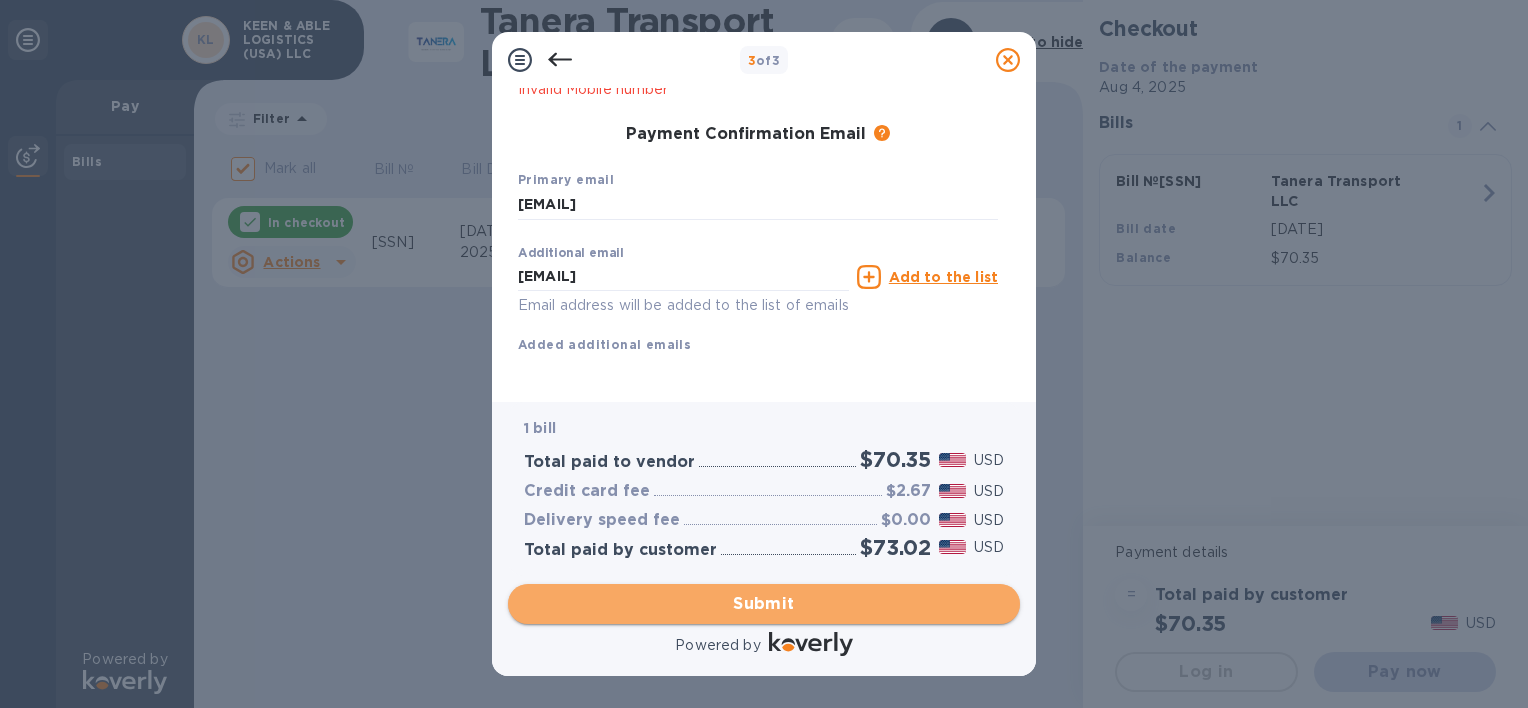 click on "Submit" at bounding box center [764, 604] 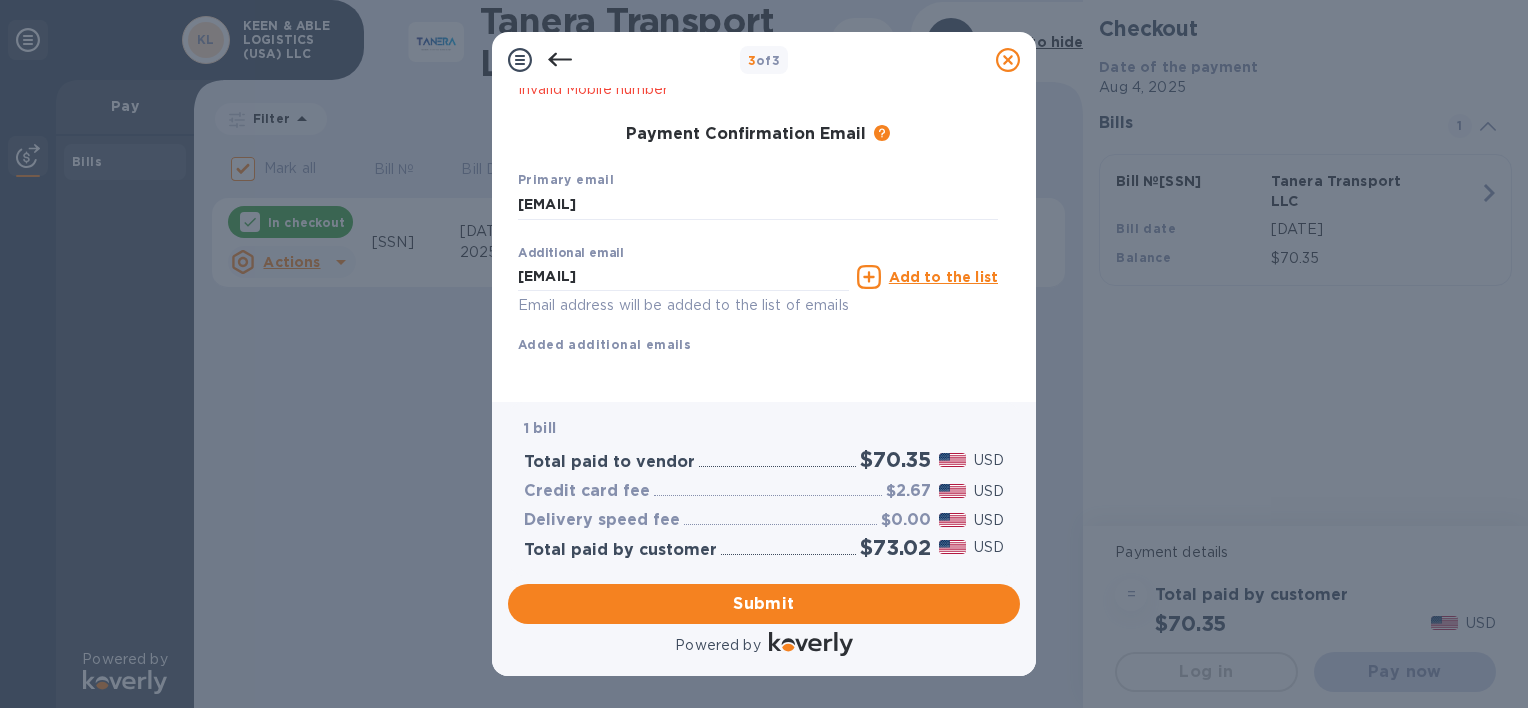 scroll, scrollTop: 372, scrollLeft: 0, axis: vertical 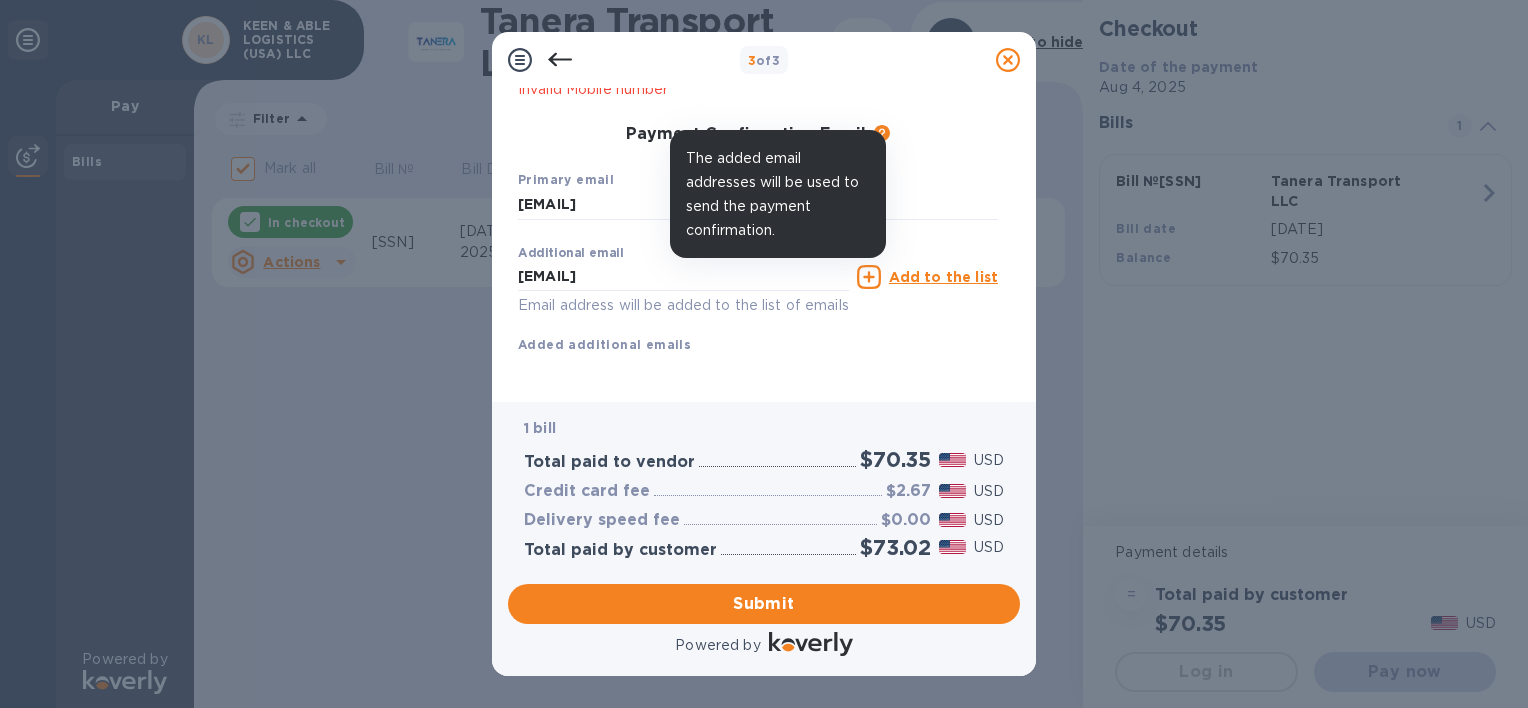 click 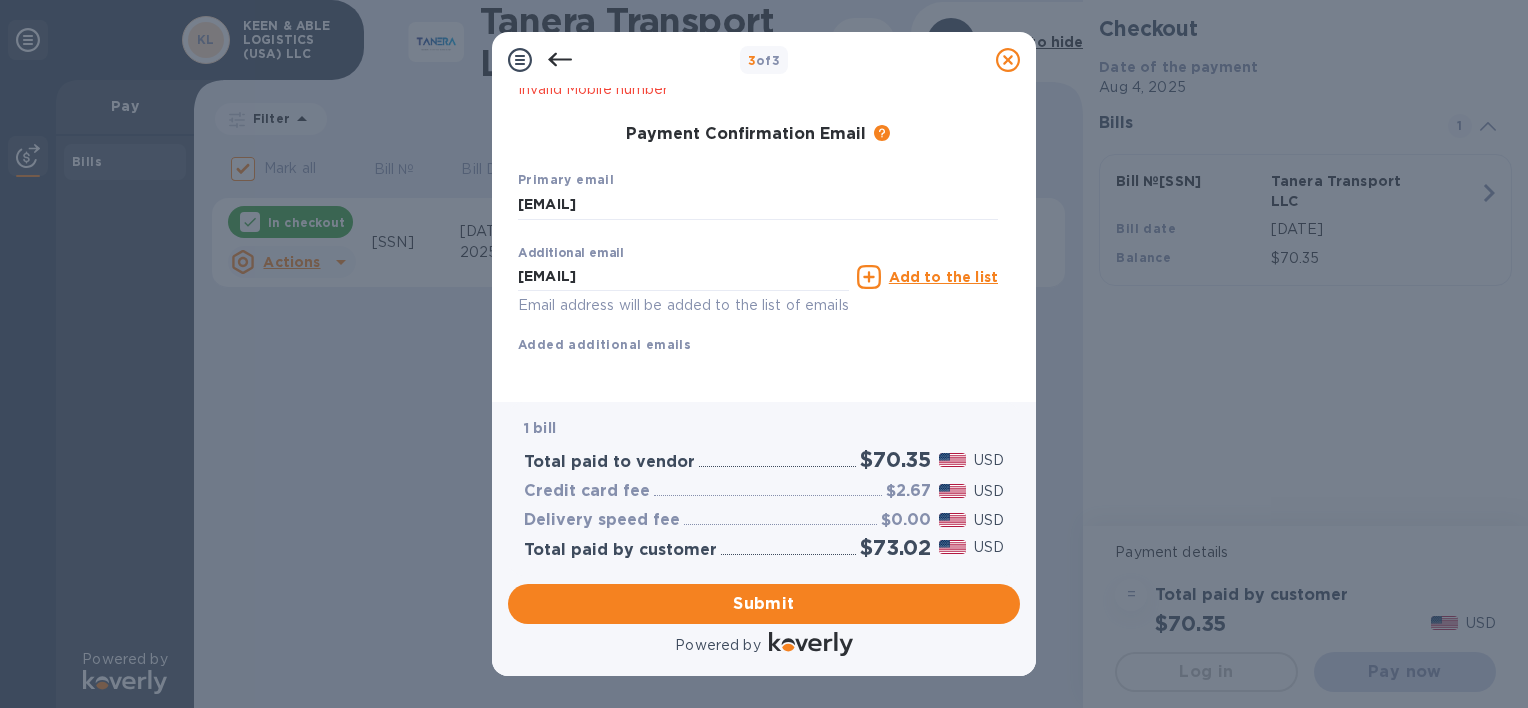 click on "Add to the list" at bounding box center [943, 277] 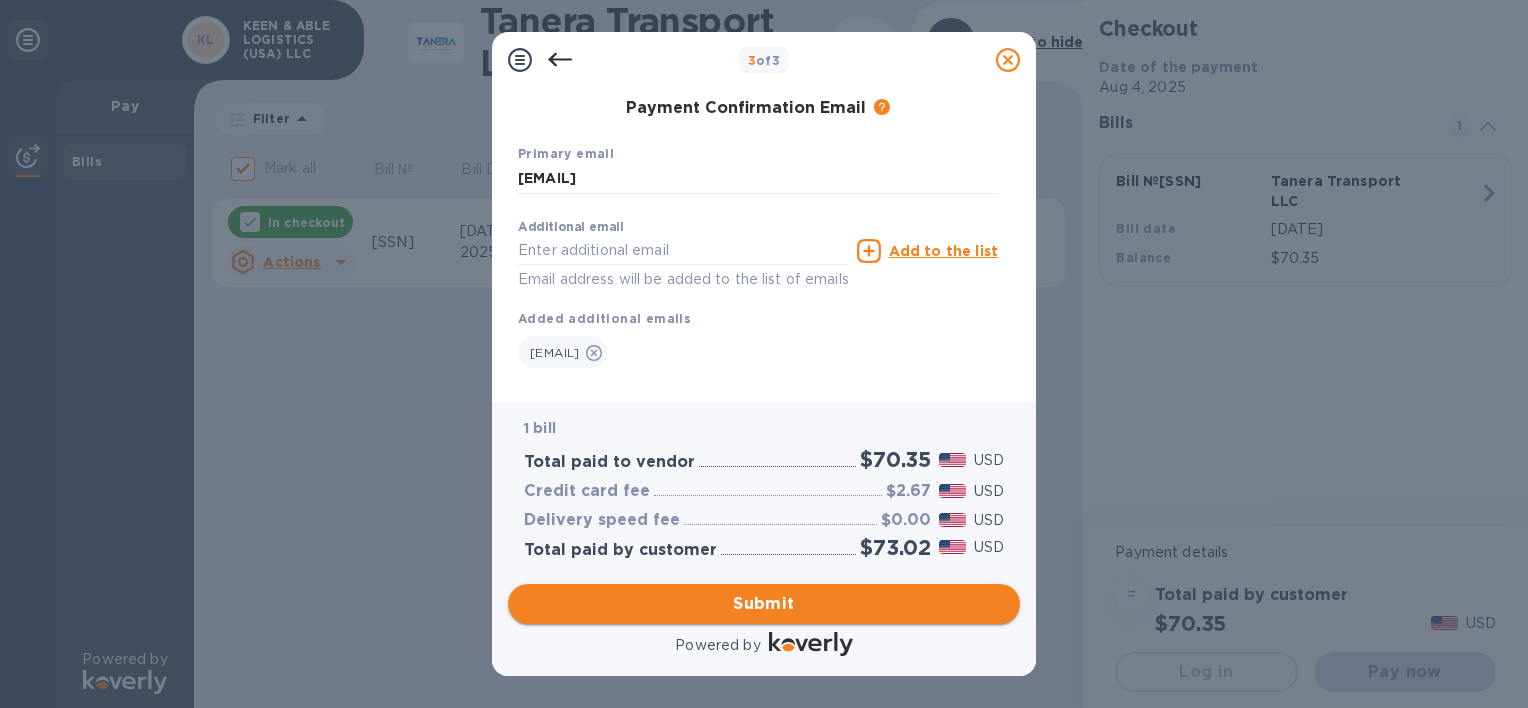 click on "Submit" at bounding box center (764, 604) 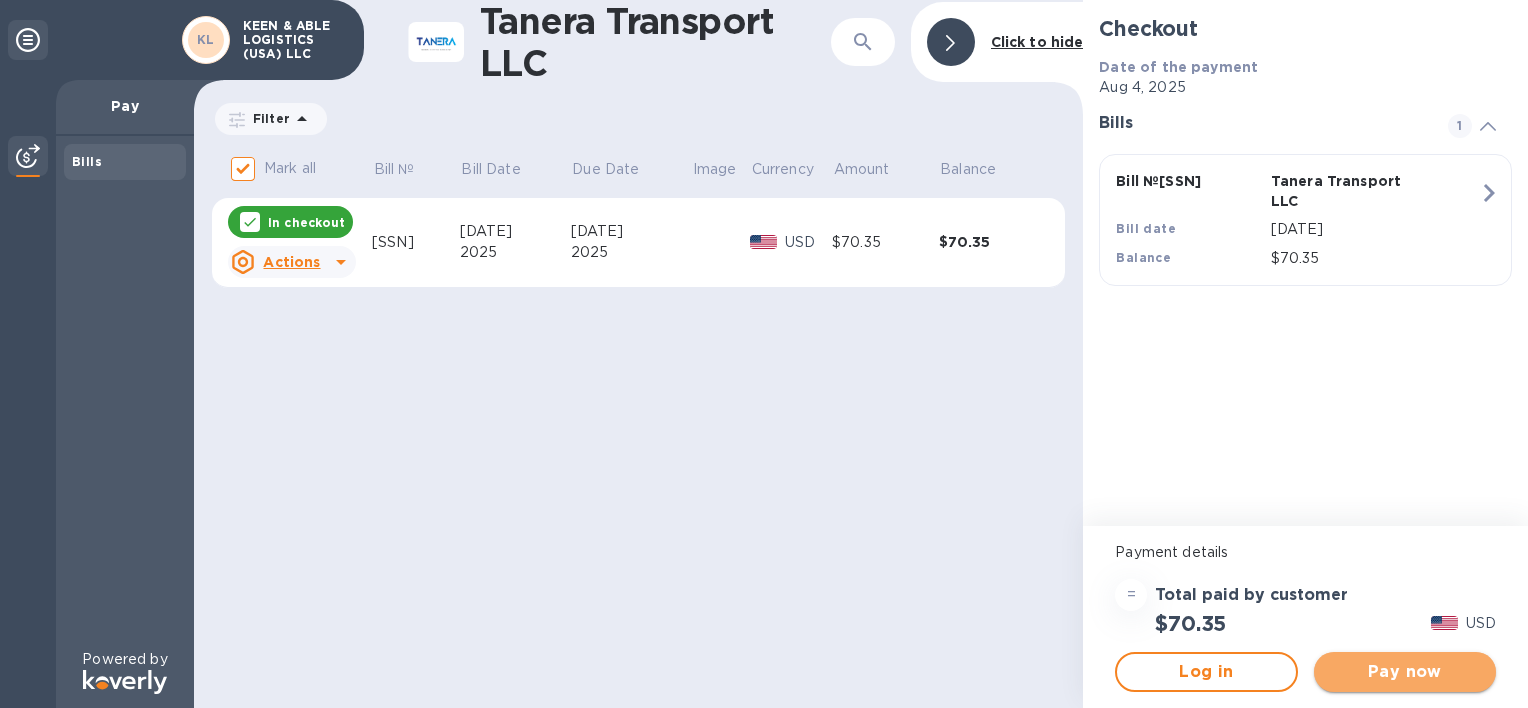 click on "Pay now" at bounding box center [1405, 672] 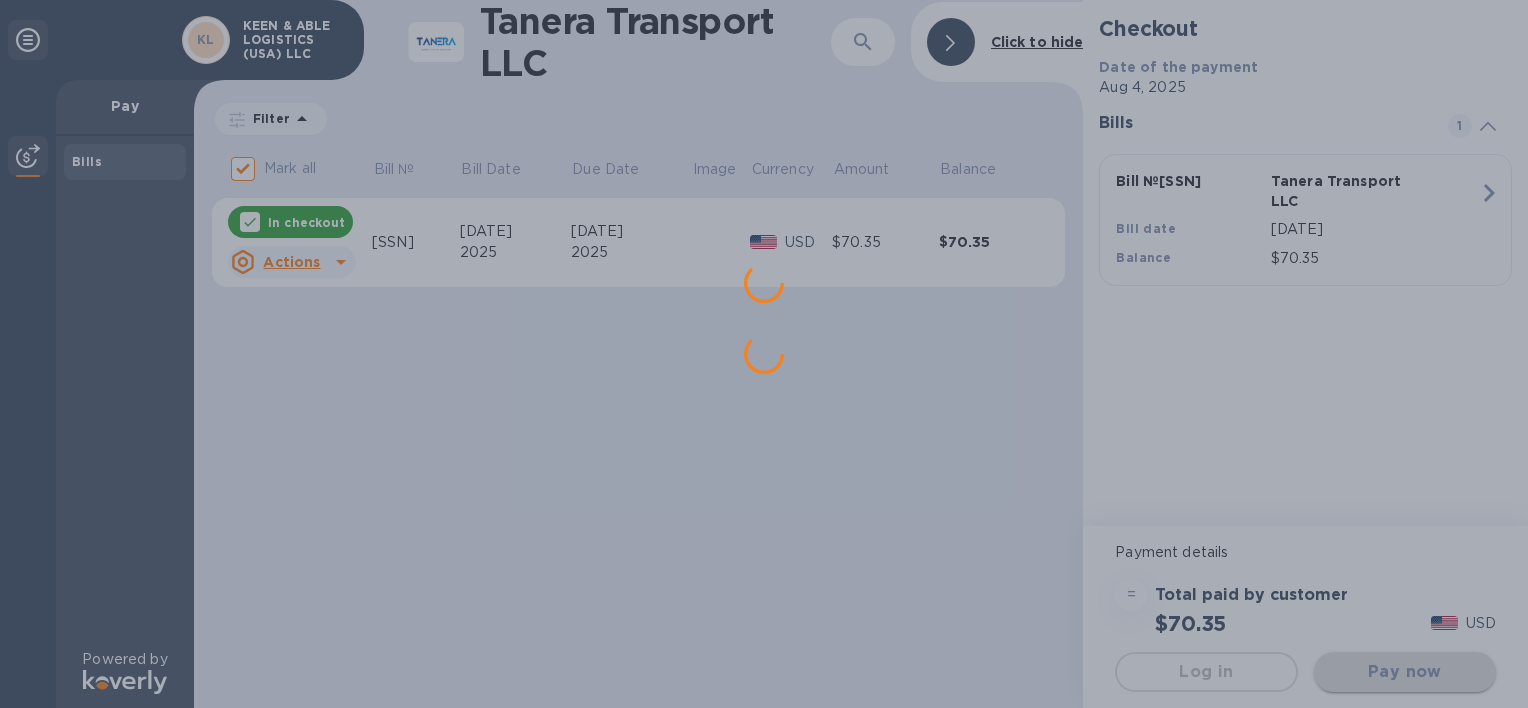 scroll, scrollTop: 0, scrollLeft: 0, axis: both 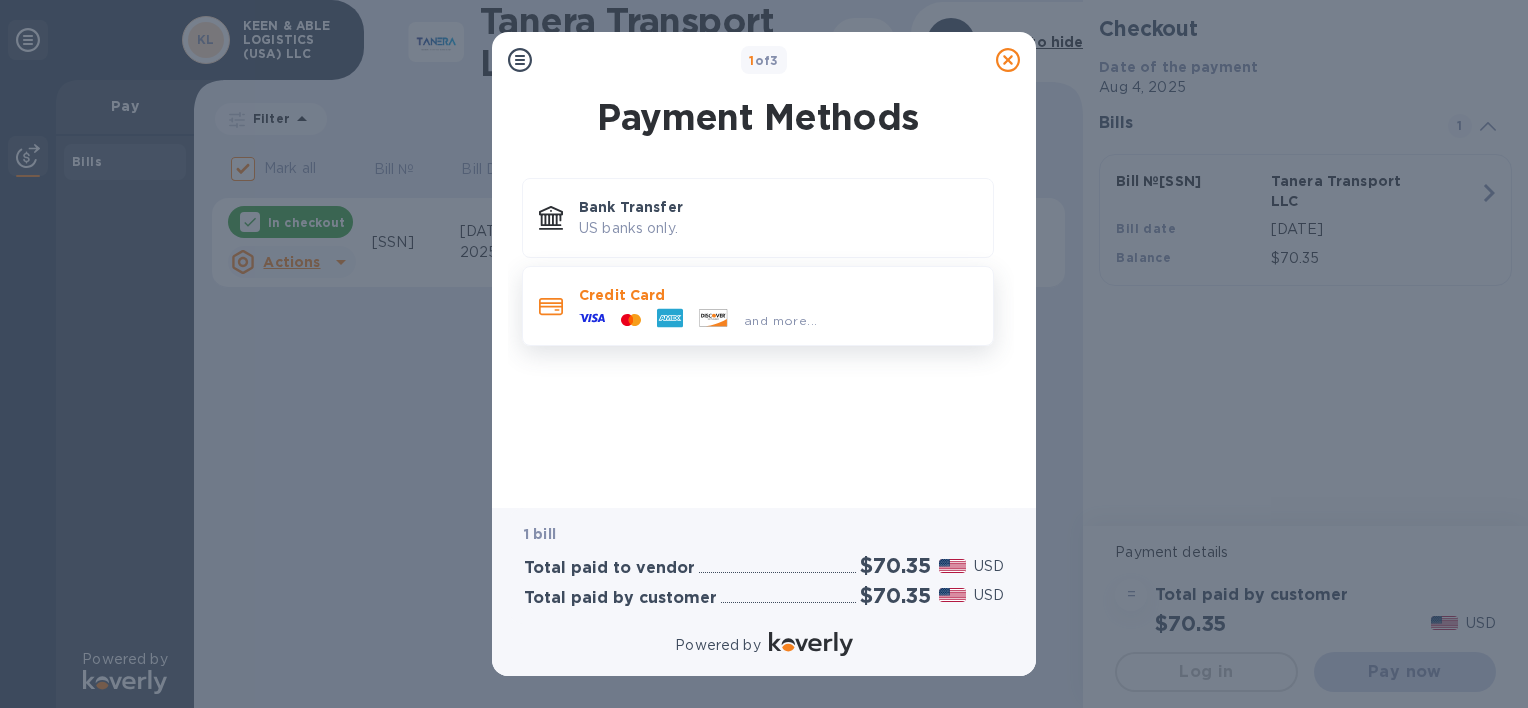 click on "Credit Card" at bounding box center [778, 295] 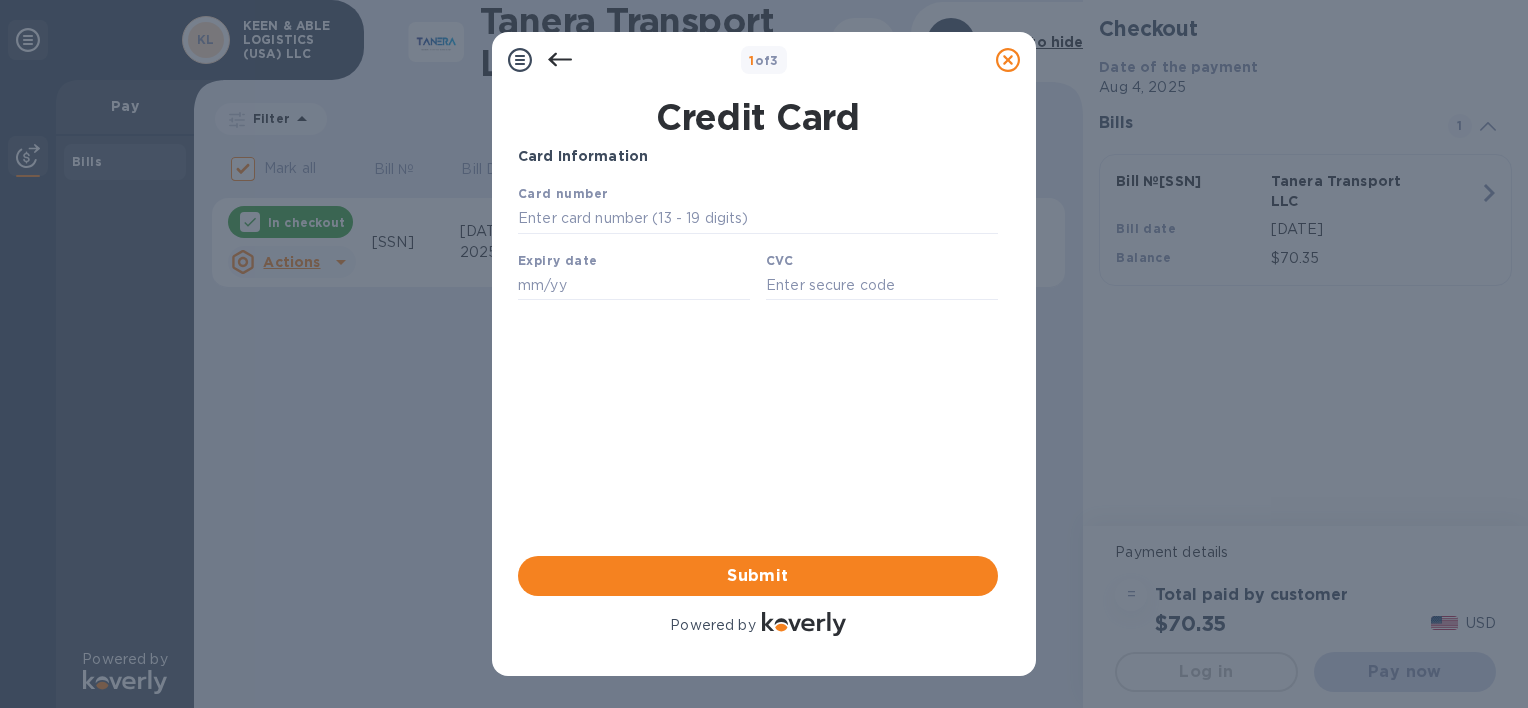 scroll, scrollTop: 0, scrollLeft: 0, axis: both 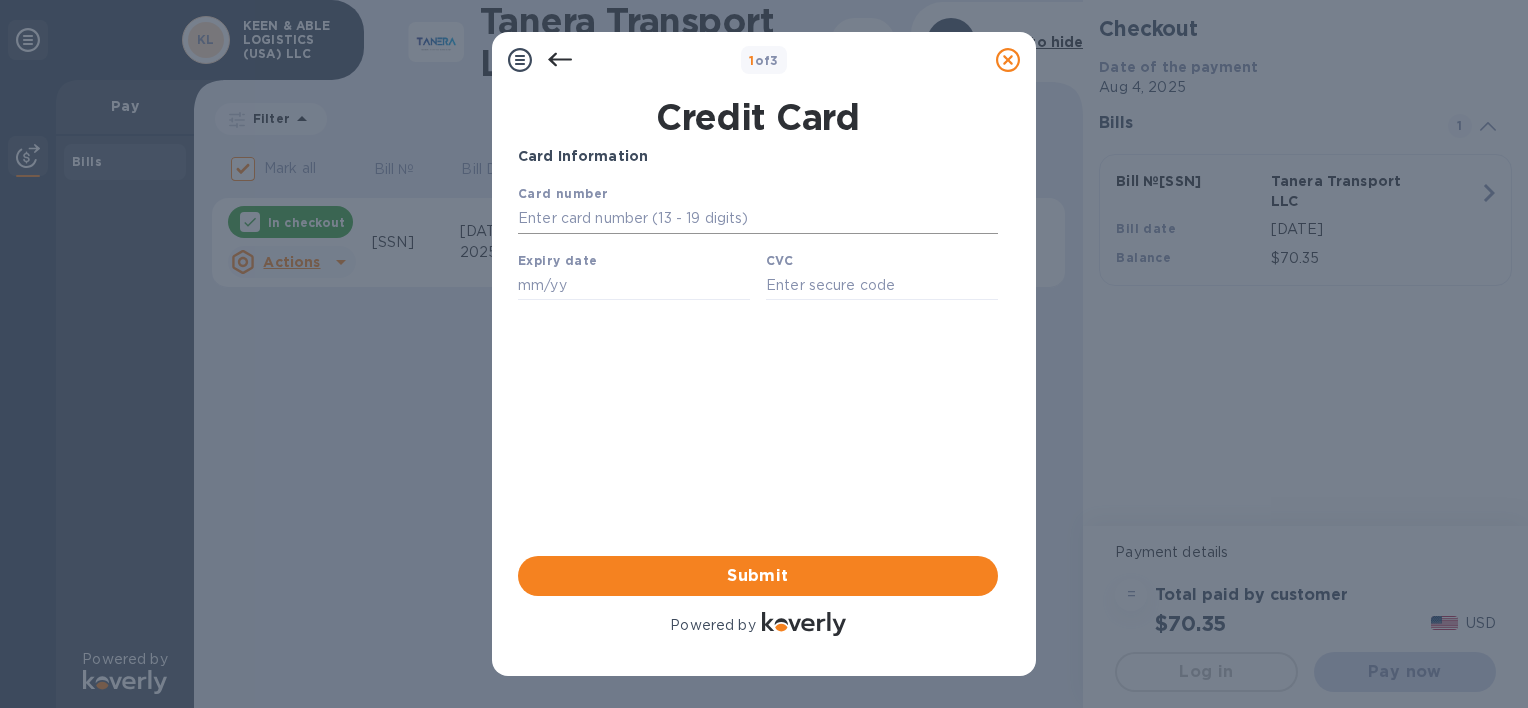click at bounding box center [758, 219] 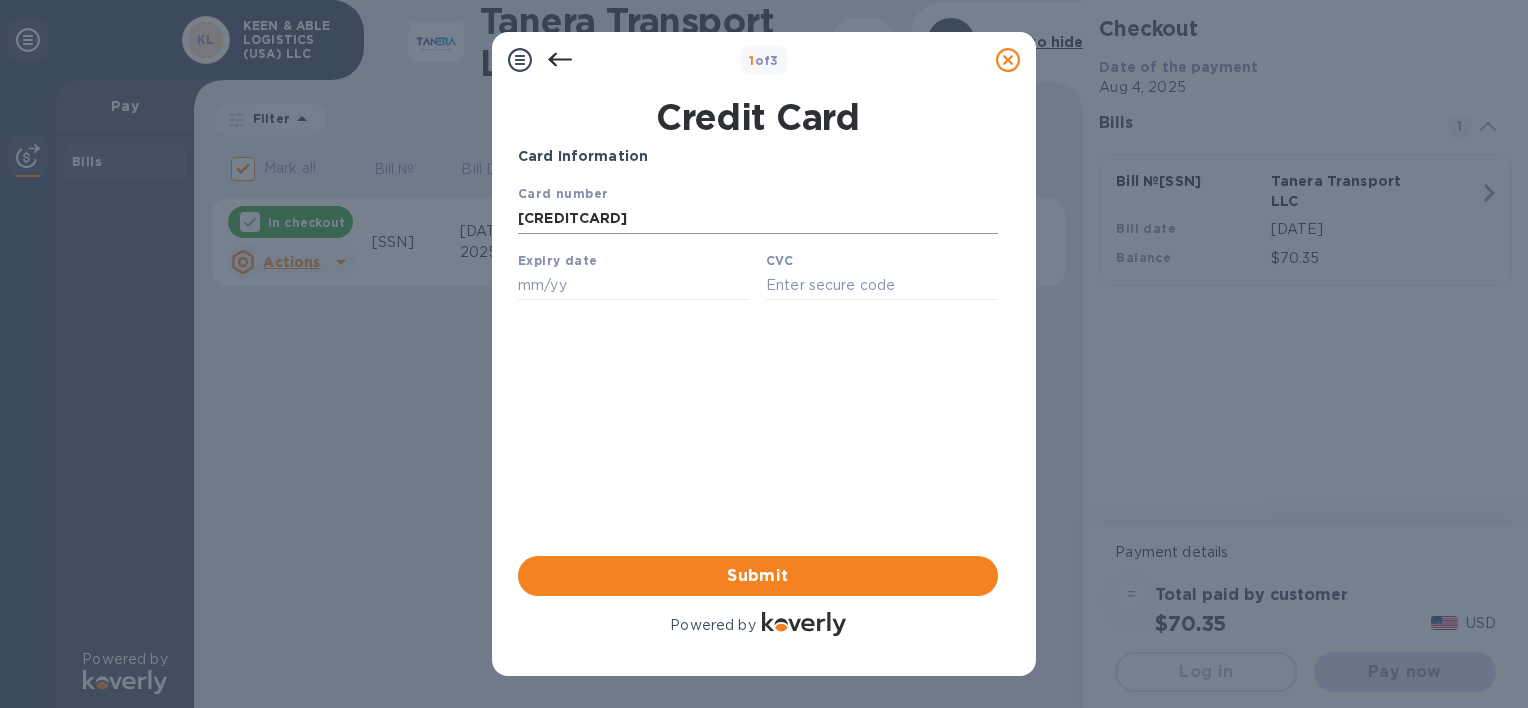 type on "[DATE]" 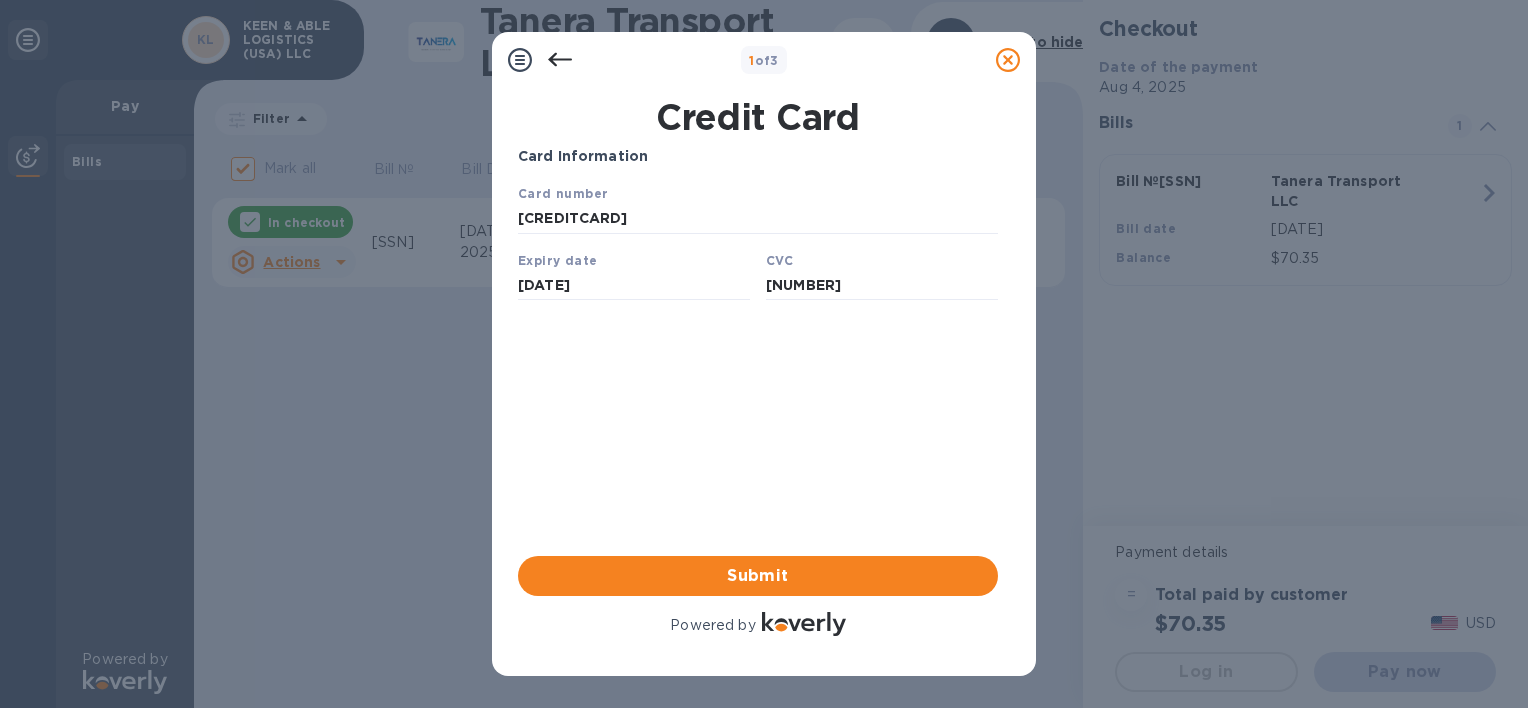 click 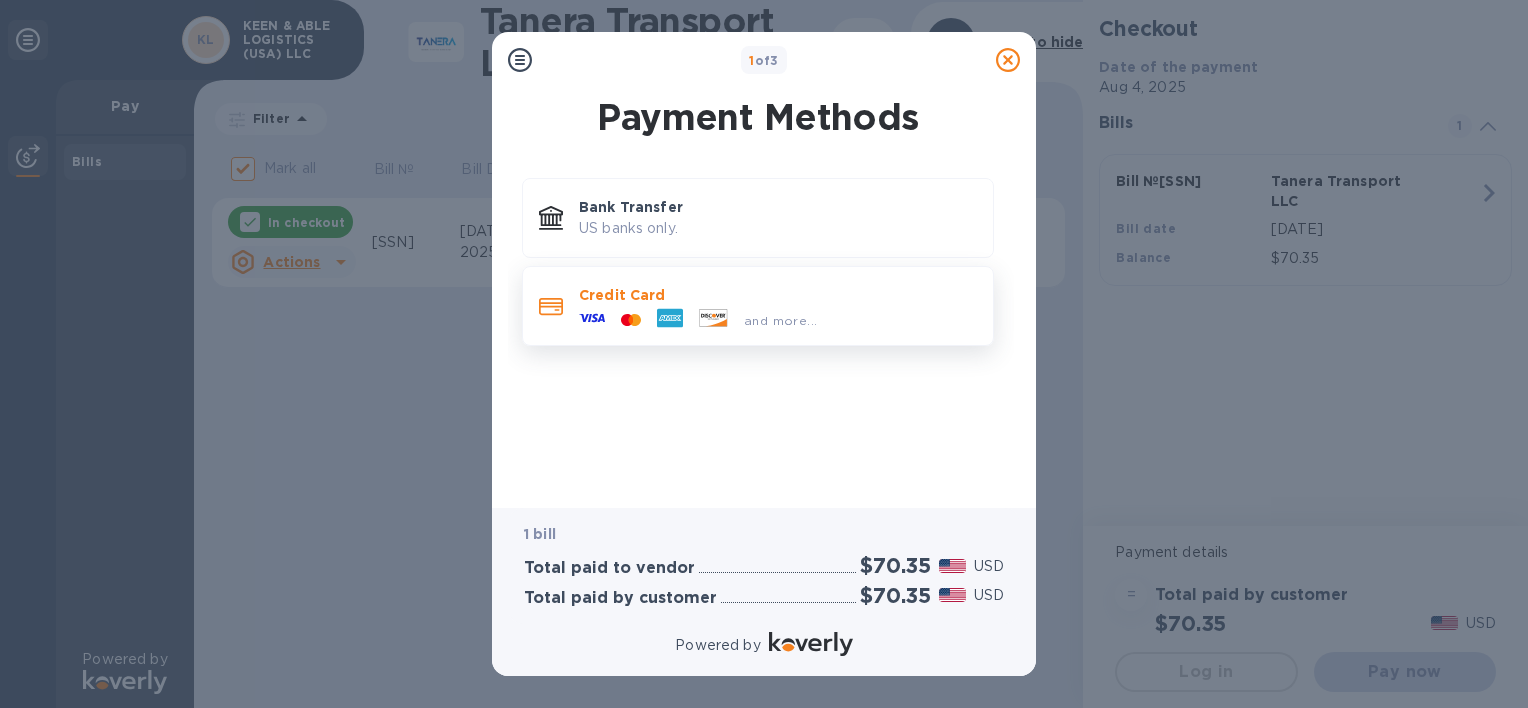 click on "and more..." at bounding box center (778, 316) 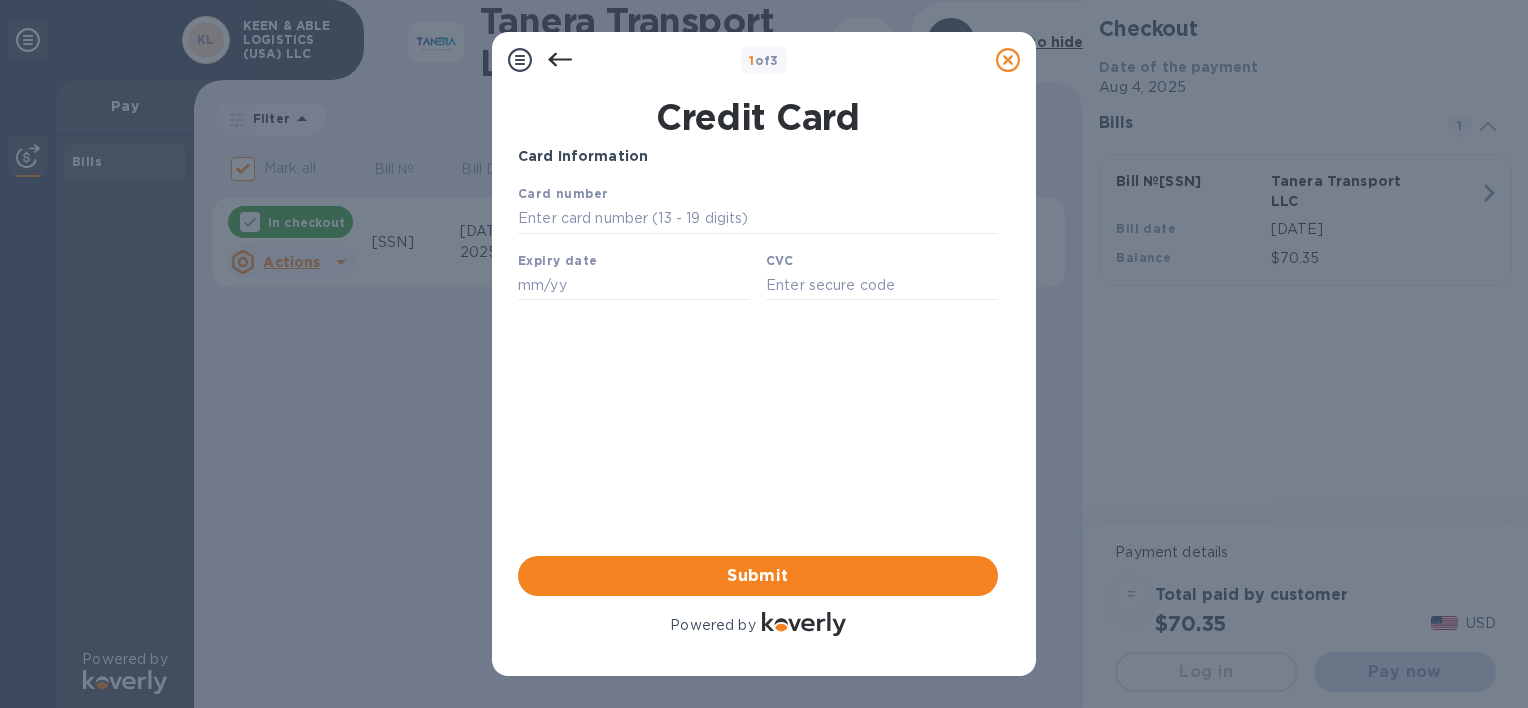 scroll, scrollTop: 0, scrollLeft: 0, axis: both 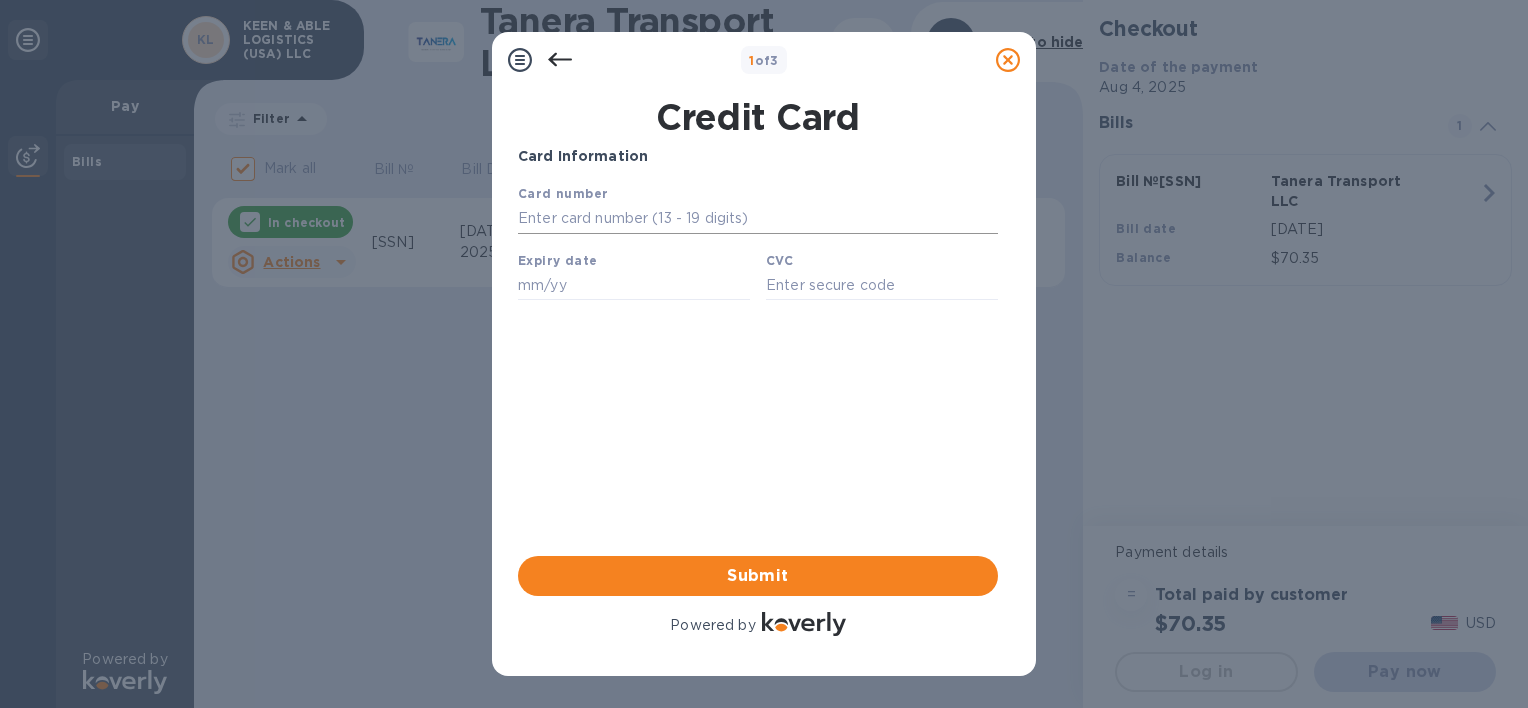 click at bounding box center (758, 219) 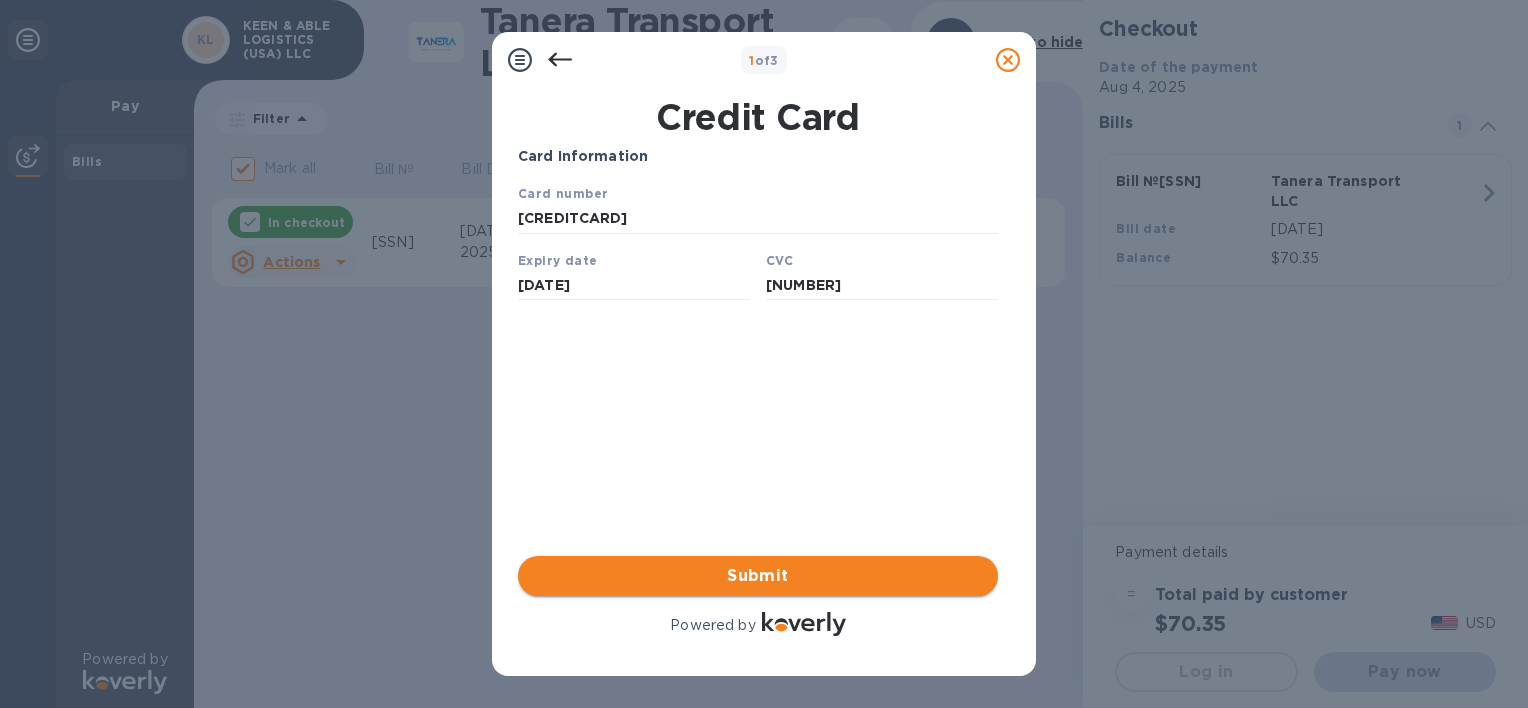 click on "Submit" at bounding box center (758, 576) 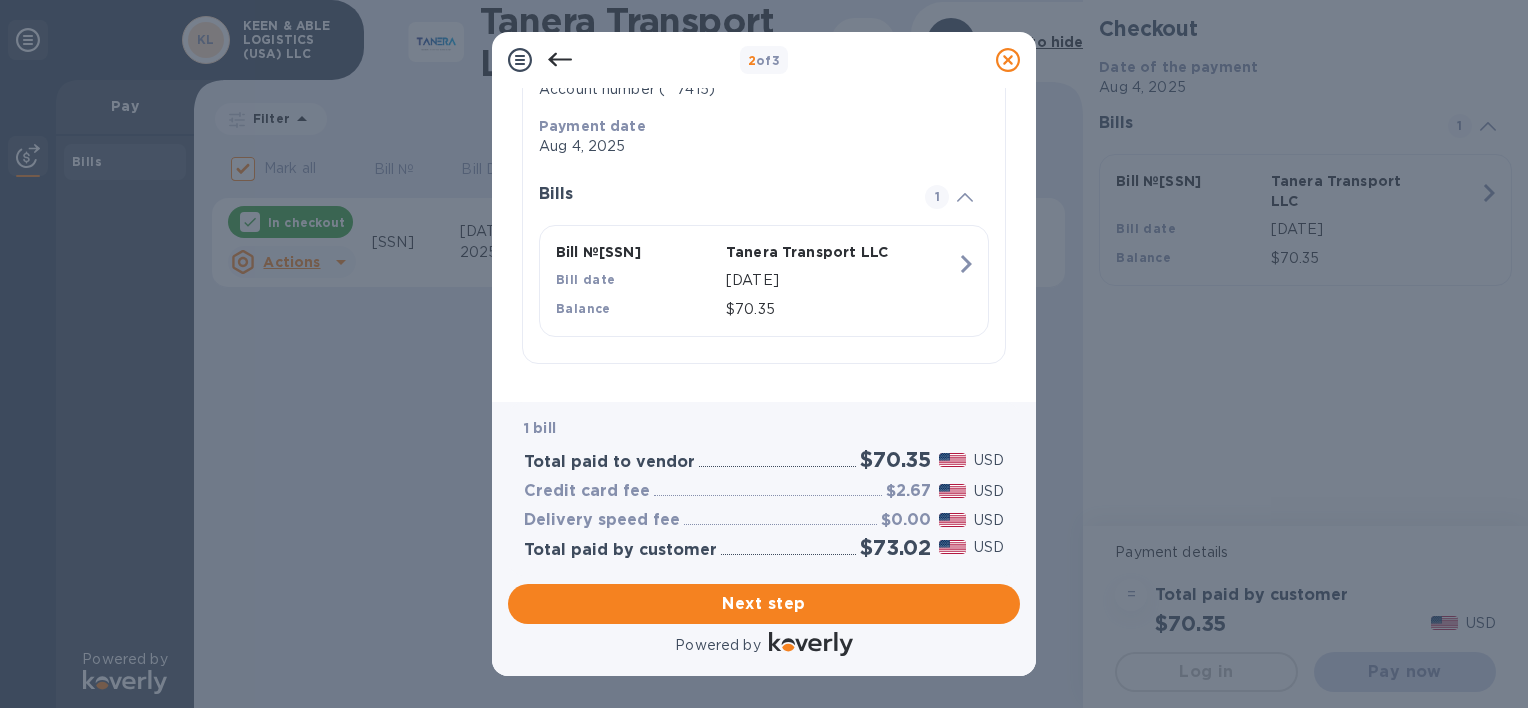 scroll, scrollTop: 365, scrollLeft: 0, axis: vertical 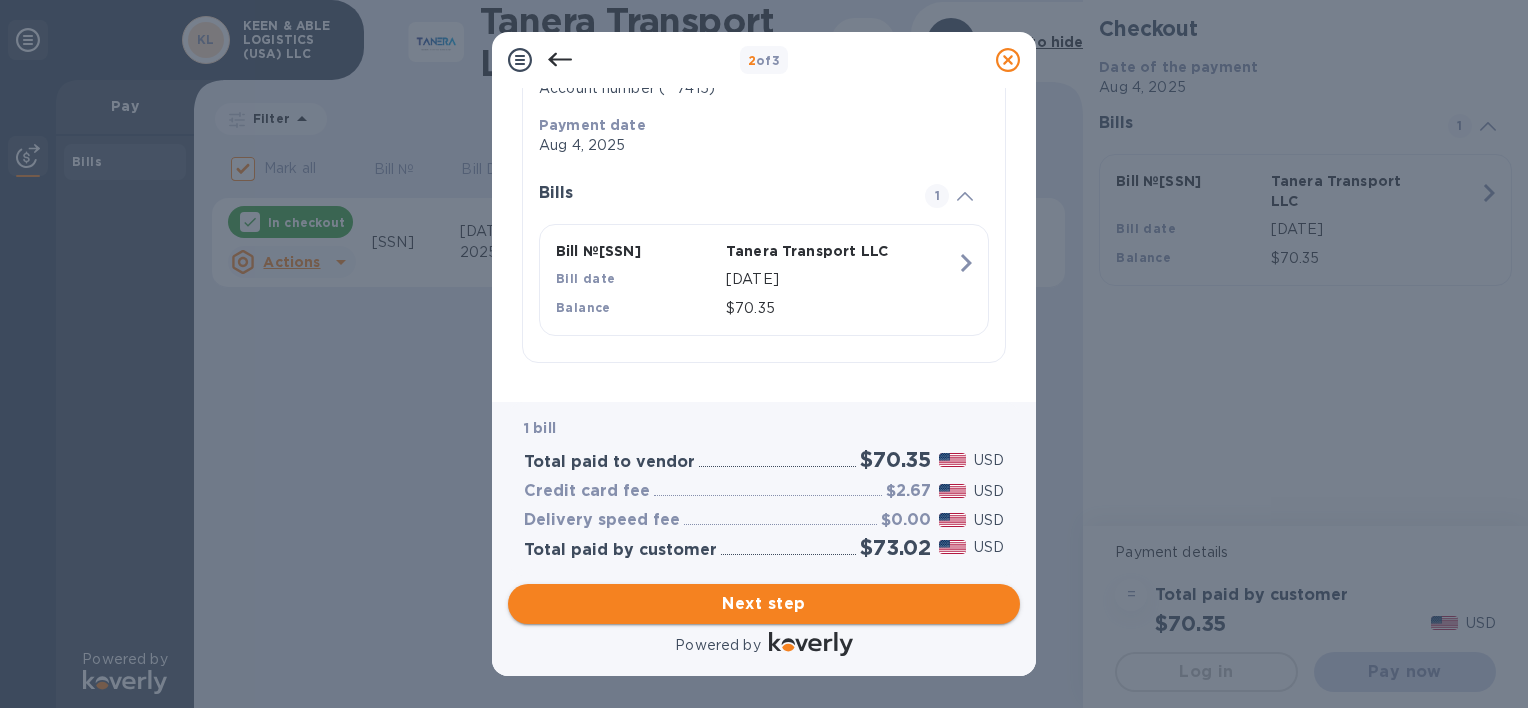 click on "Next step" at bounding box center (764, 604) 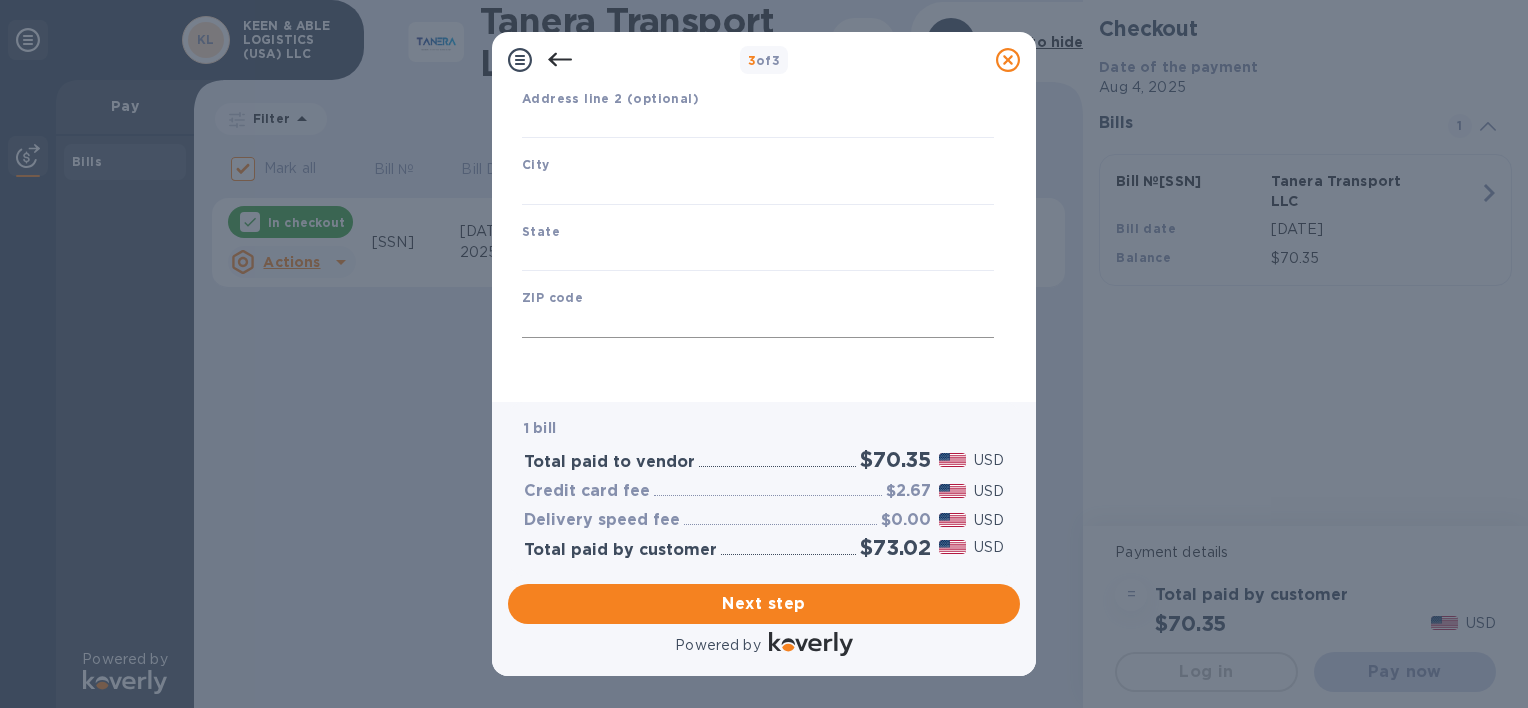 type on "United States" 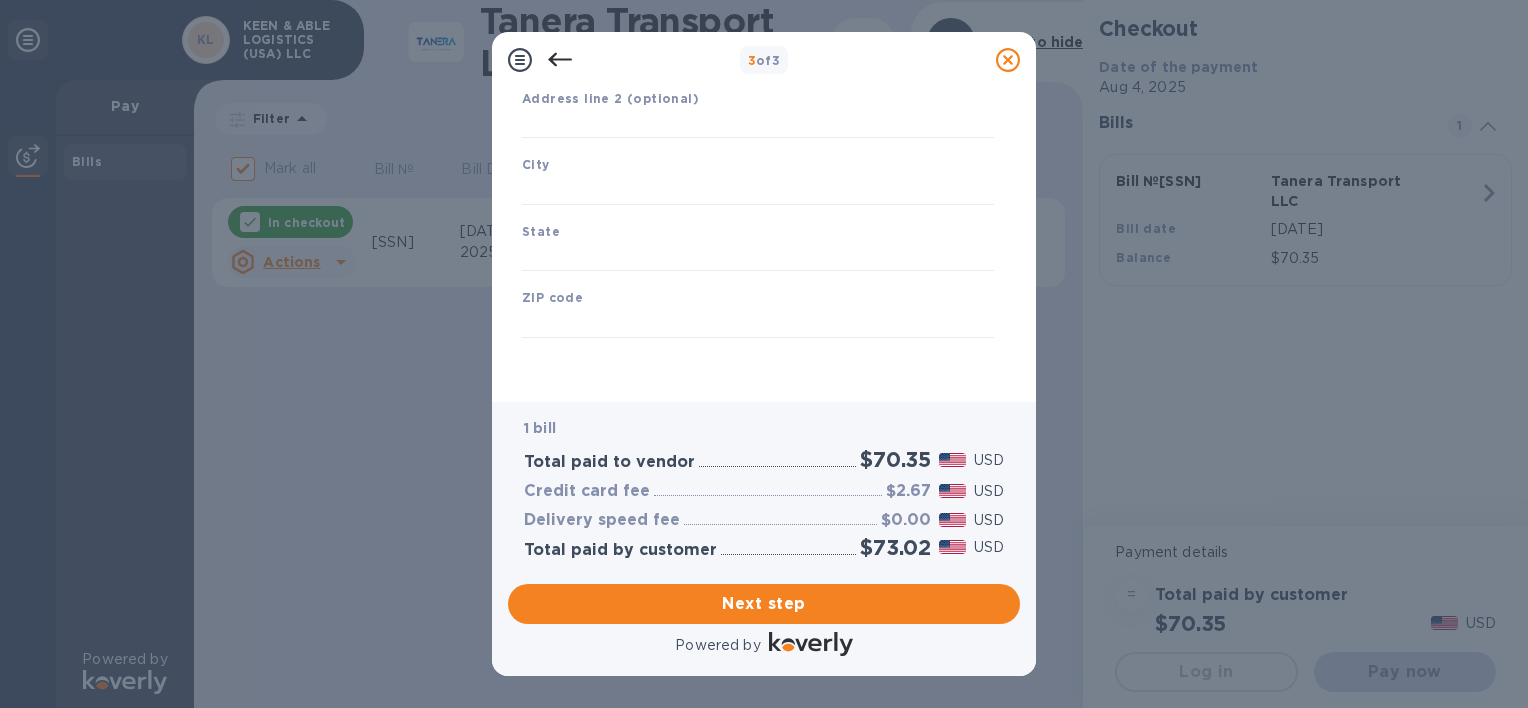 scroll, scrollTop: 272, scrollLeft: 0, axis: vertical 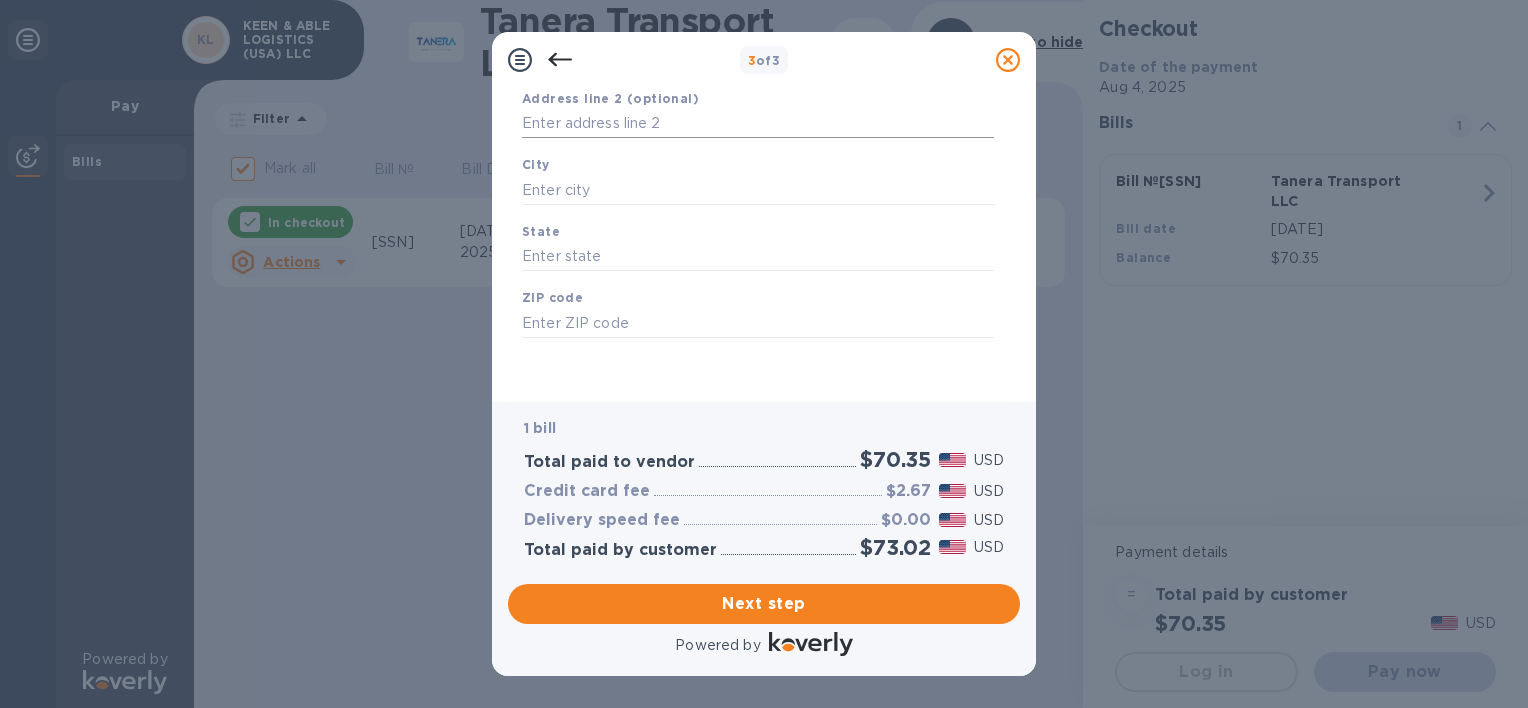 click at bounding box center [758, 124] 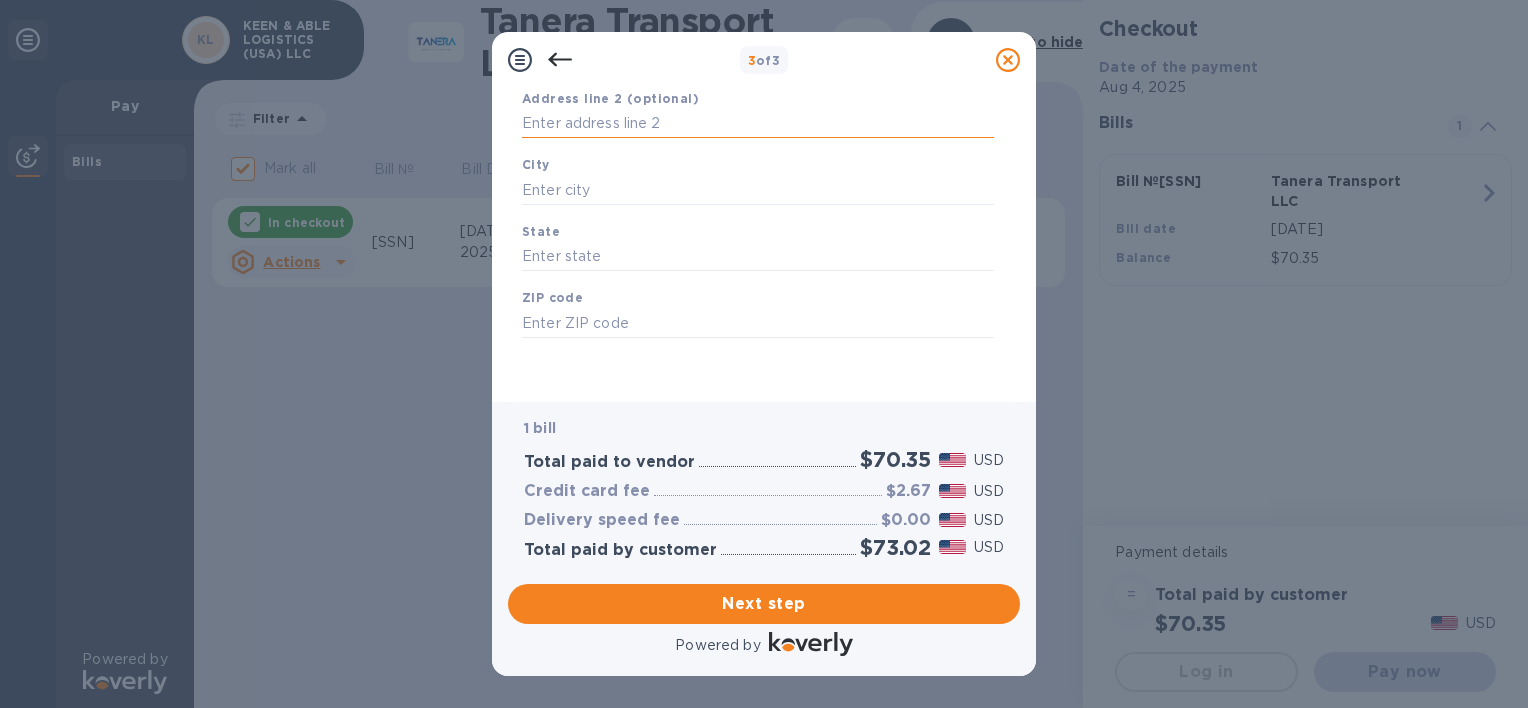 type on "[NUMBER] [STREET]" 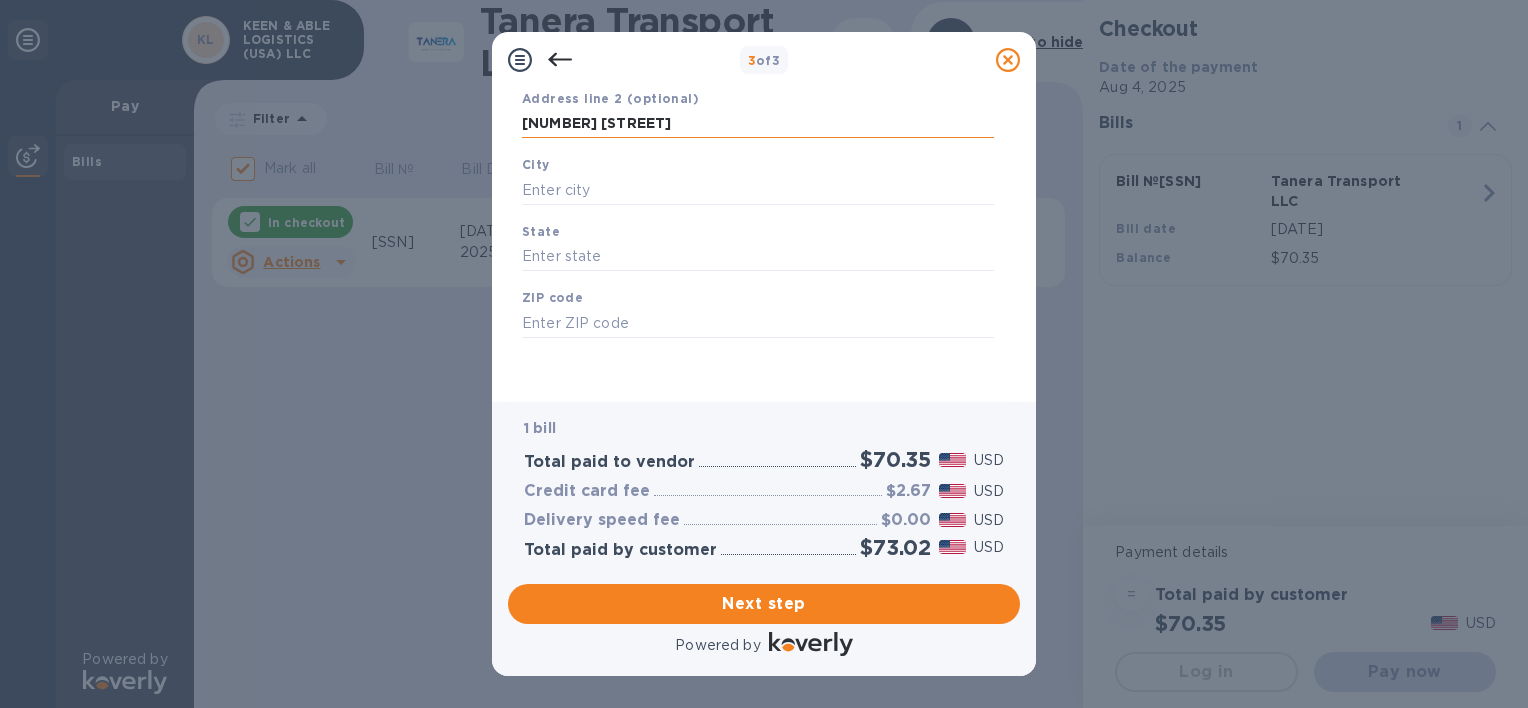 type on "[CITY] [LAST]" 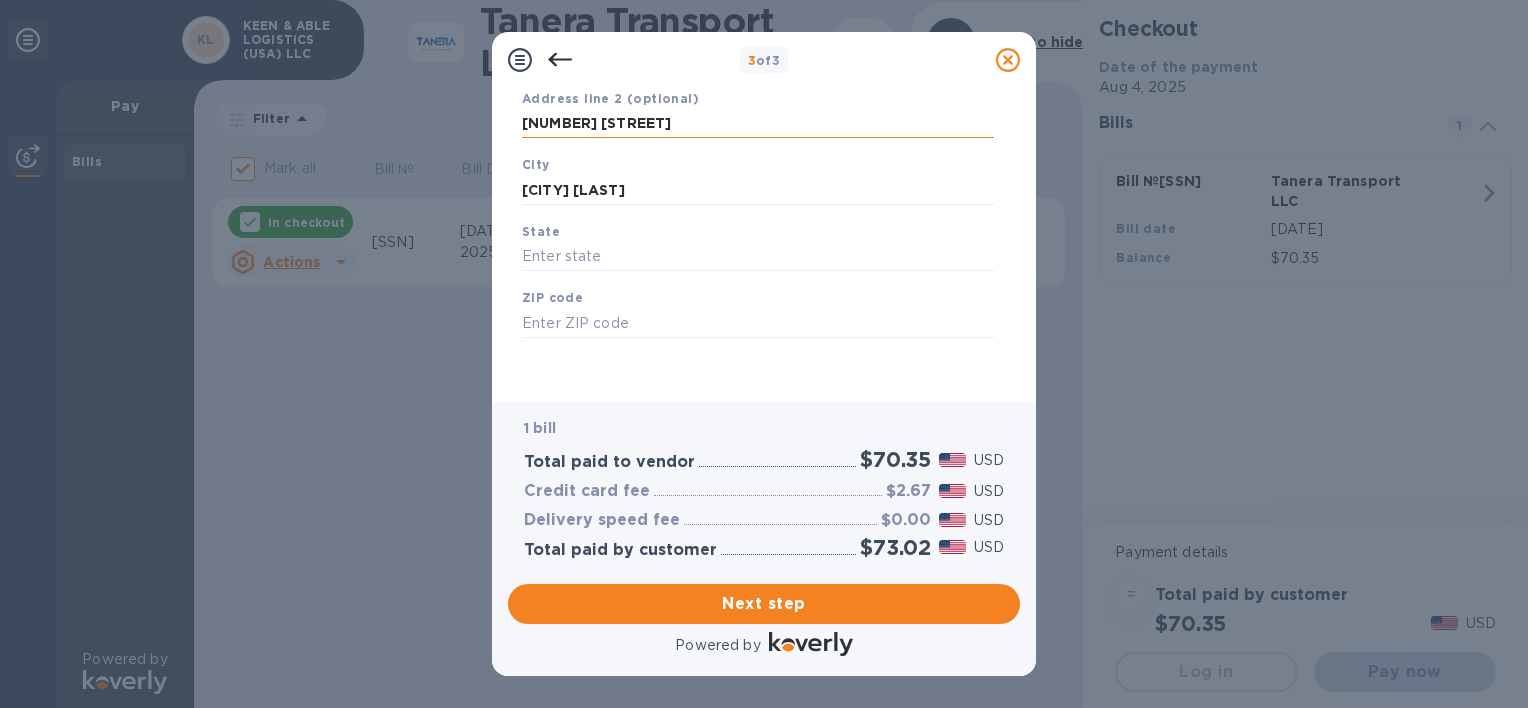 type on "Florida" 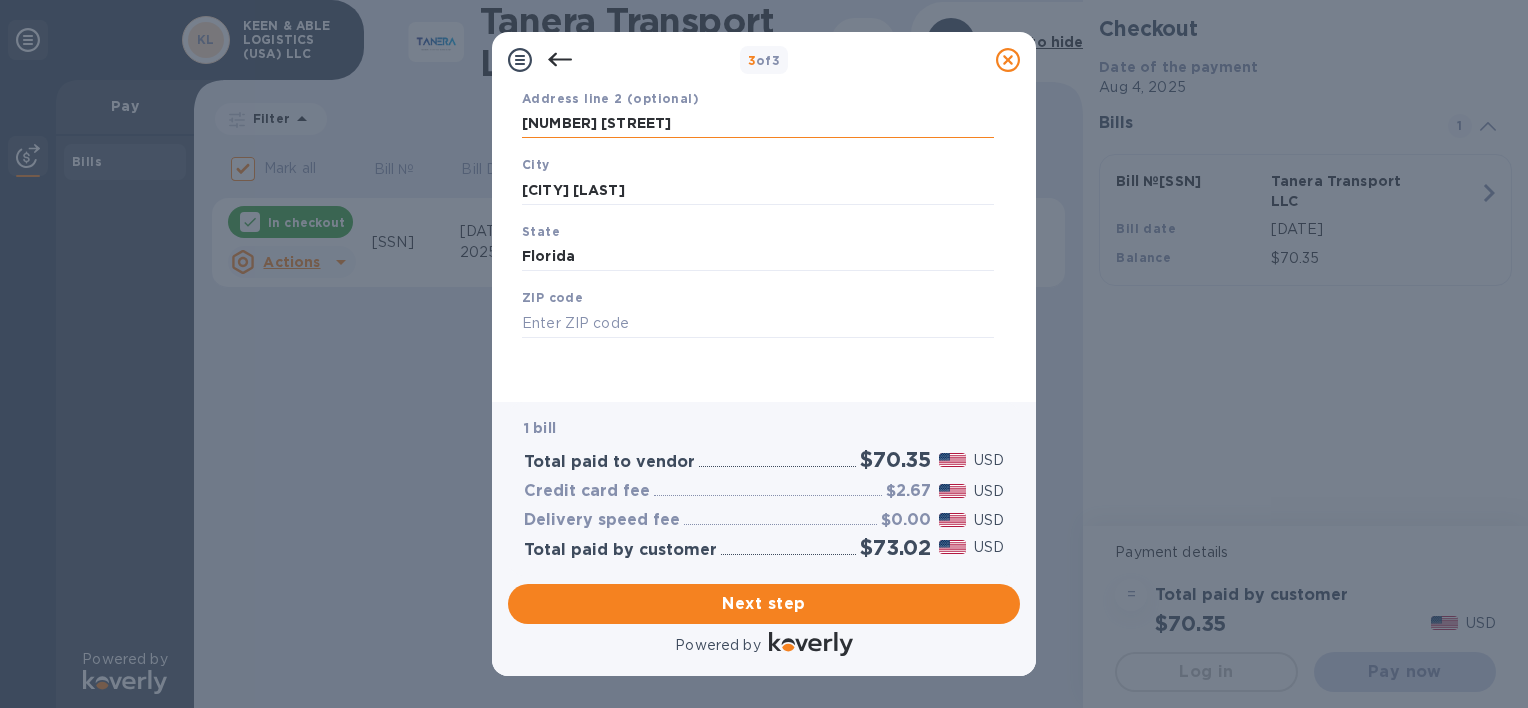 type on "[ZIP]" 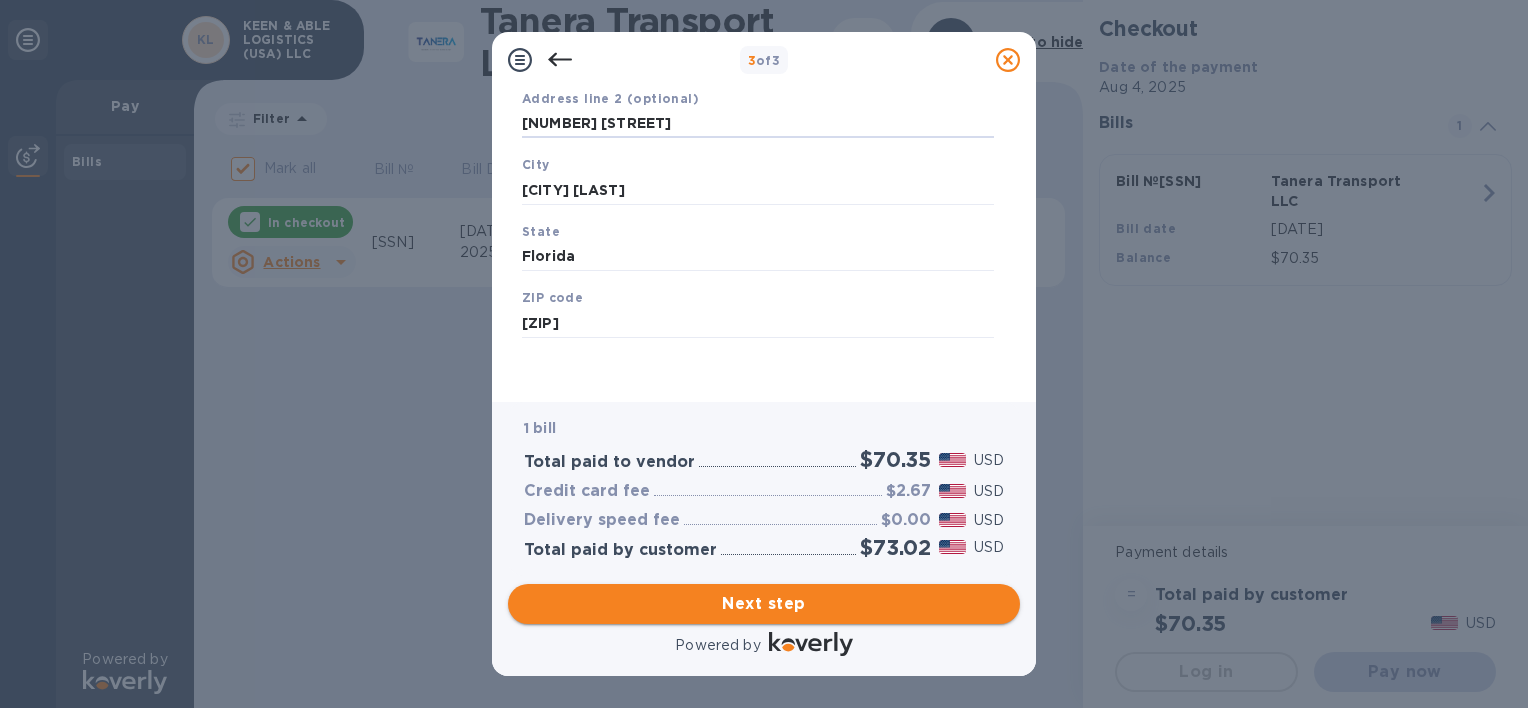 click on "Next step" at bounding box center (764, 604) 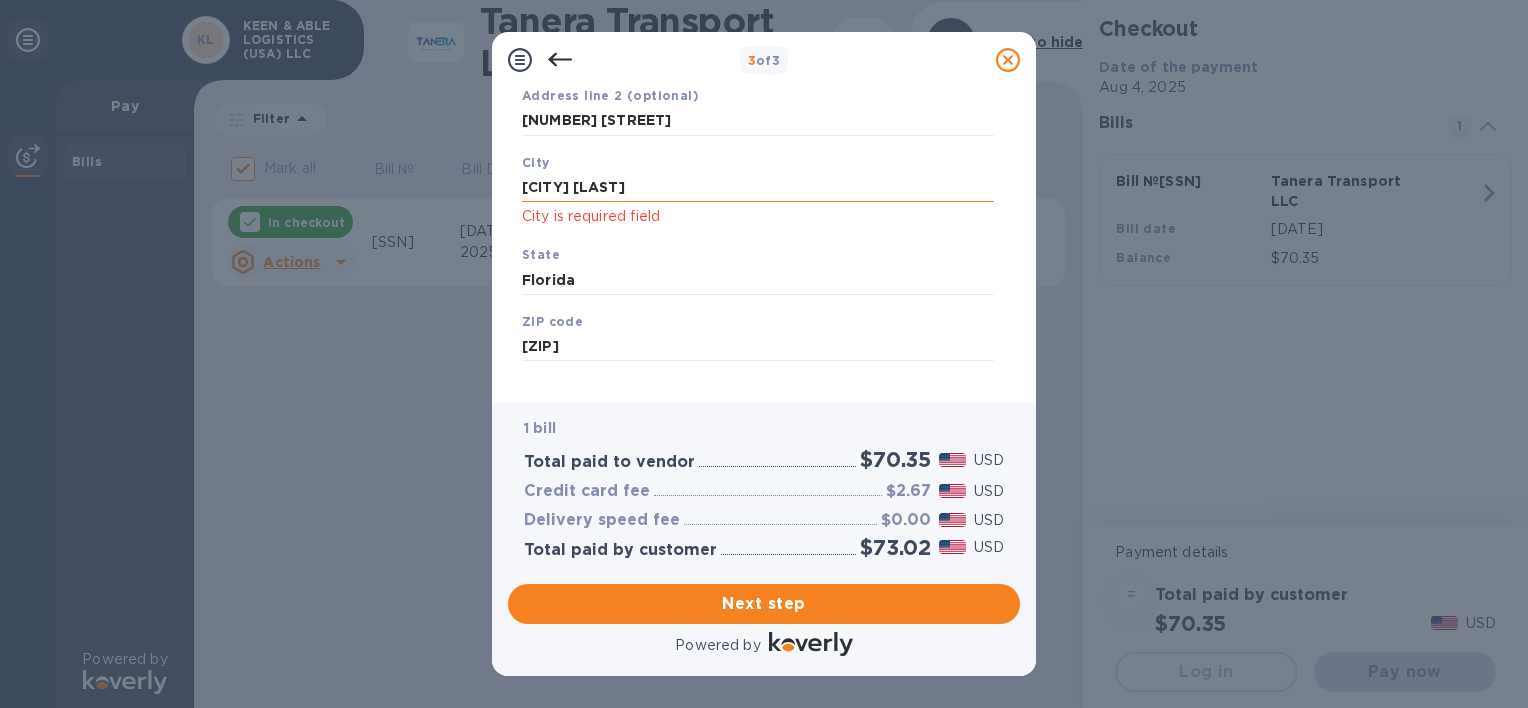 click on "[CITY] [LAST]" at bounding box center [758, 187] 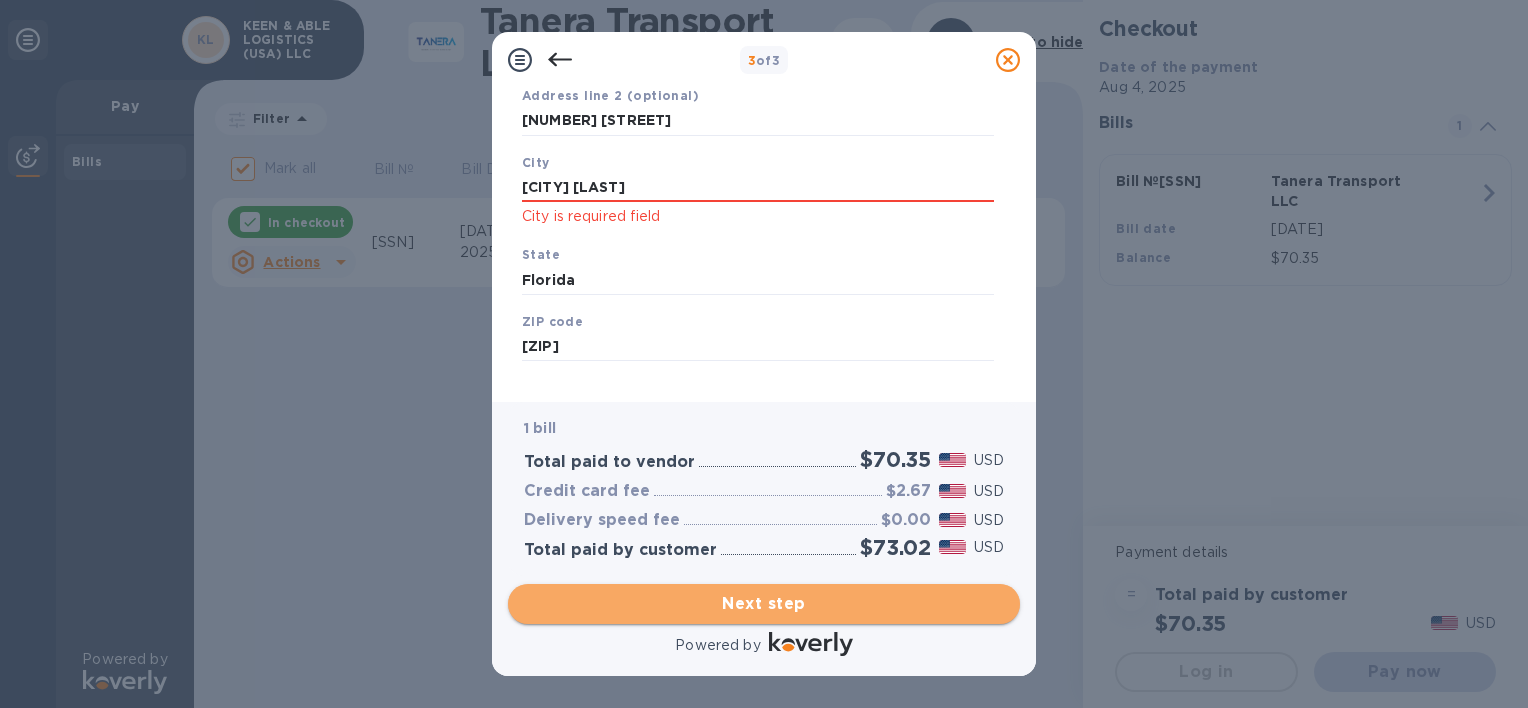 click on "Next step" at bounding box center [764, 604] 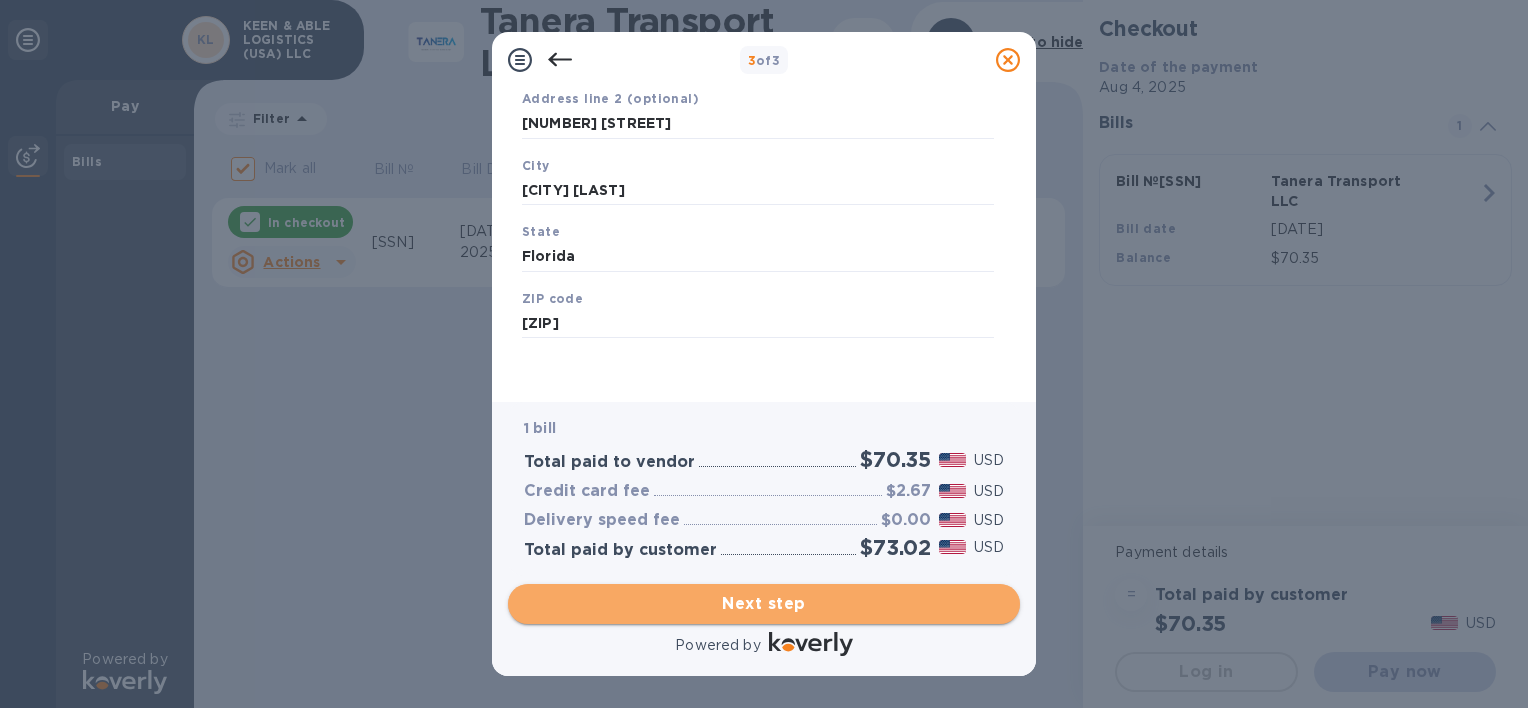 click on "Next step" at bounding box center (764, 604) 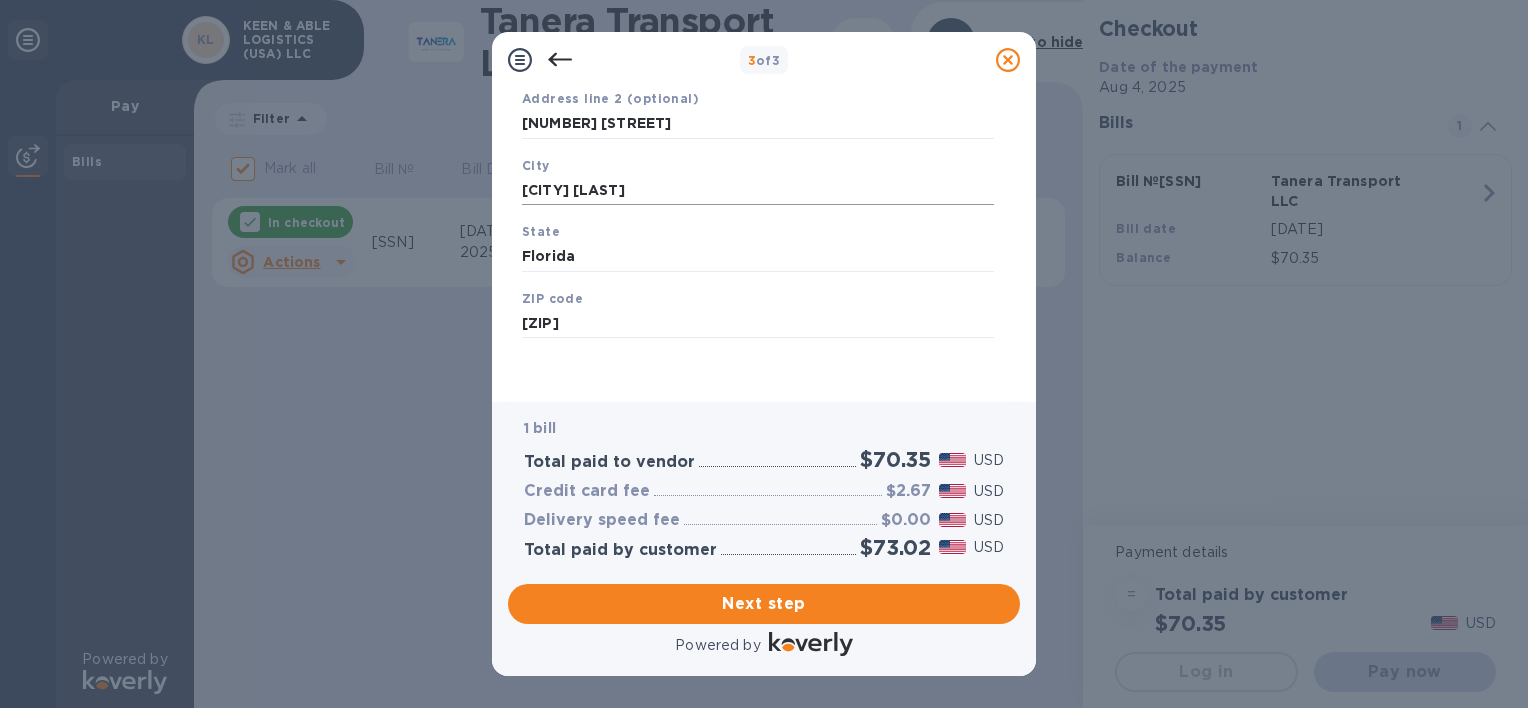 scroll, scrollTop: 0, scrollLeft: 0, axis: both 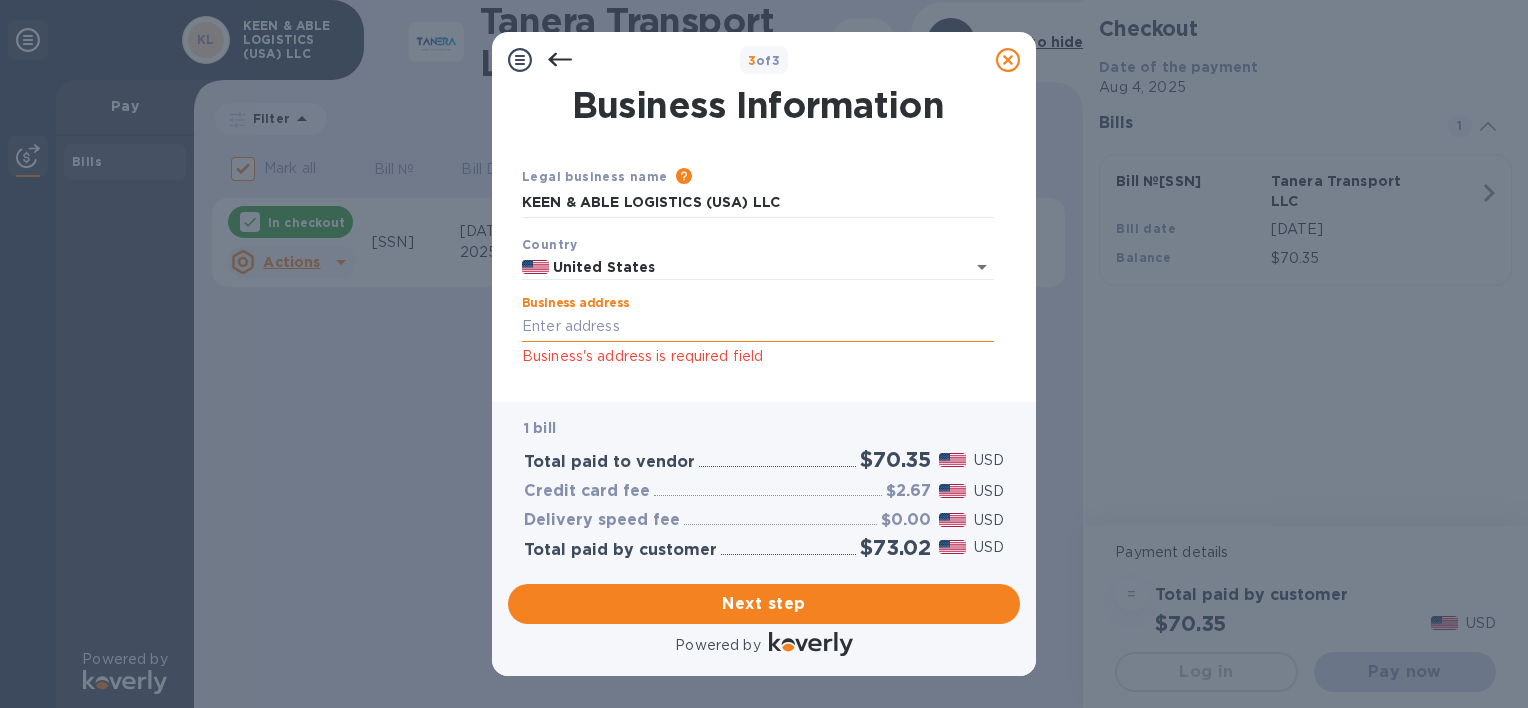 click on "Business address" at bounding box center [758, 327] 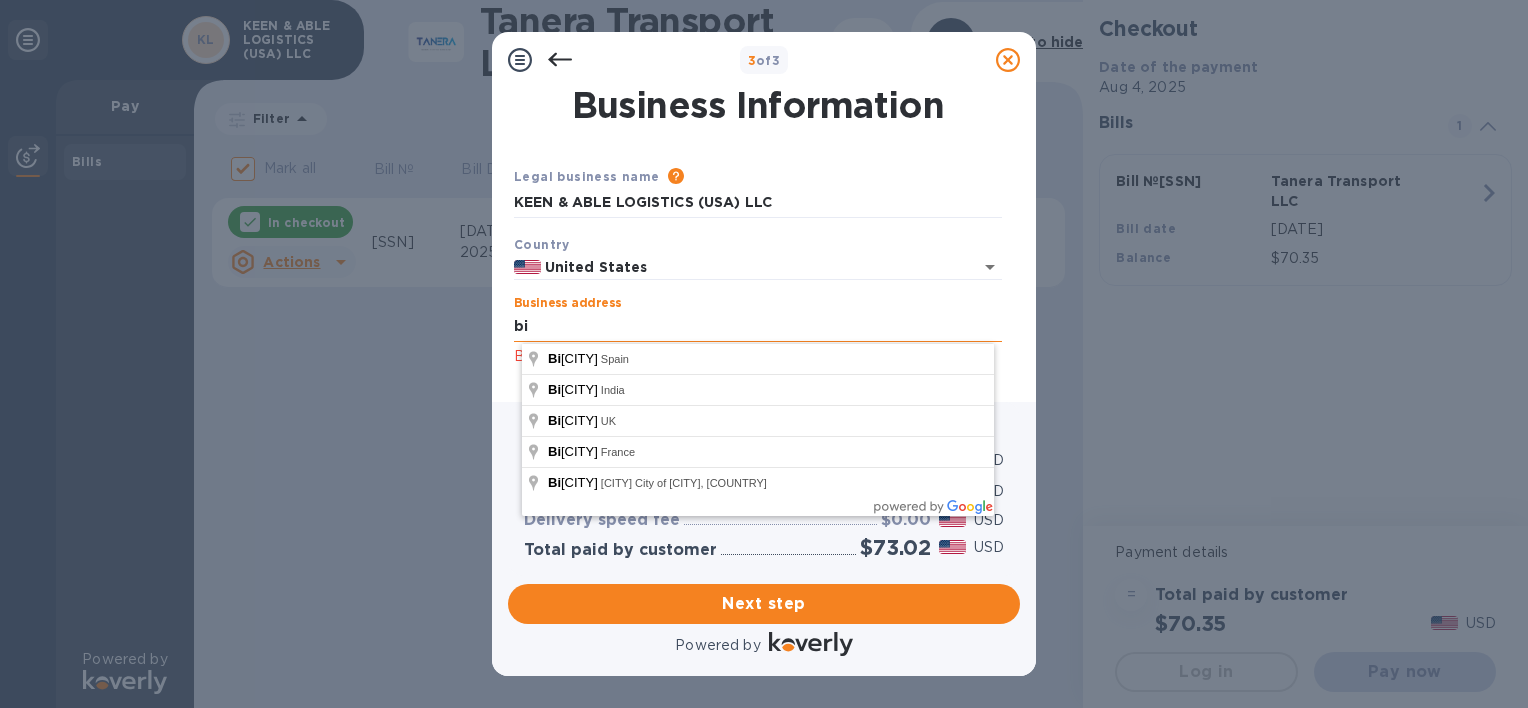 type on "b" 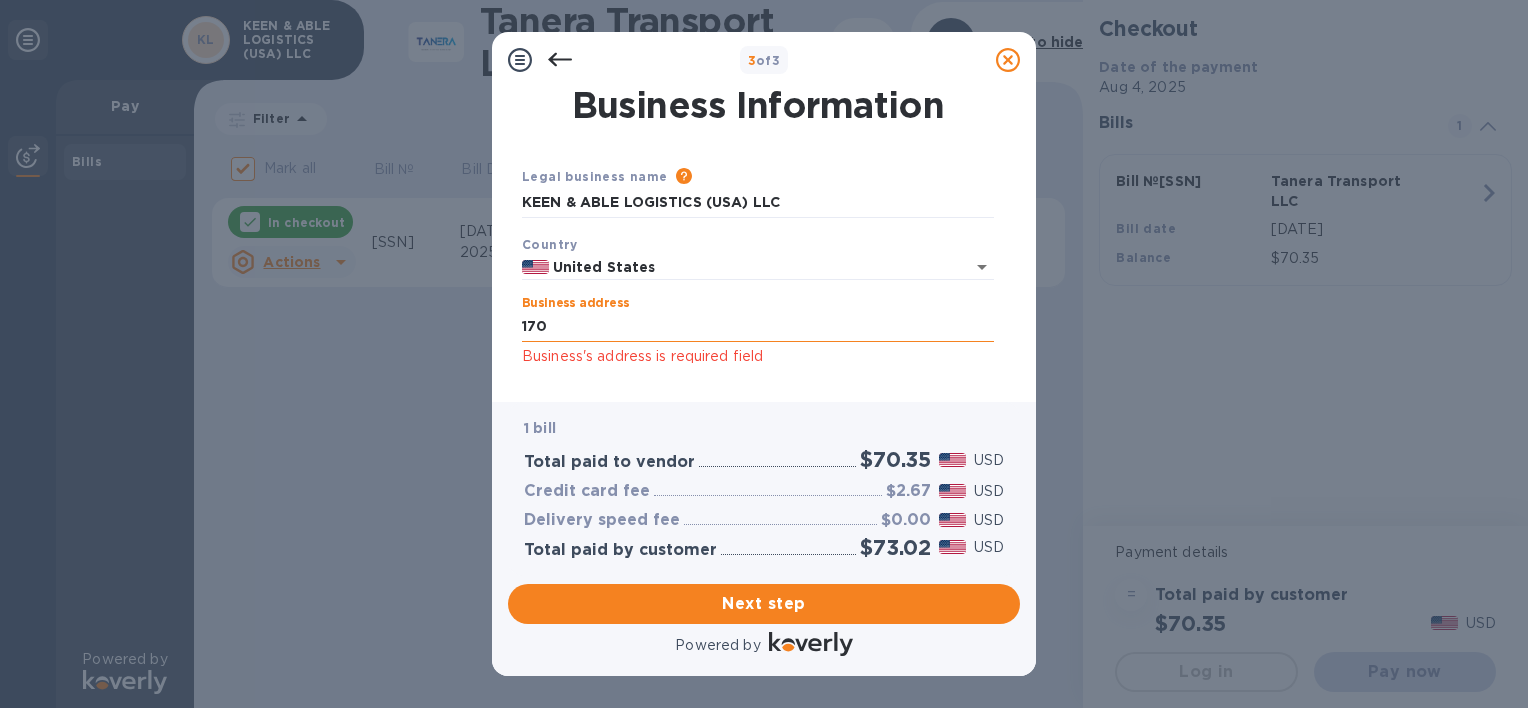 type on "[NUMBER] [STREET]" 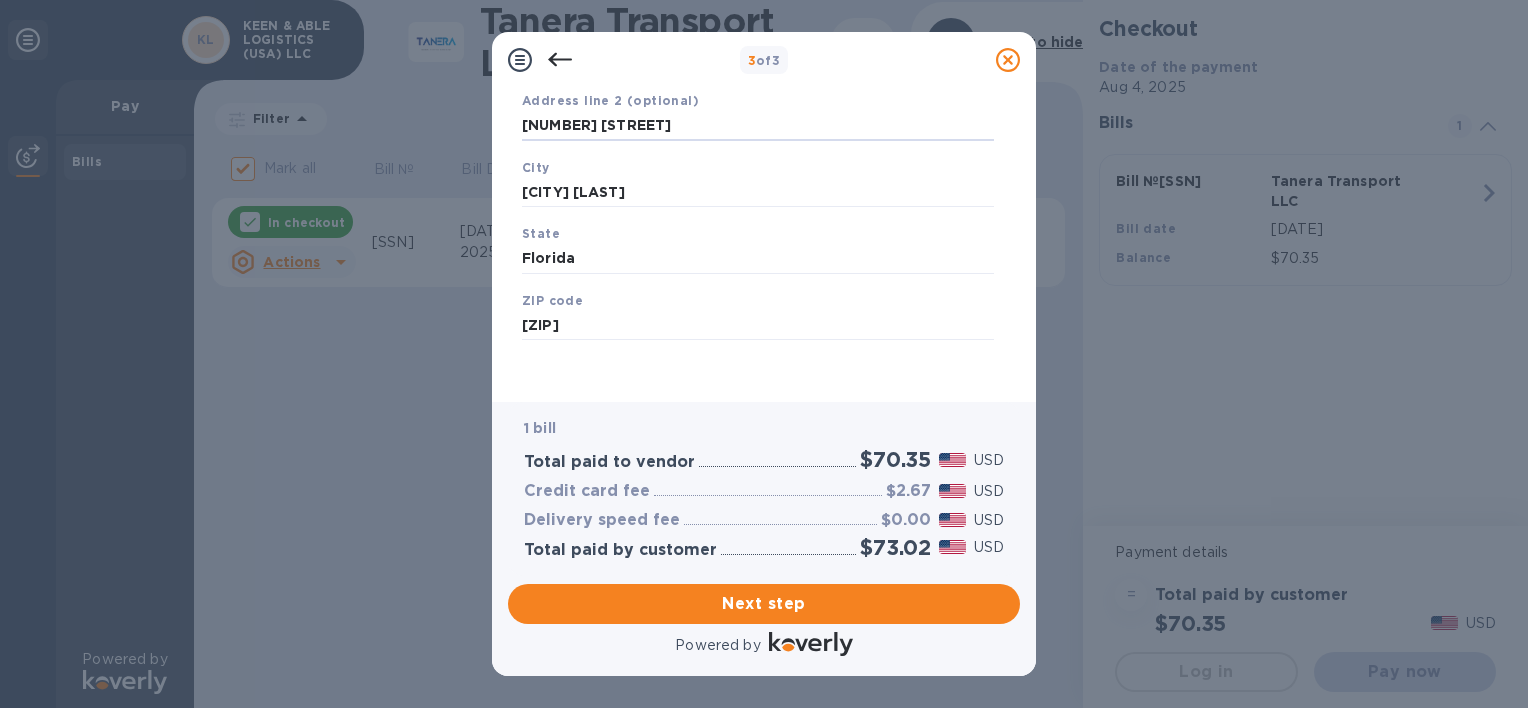 scroll, scrollTop: 296, scrollLeft: 0, axis: vertical 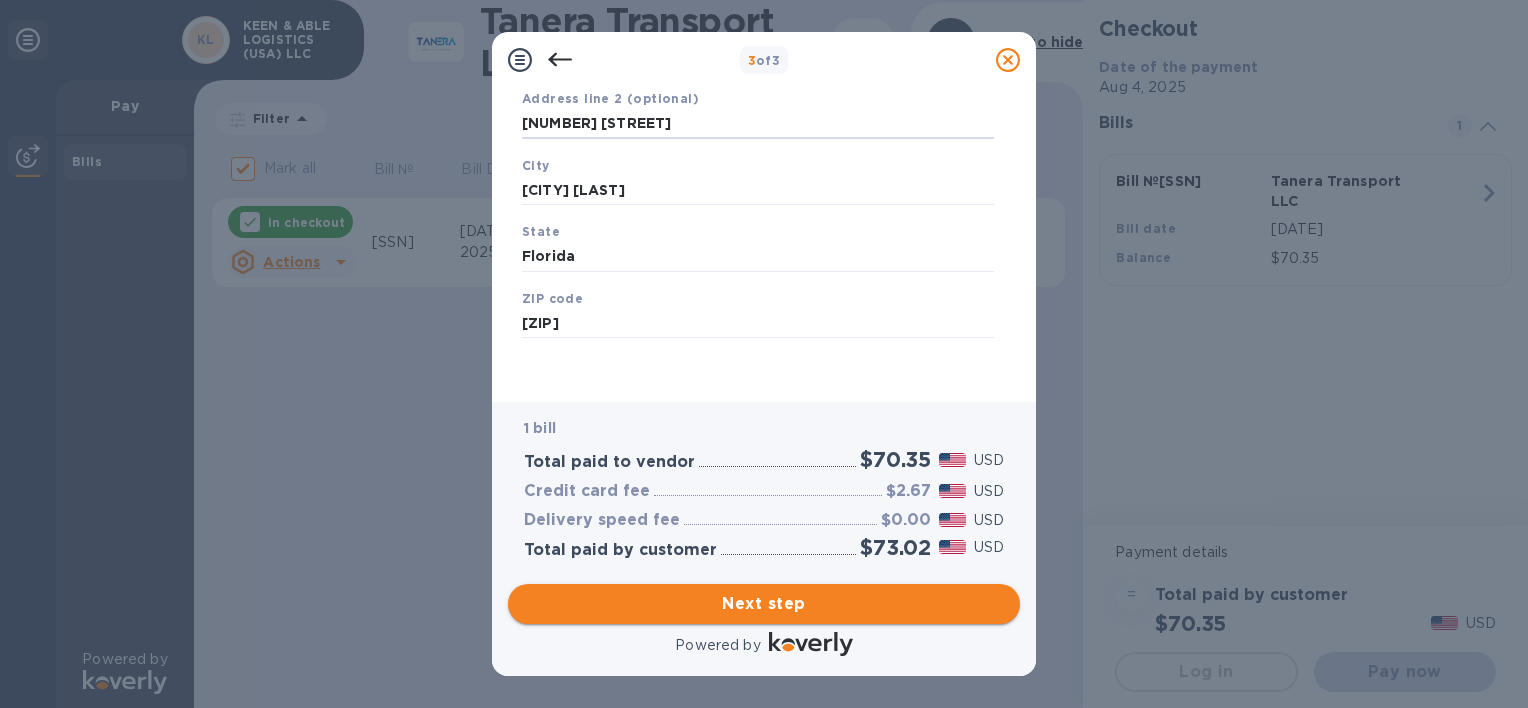 click on "Next step" at bounding box center (764, 604) 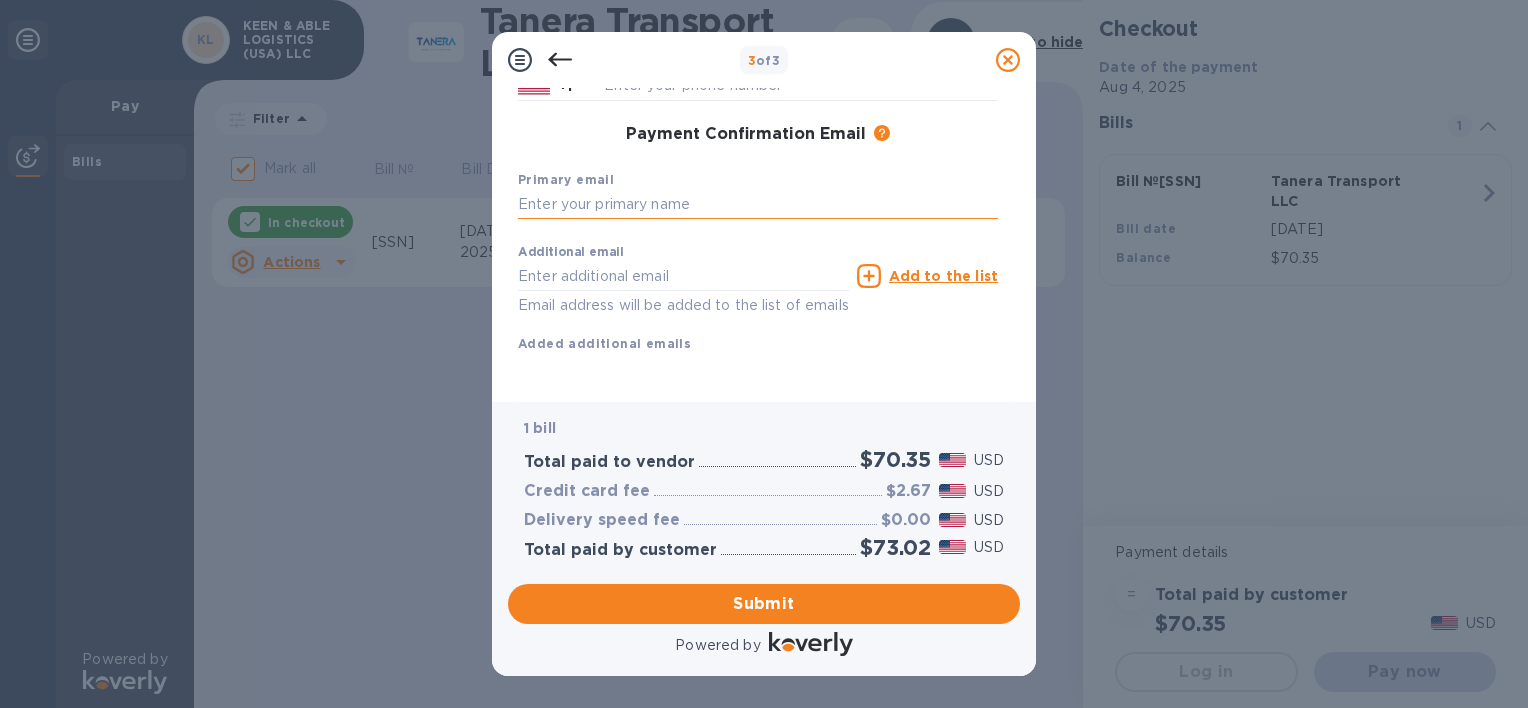 click at bounding box center [758, 205] 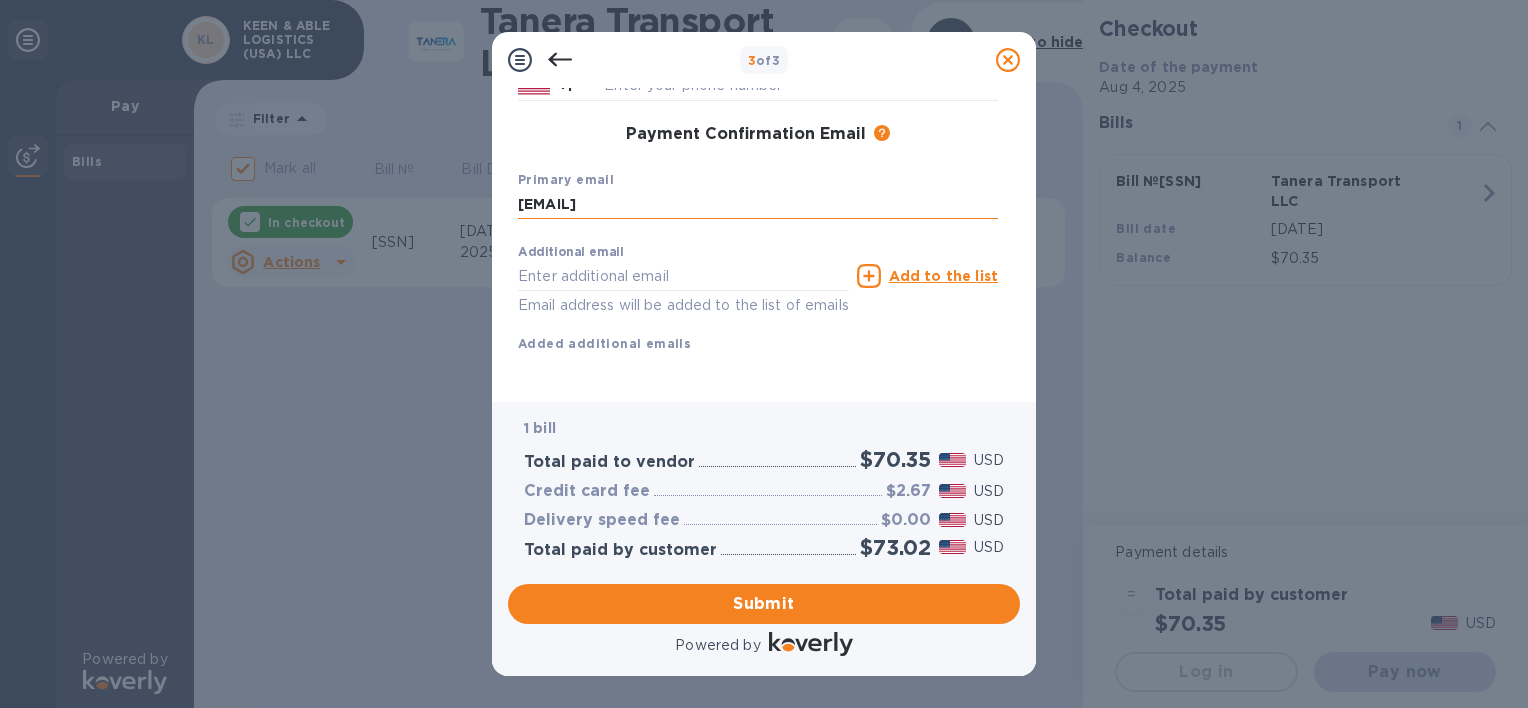 type on "[EMAIL]" 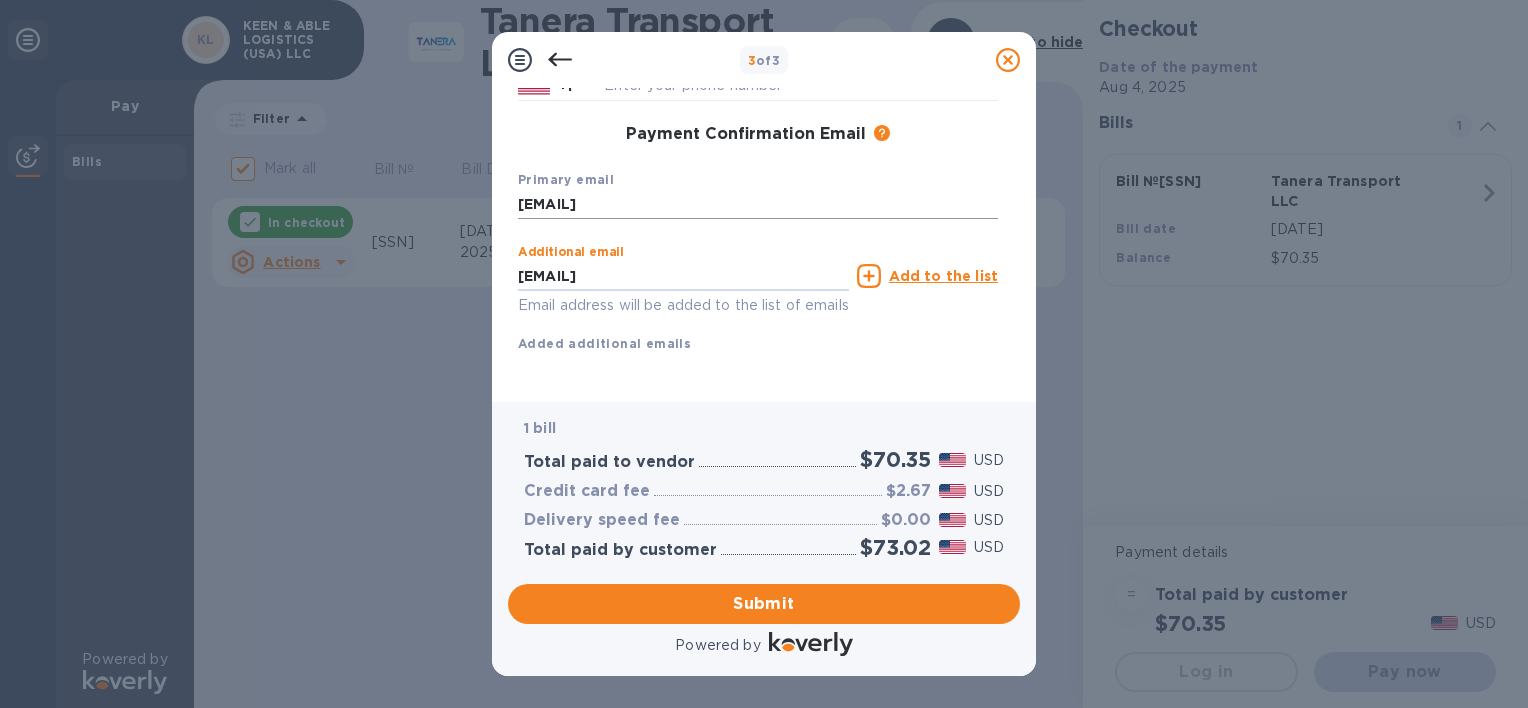 type on "[EMAIL]" 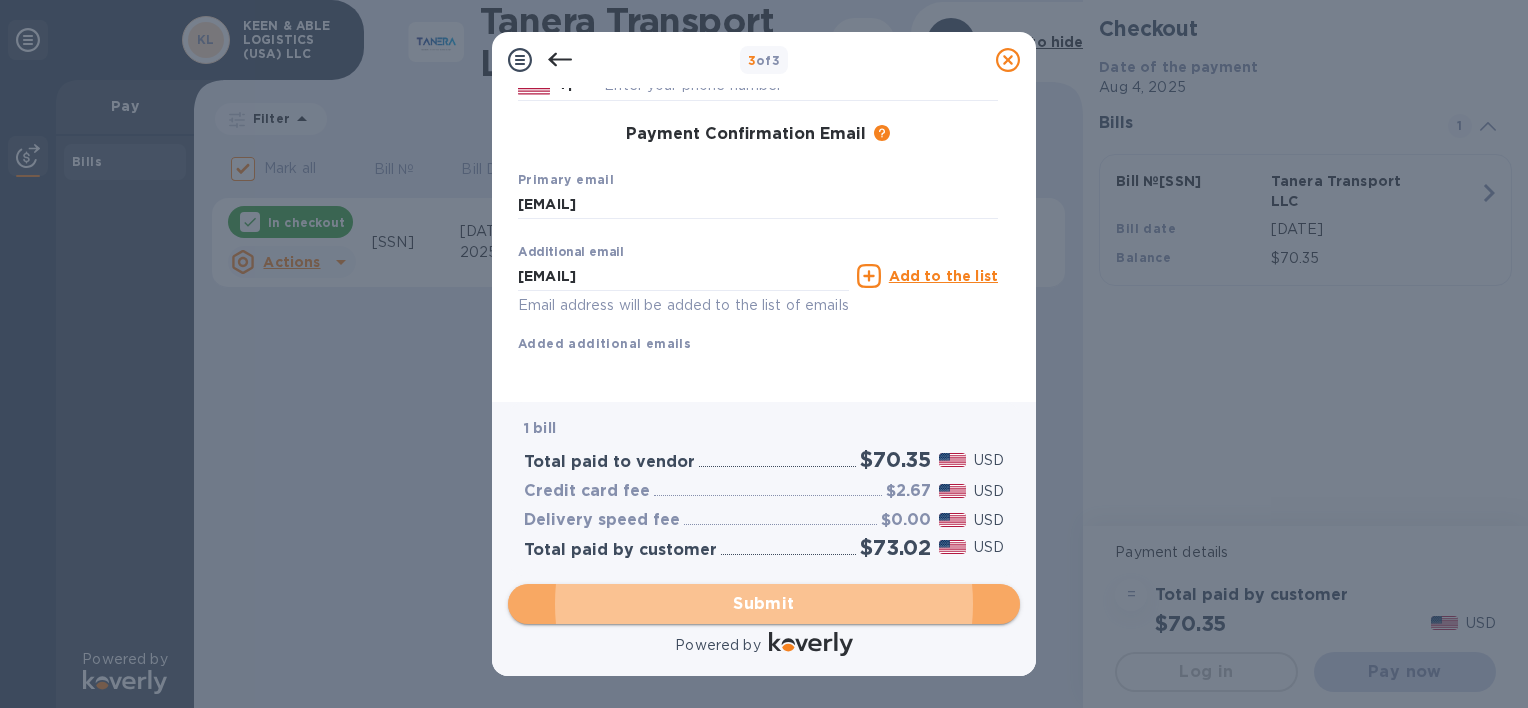 click on "Submit" at bounding box center [764, 604] 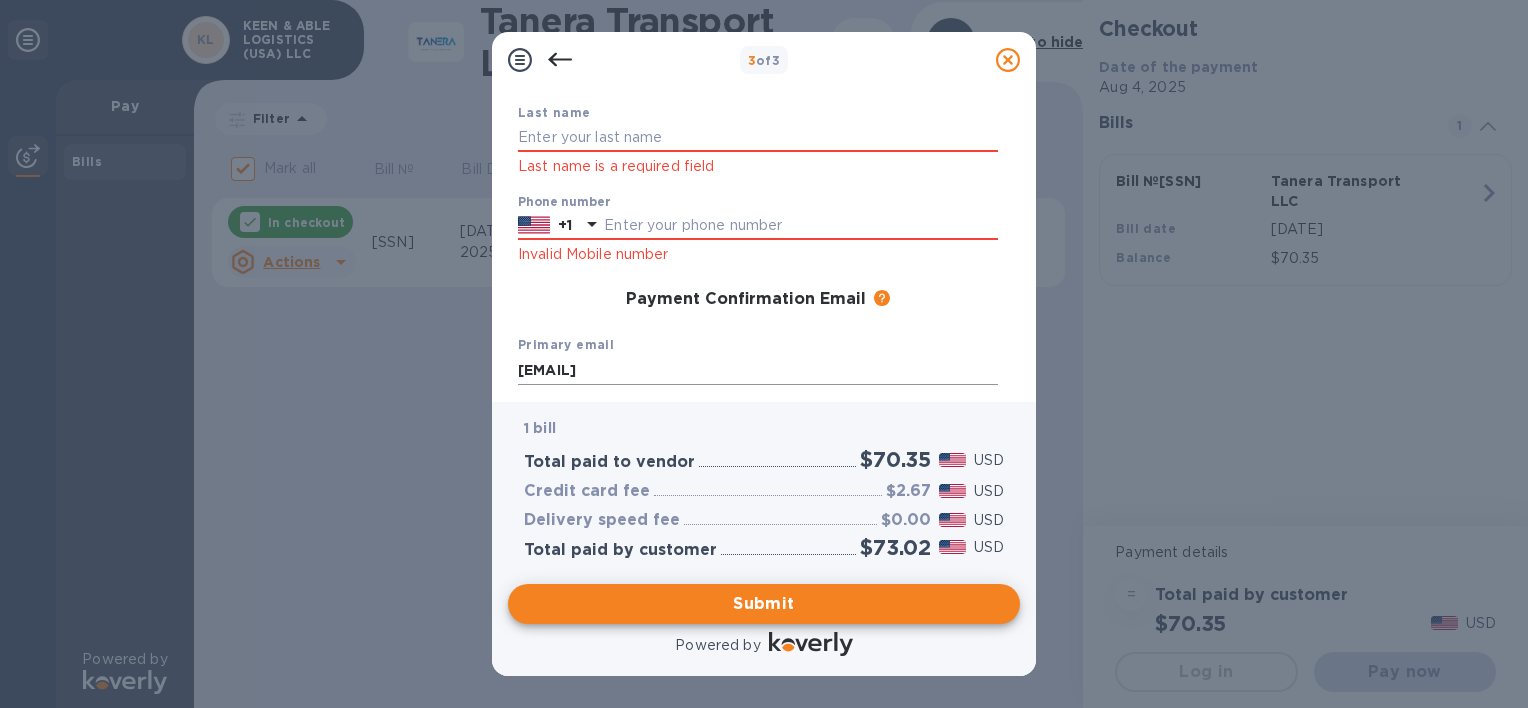 scroll, scrollTop: 205, scrollLeft: 0, axis: vertical 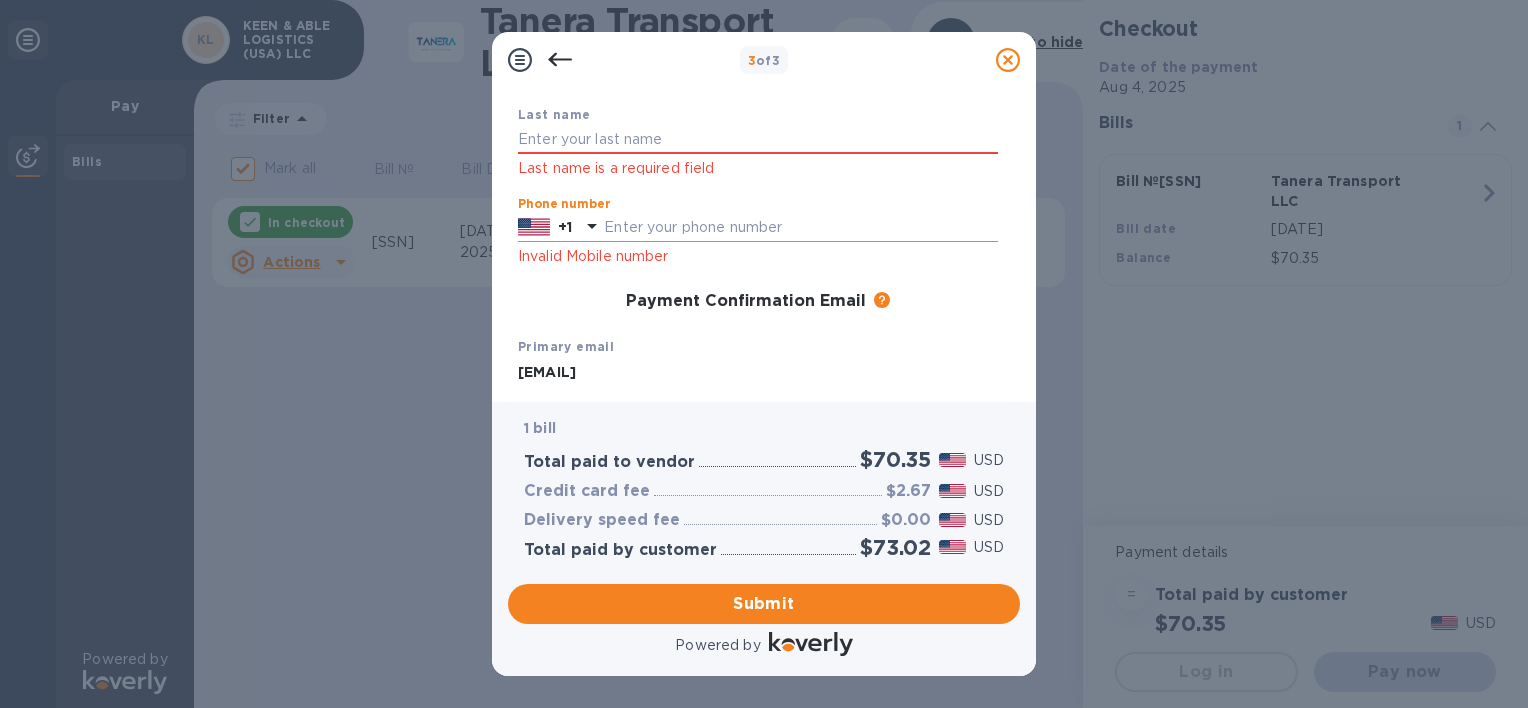 click at bounding box center (801, 228) 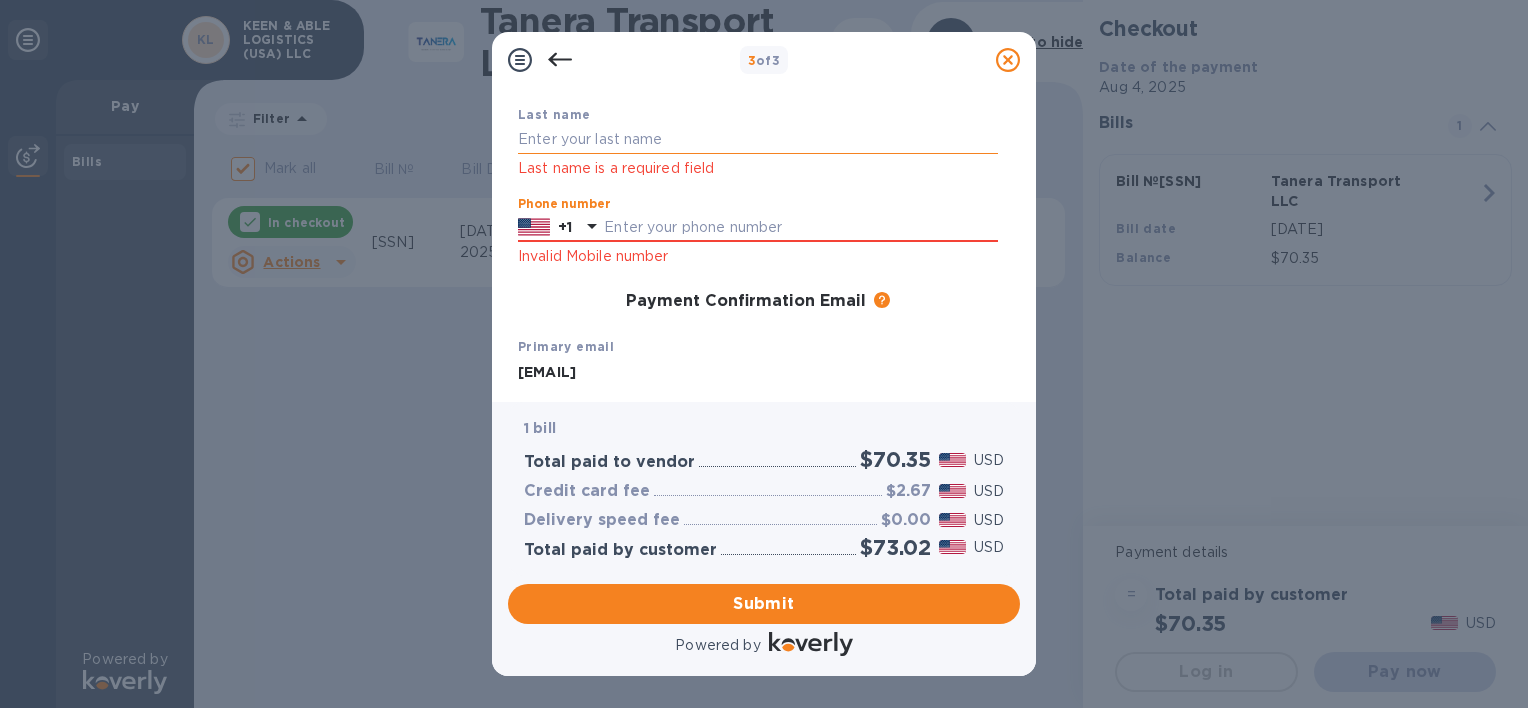 click at bounding box center (758, 140) 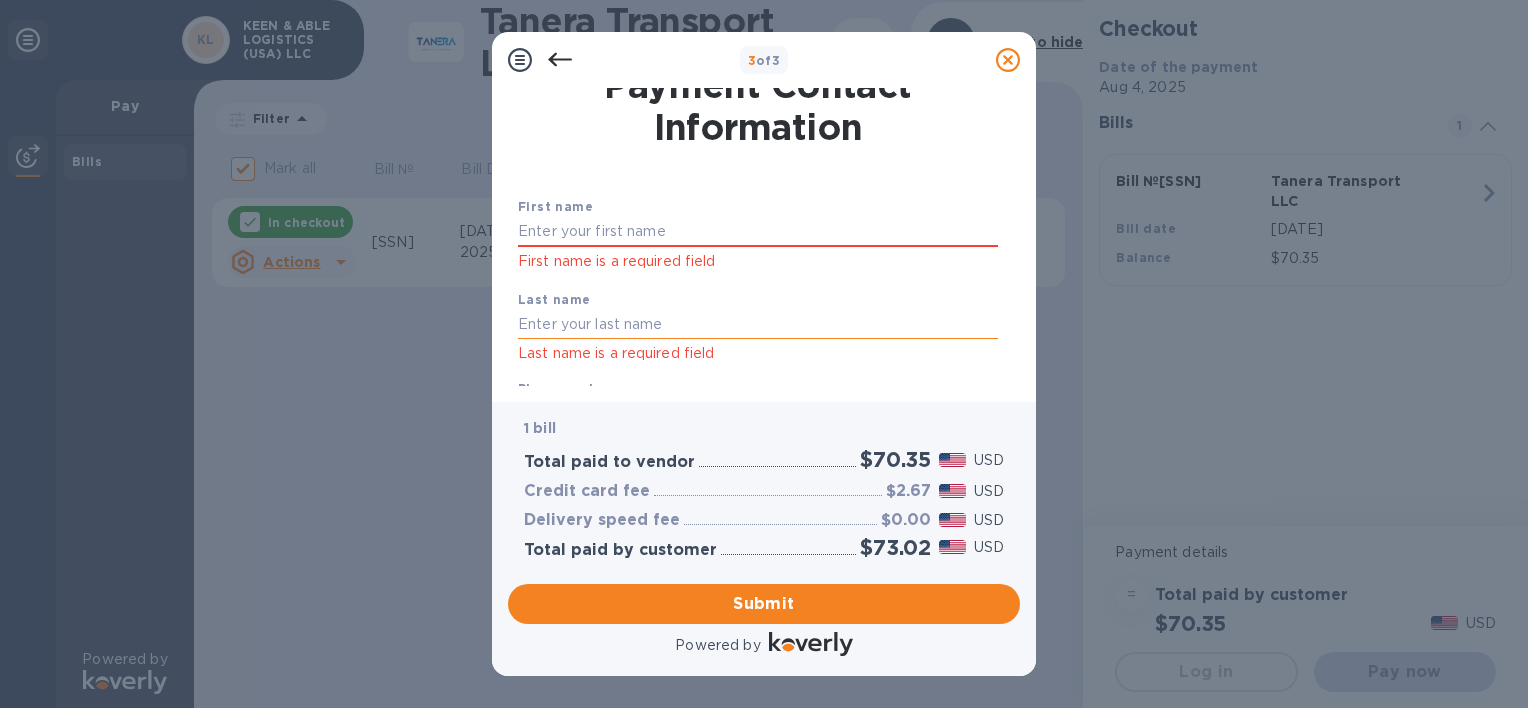 scroll, scrollTop: 0, scrollLeft: 0, axis: both 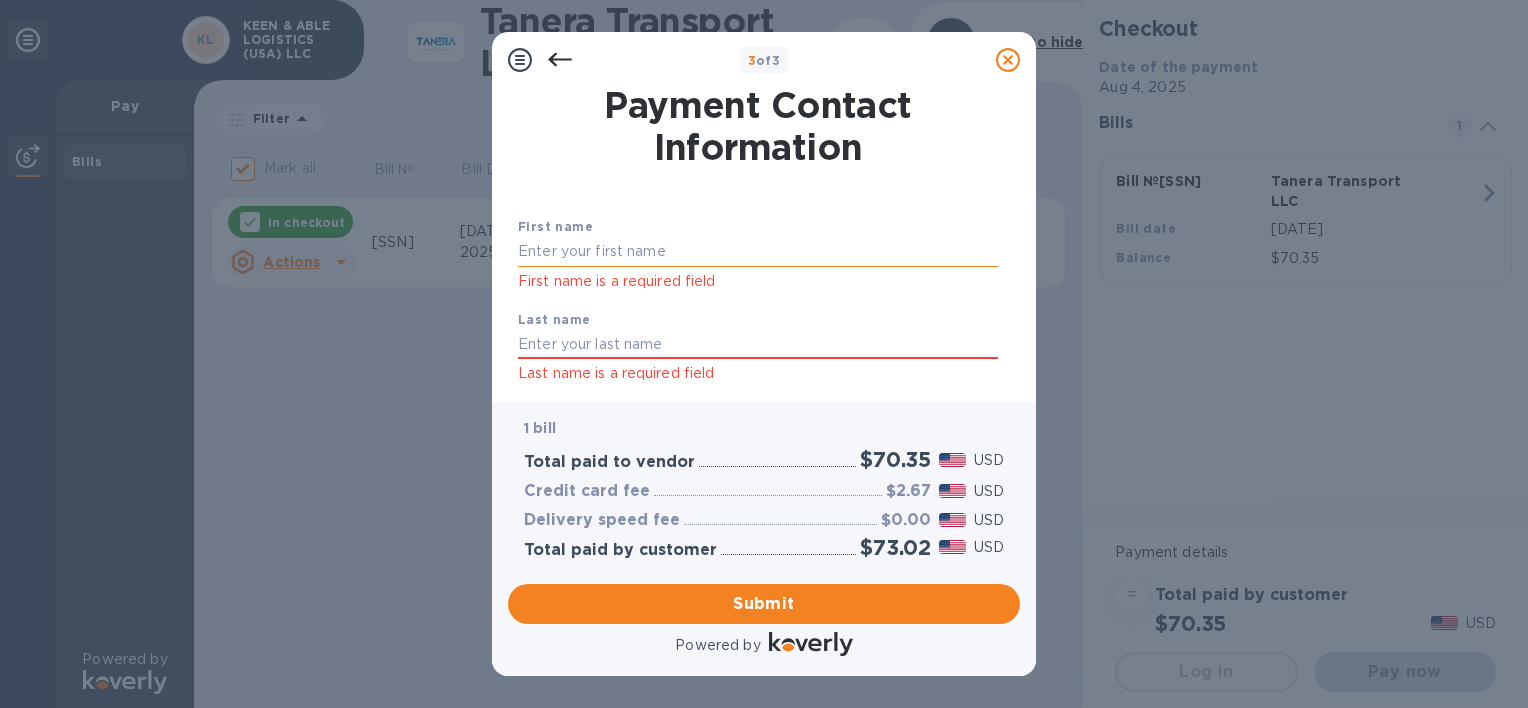 click at bounding box center [758, 252] 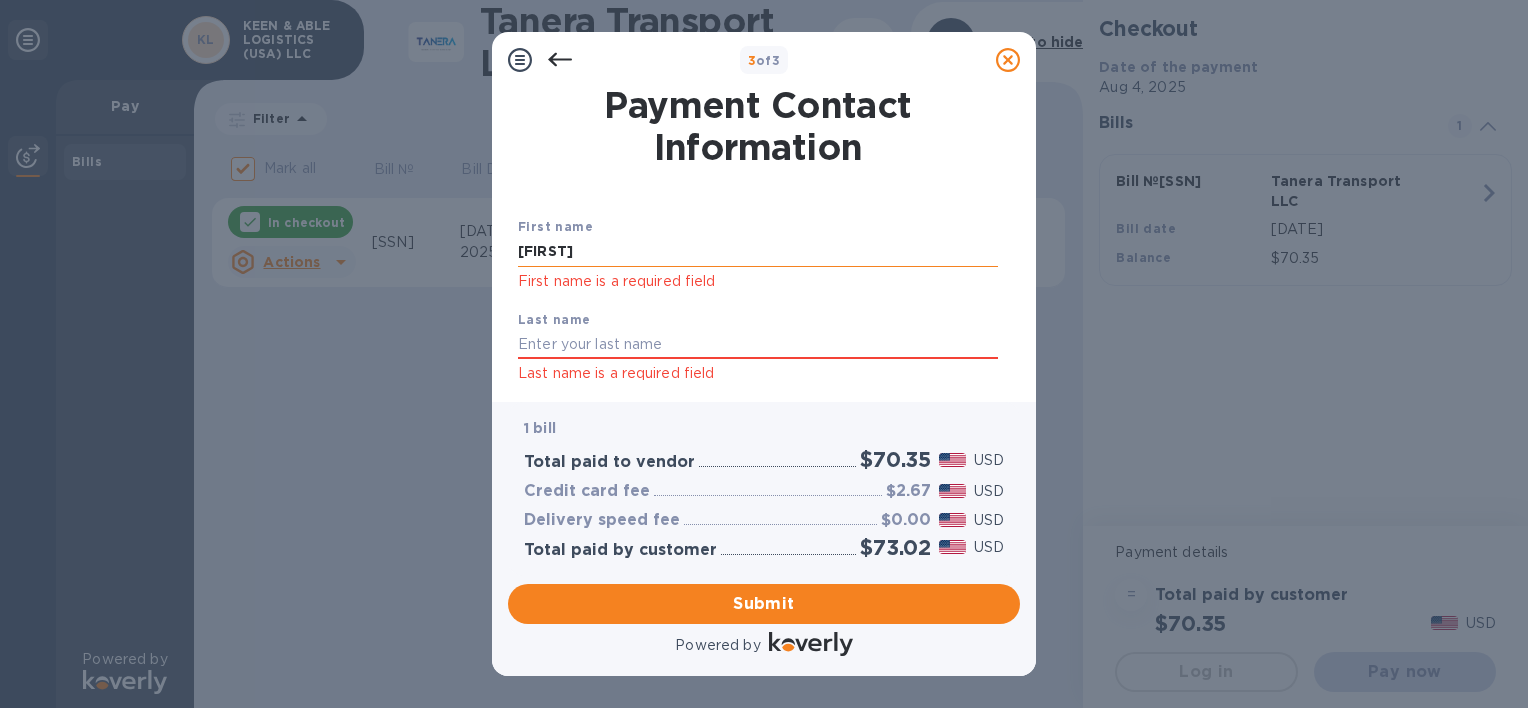 type on "[LAST]" 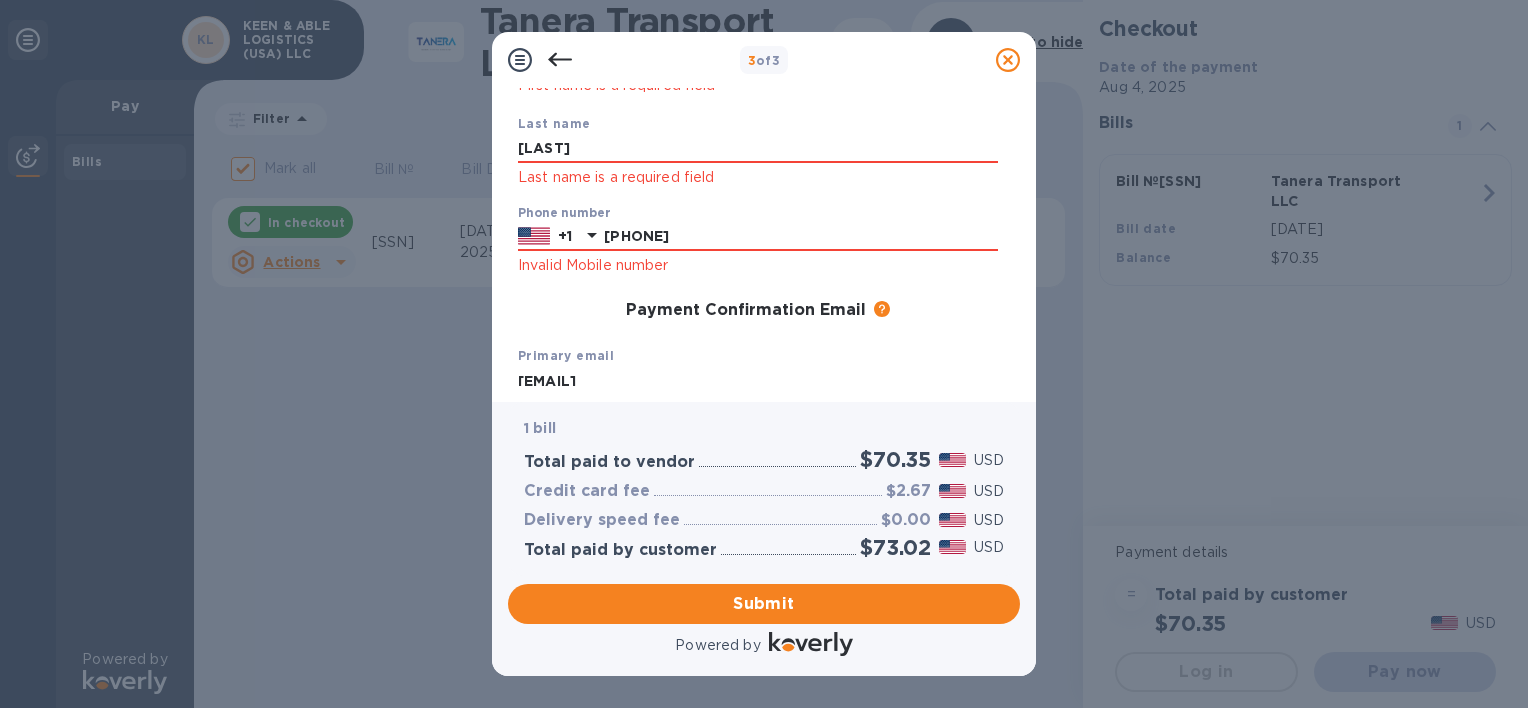 scroll, scrollTop: 198, scrollLeft: 0, axis: vertical 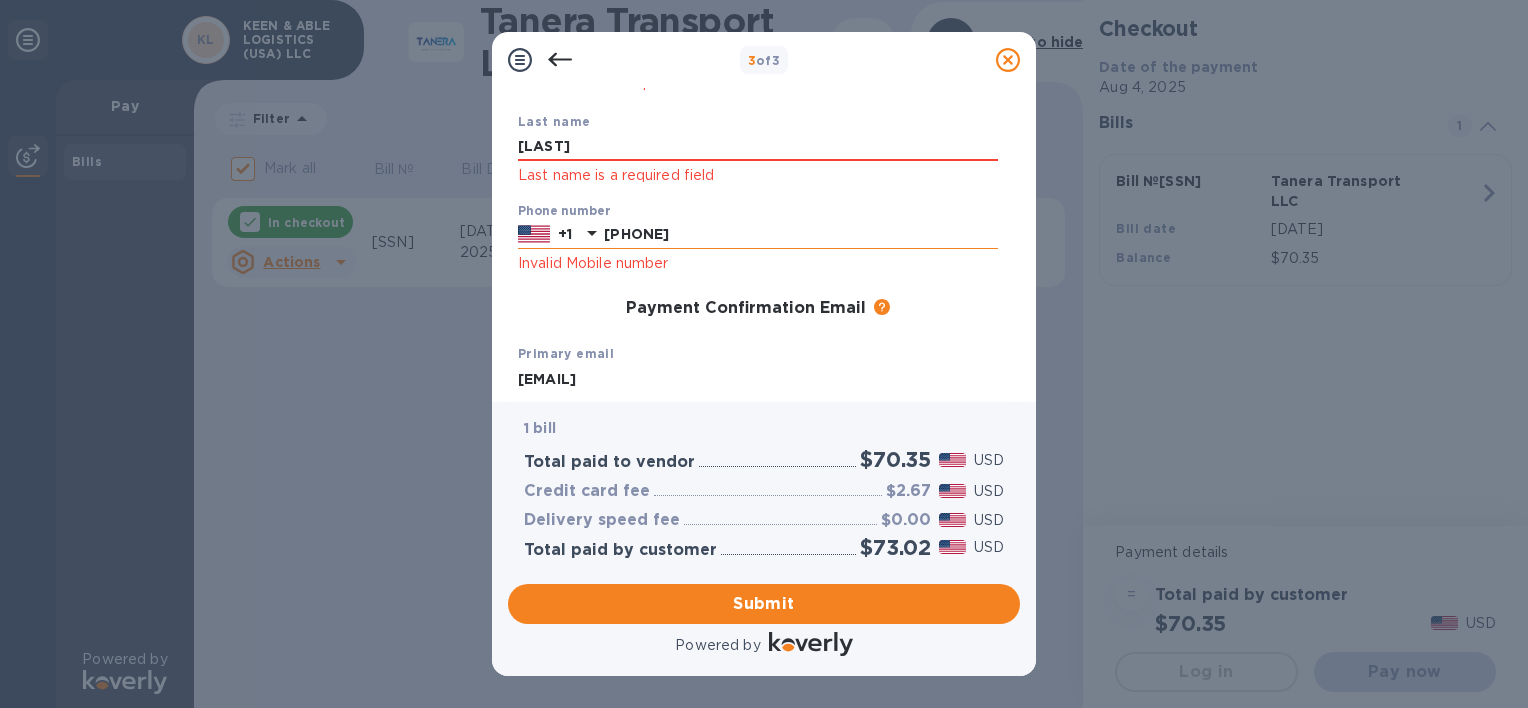 click on "[PHONE]" at bounding box center (801, 235) 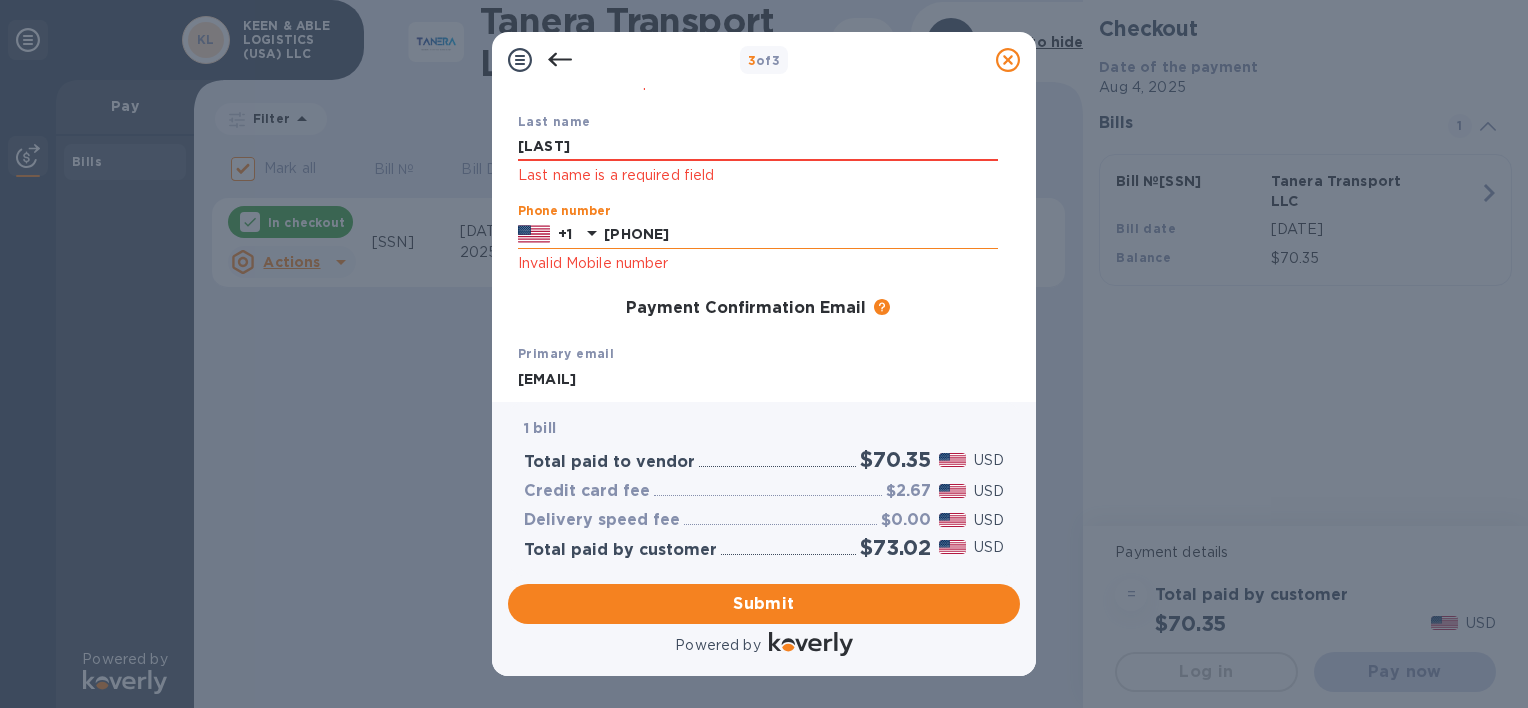 type on "[PHONE]" 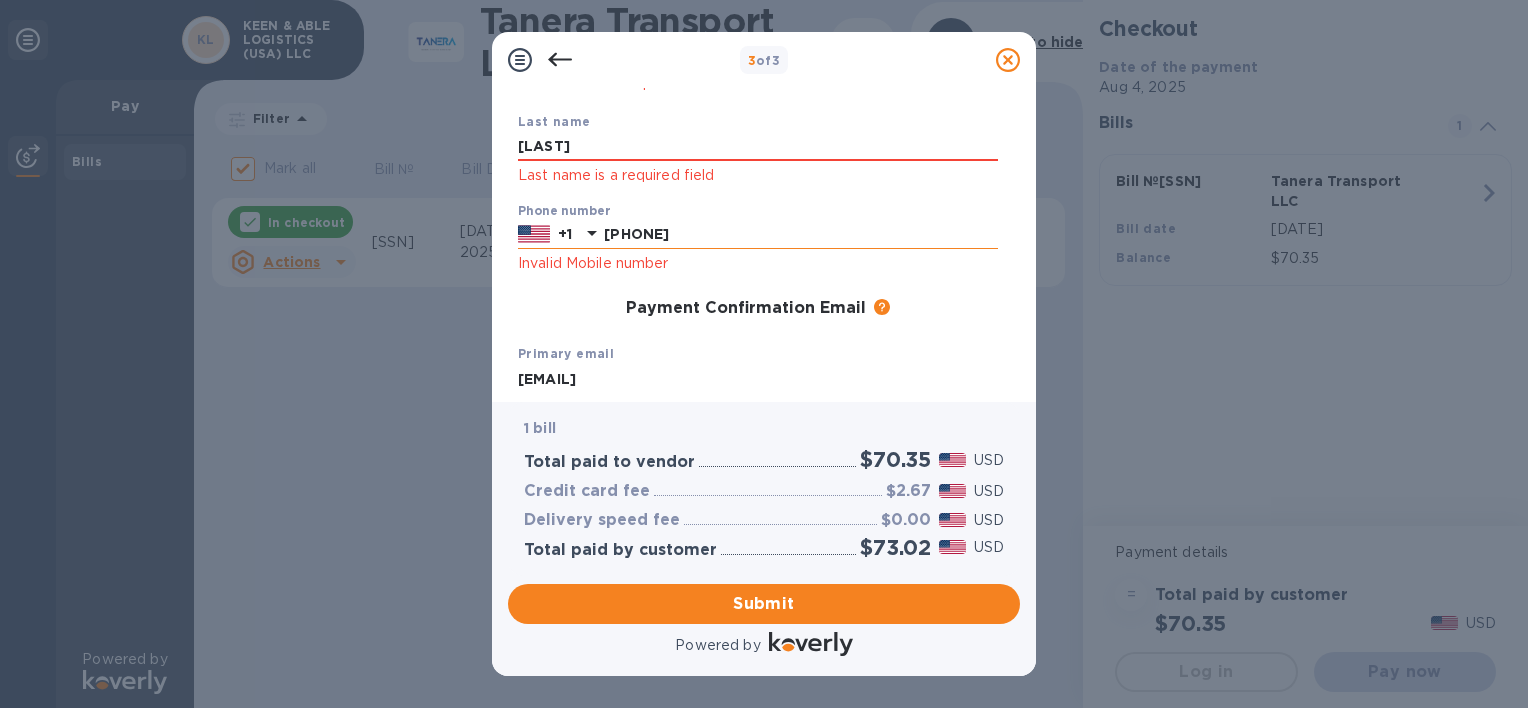 scroll, scrollTop: 207, scrollLeft: 0, axis: vertical 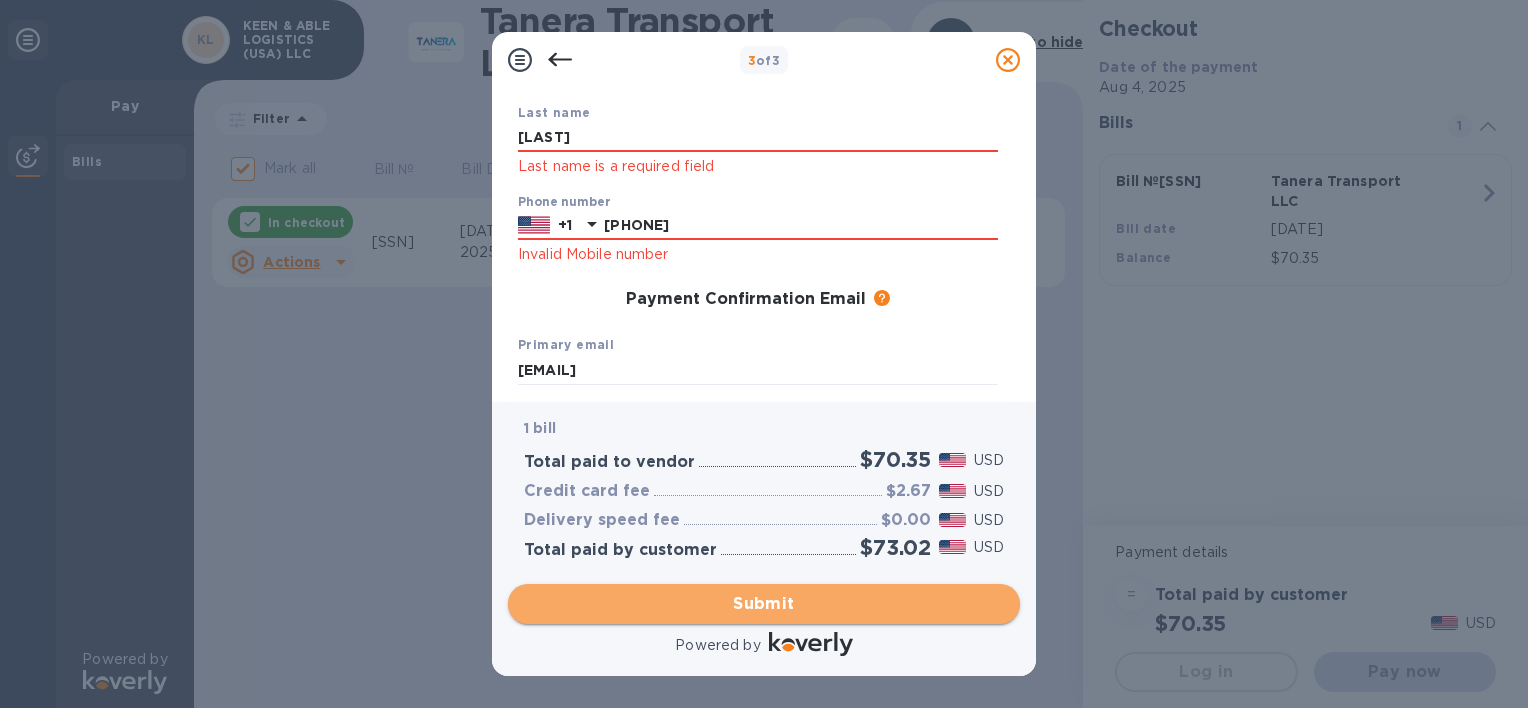 click on "Submit" at bounding box center (764, 604) 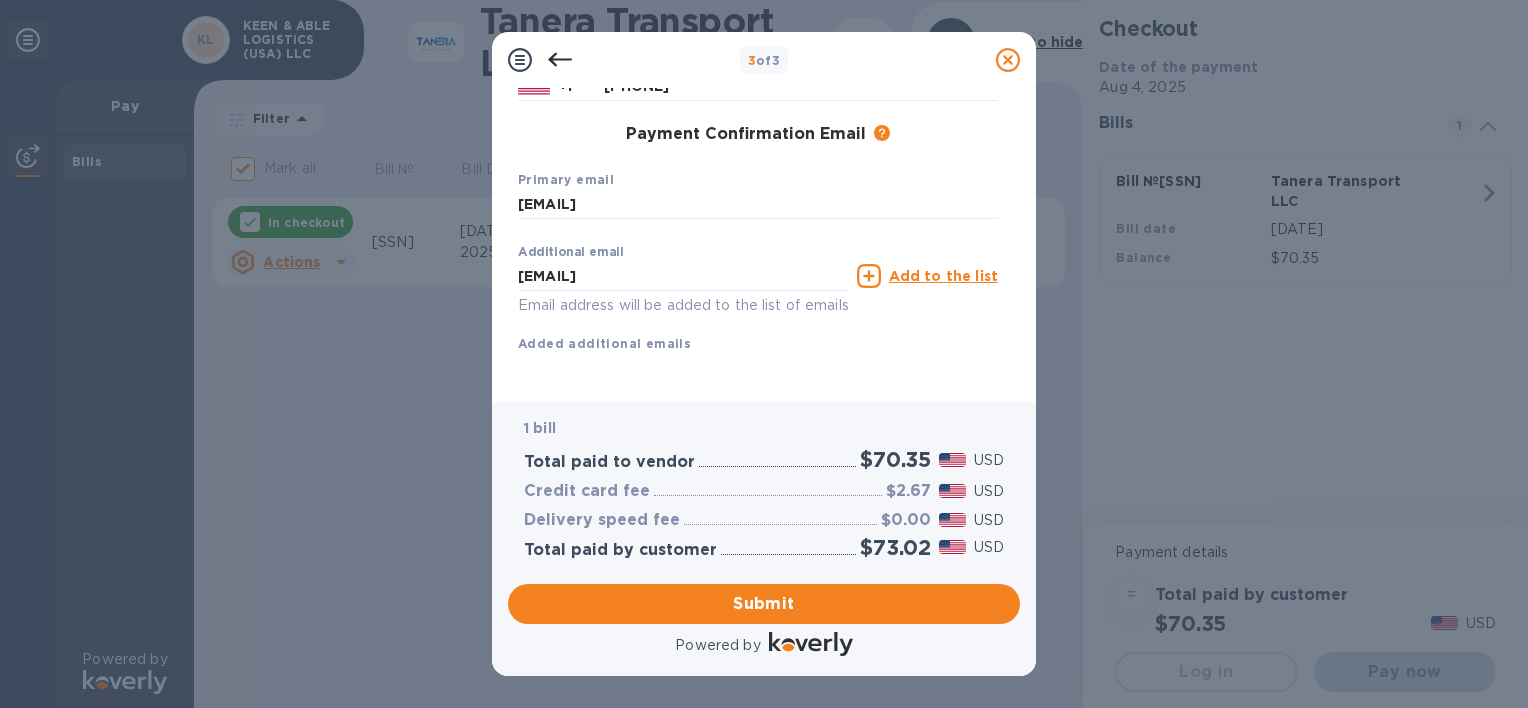 scroll, scrollTop: 344, scrollLeft: 0, axis: vertical 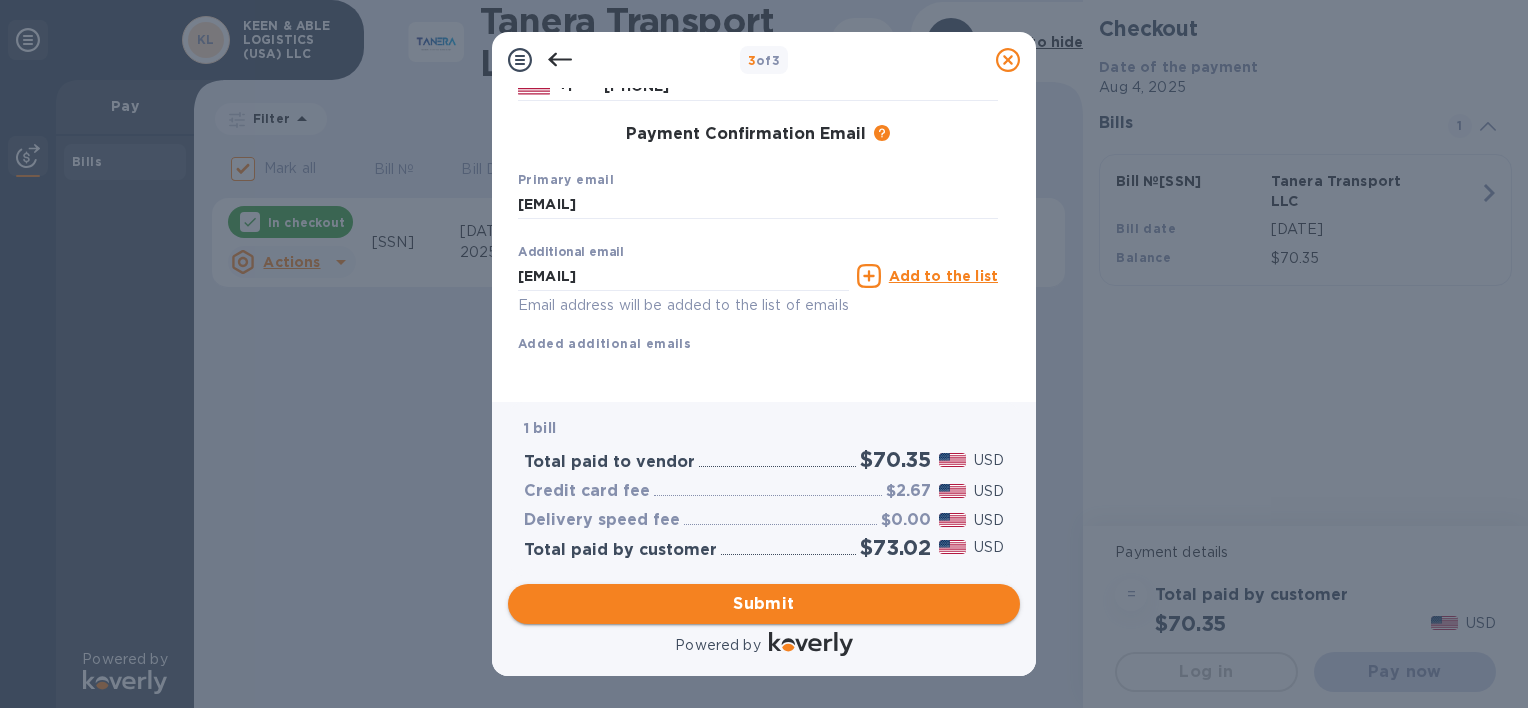 click on "Submit" at bounding box center (764, 604) 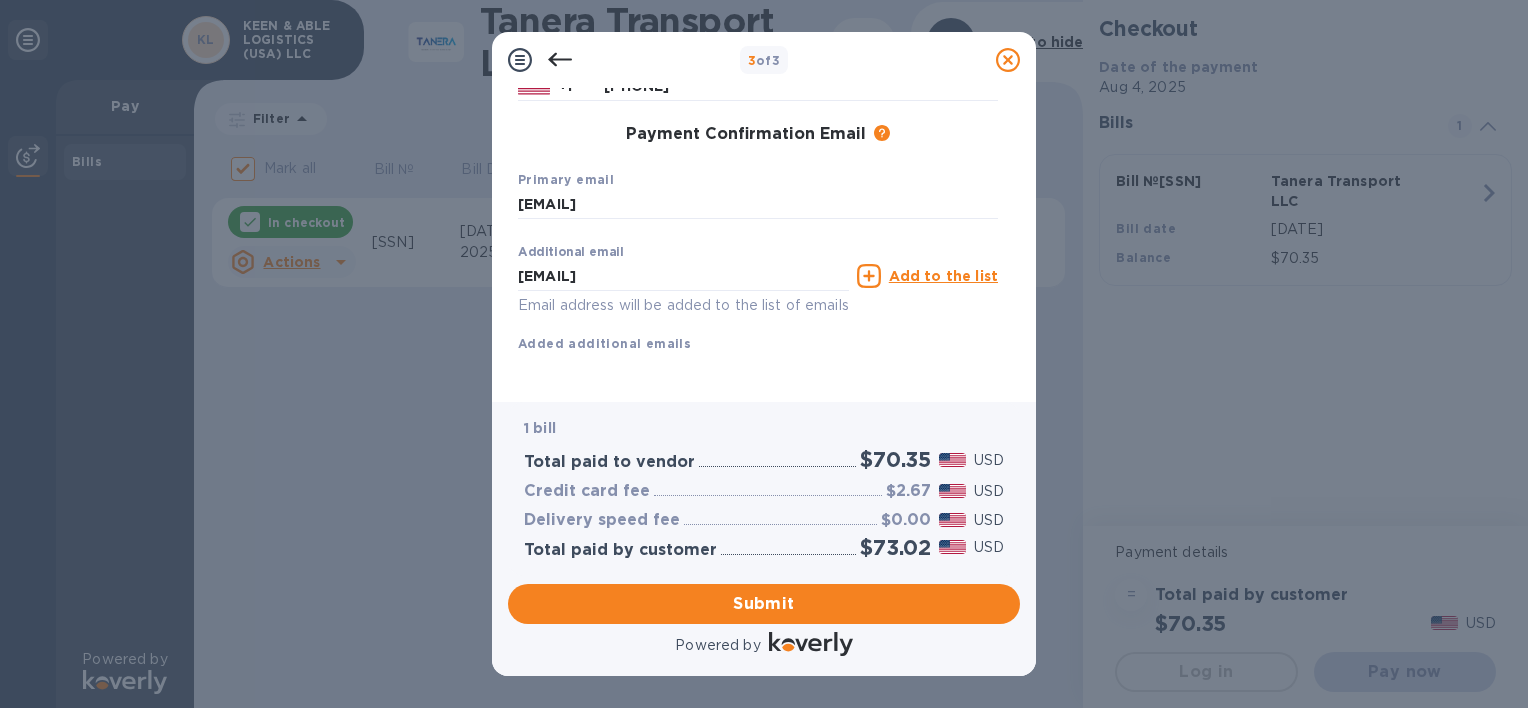 scroll, scrollTop: 0, scrollLeft: 0, axis: both 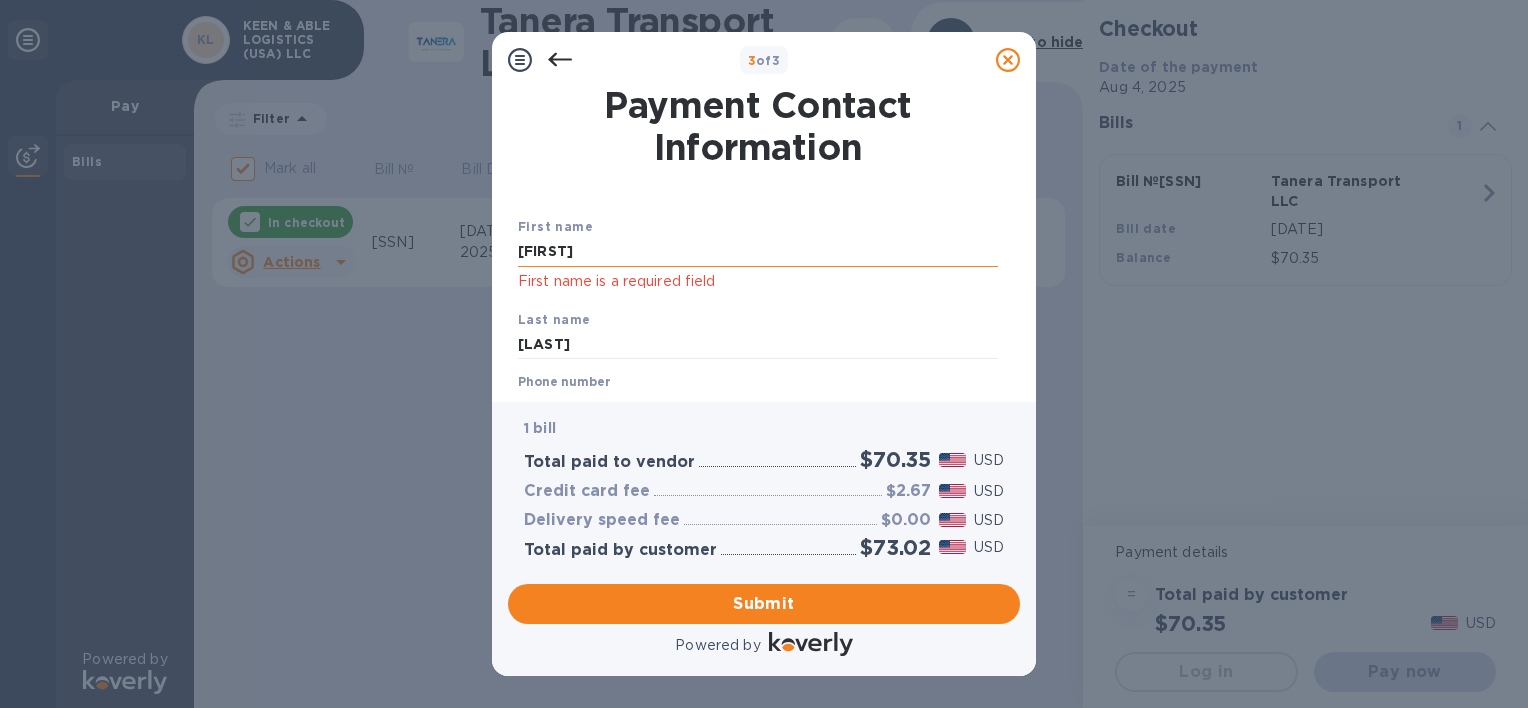 click on "[FIRST]" at bounding box center (758, 252) 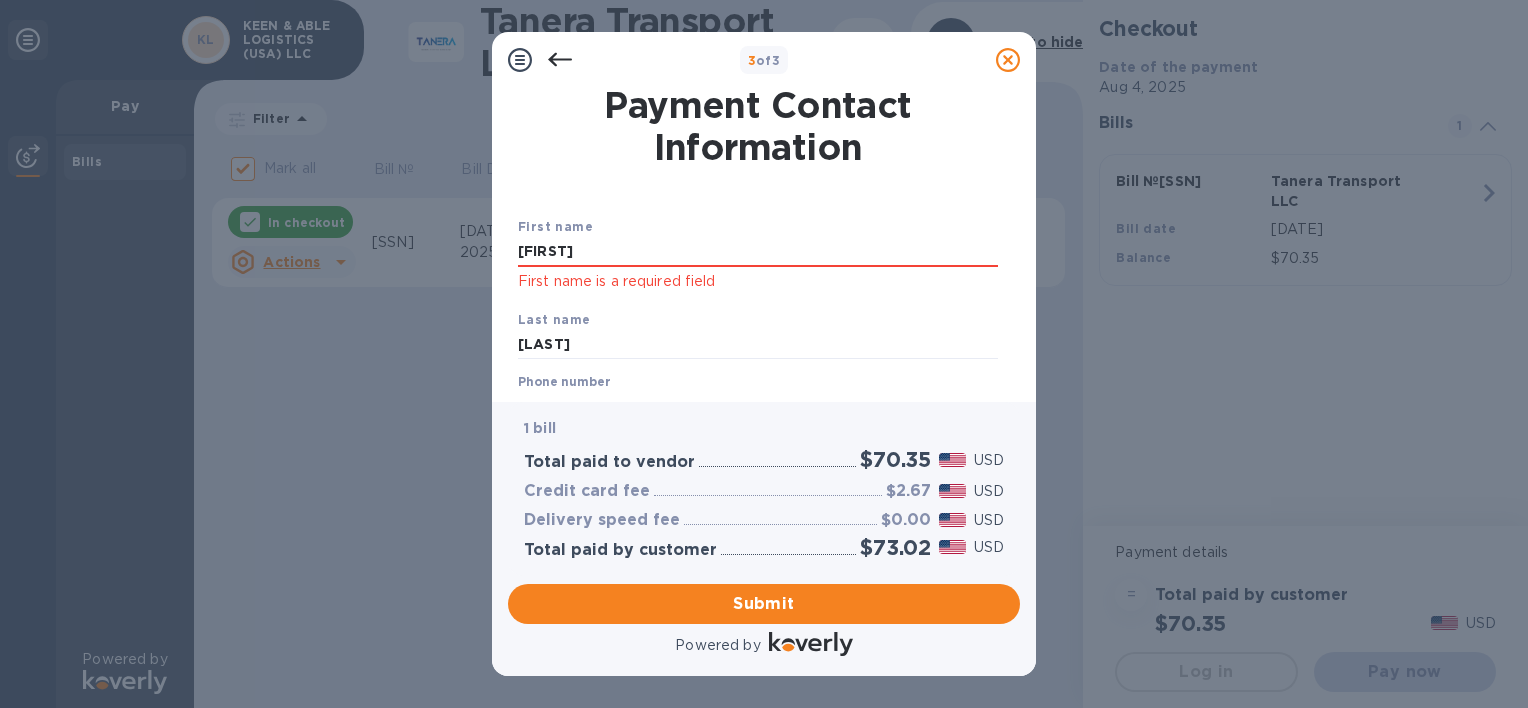 click on "First name [FIRST] First name is a required field Last name [LAST] Phone number [PHONE] Payment Confirmation Email The added email addresses will be used to send the payment confirmation. Primary email [EMAIL] Additional email [EMAIL] Email address will be added to the list of emails Add to the list Added additional emails Submit" at bounding box center (758, 429) 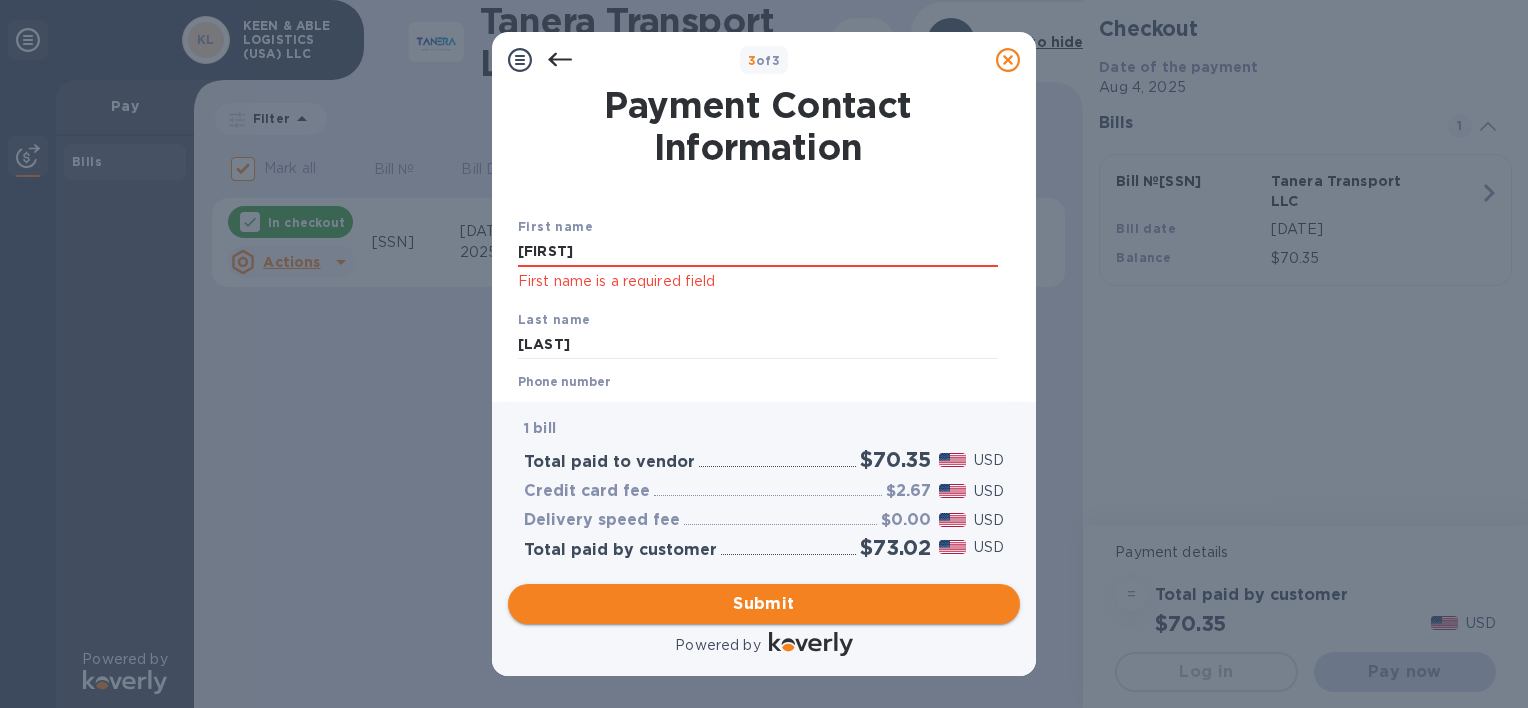 click on "Submit" at bounding box center [764, 604] 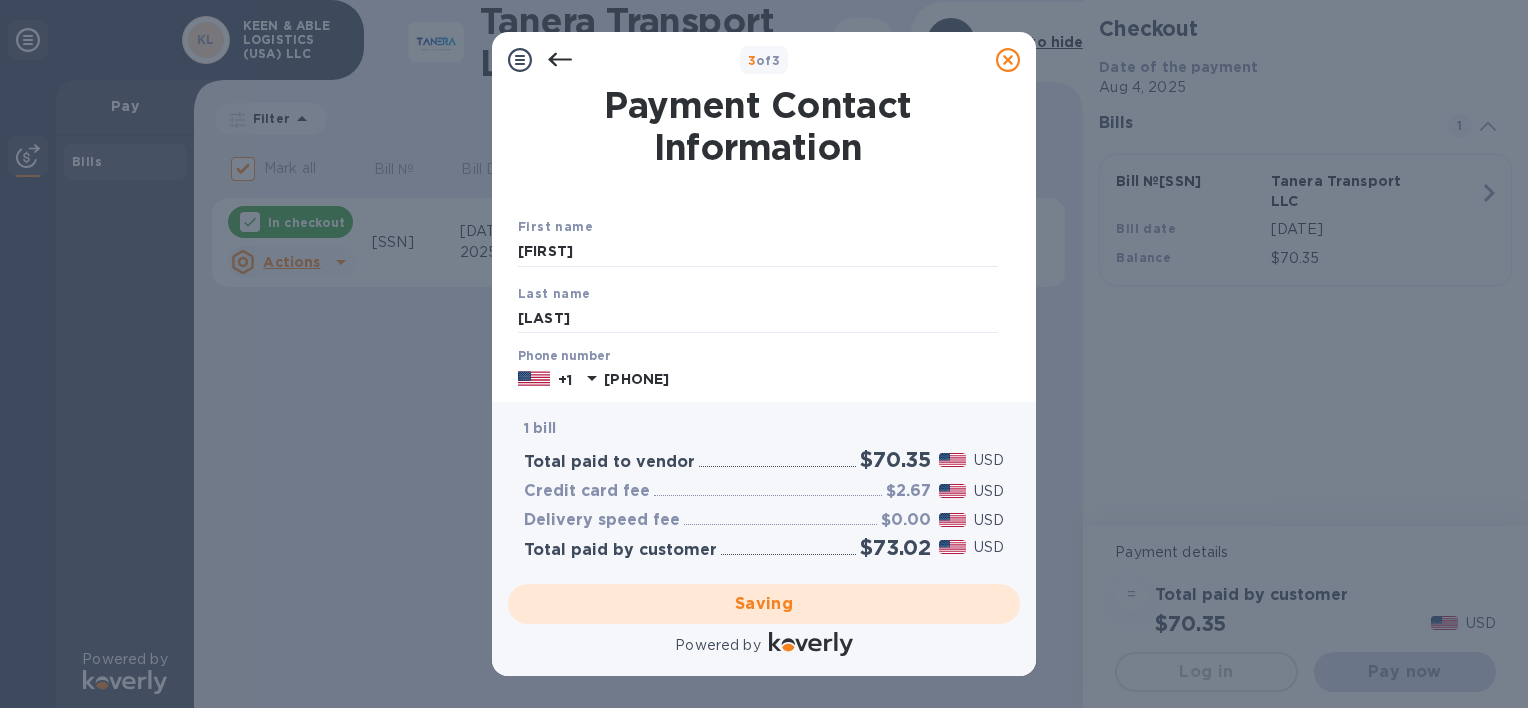 checkbox on "false" 